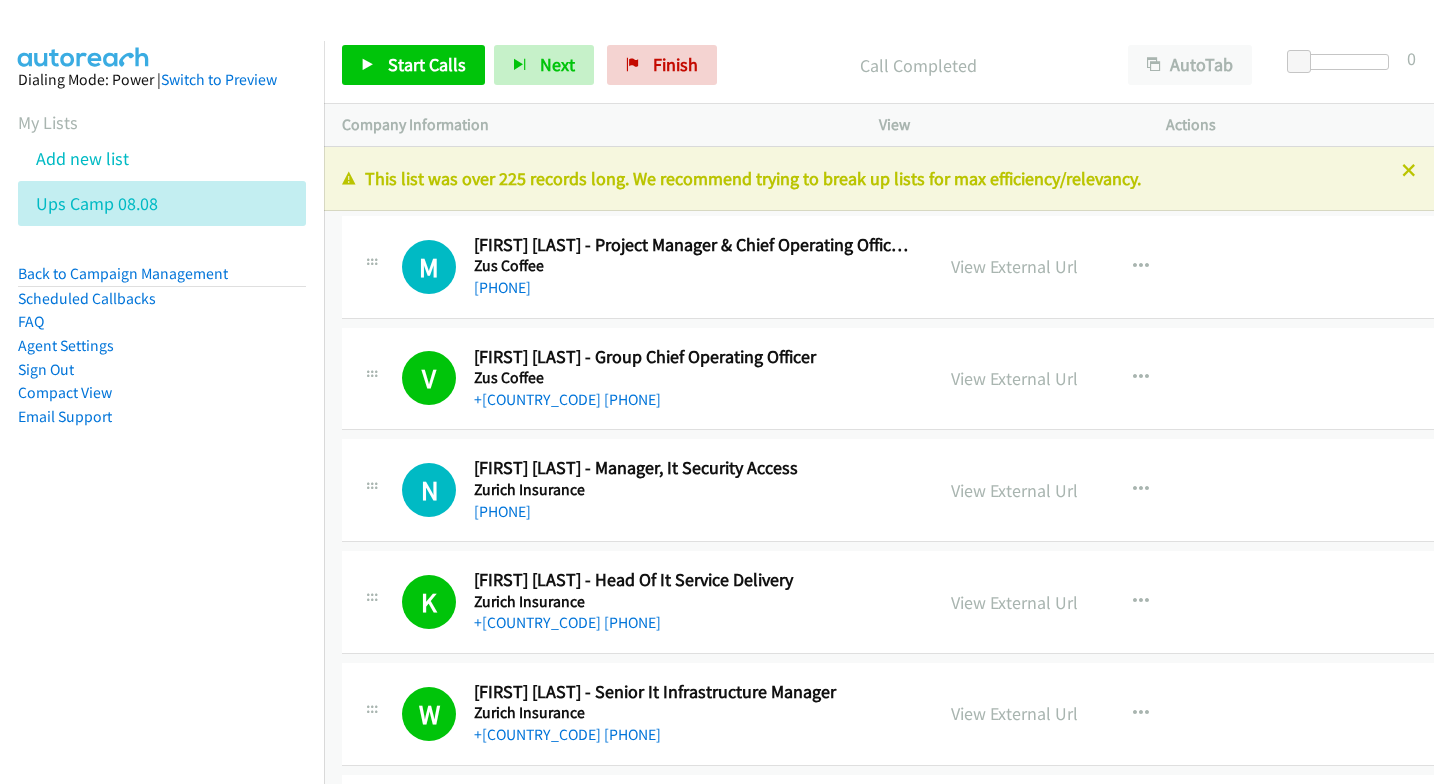 click on "Dialing Mode: Power
|
Switch to Preview
My Lists
Add new list
Ups Camp 08.08
Back to Campaign Management
Scheduled Callbacks
FAQ
Agent Settings
Sign Out
Compact View
Email Support" at bounding box center [162, 433] 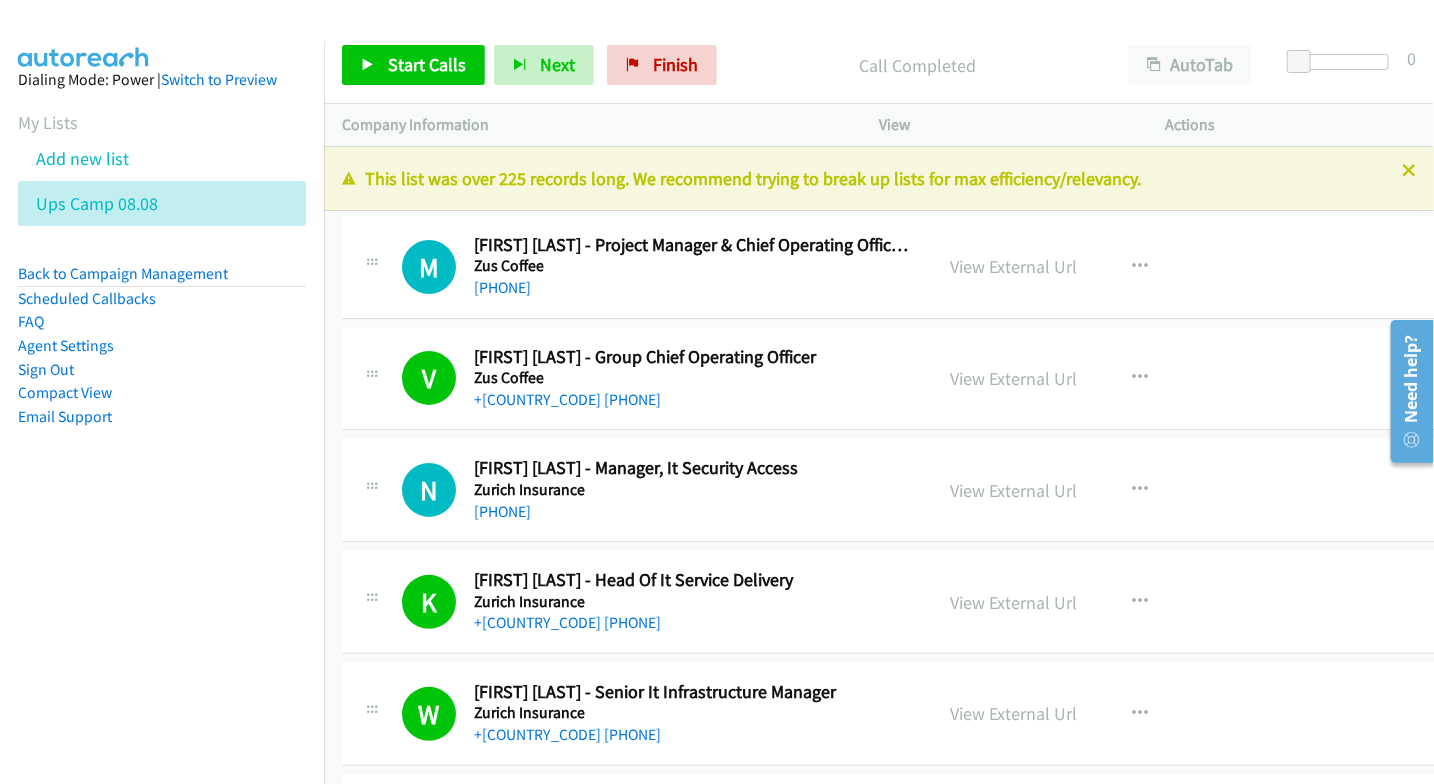 scroll, scrollTop: 0, scrollLeft: 0, axis: both 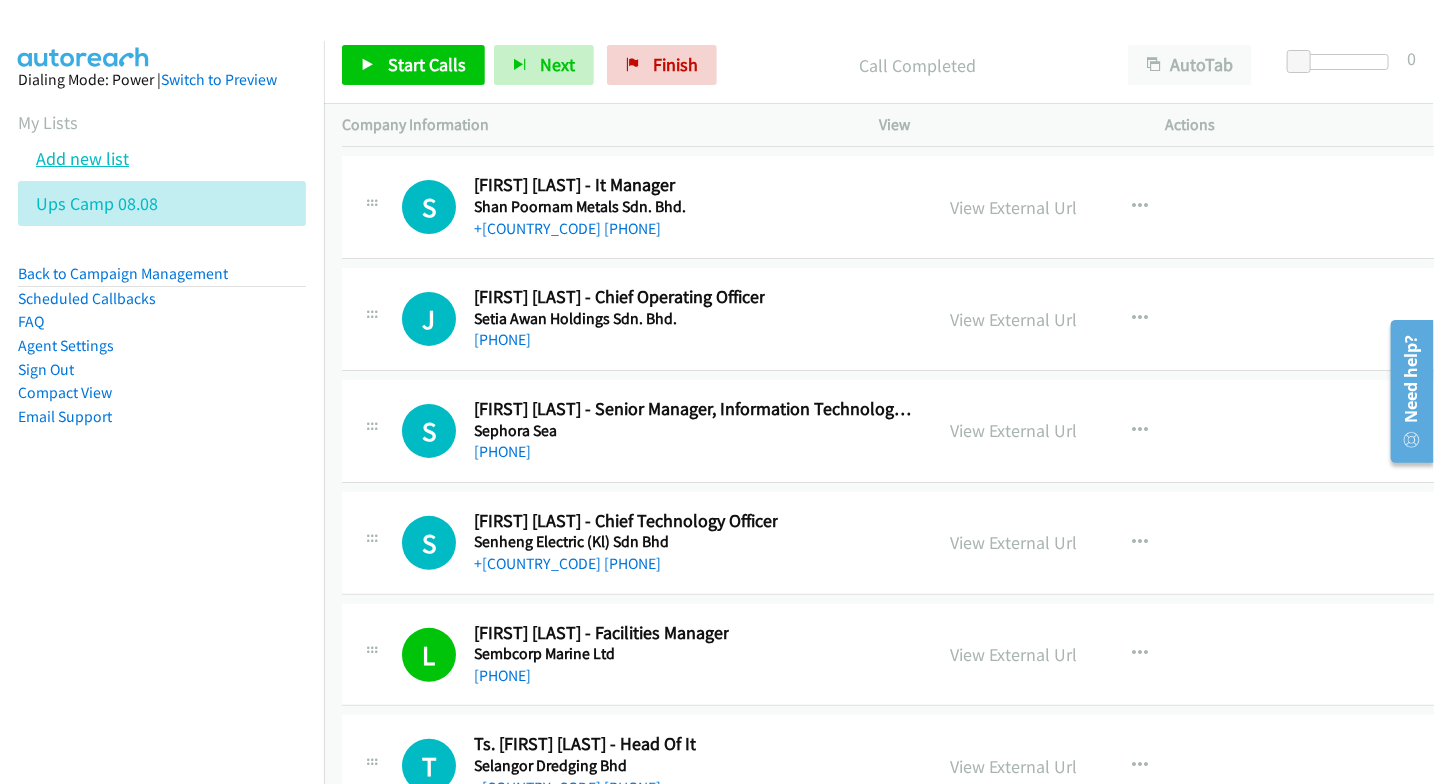 click on "Add new list" at bounding box center [82, 158] 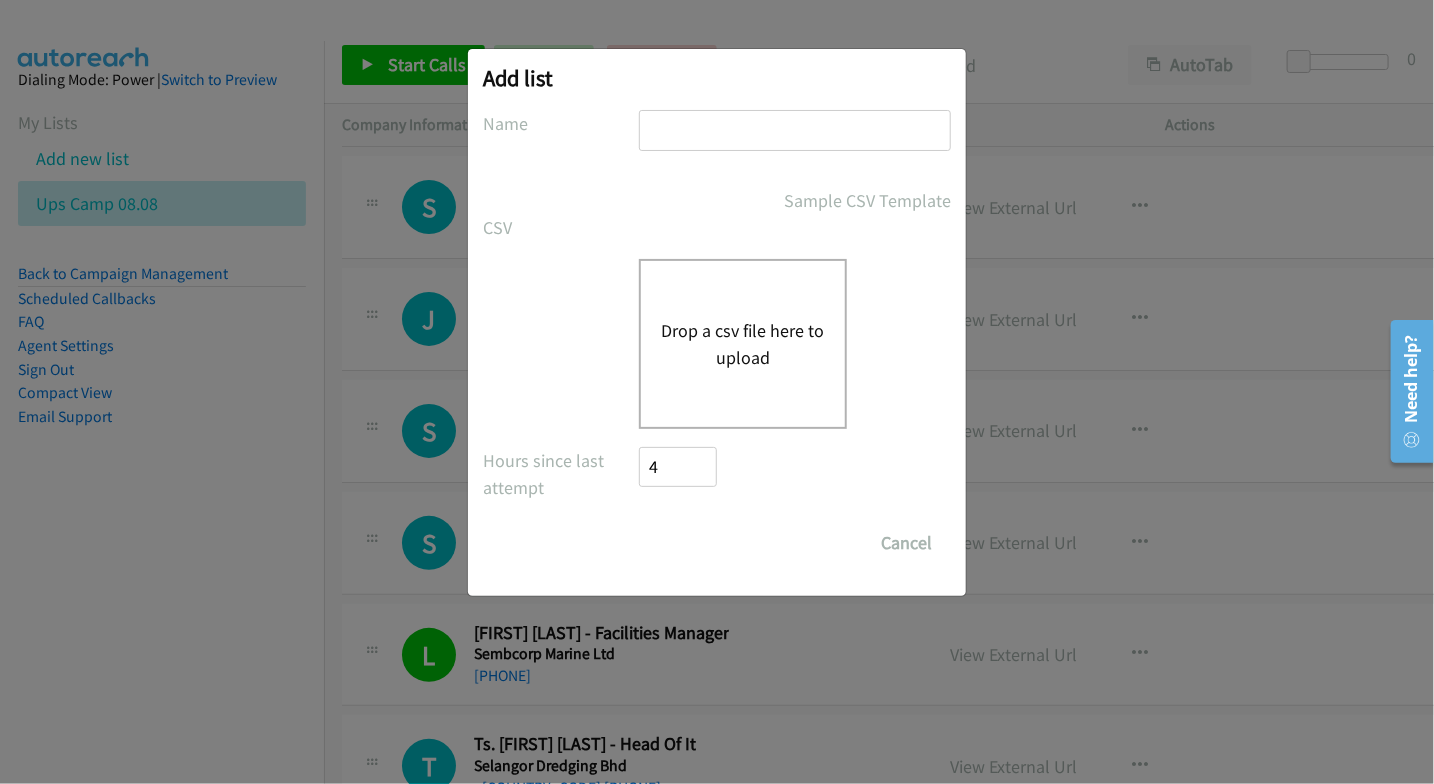 click at bounding box center (795, 130) 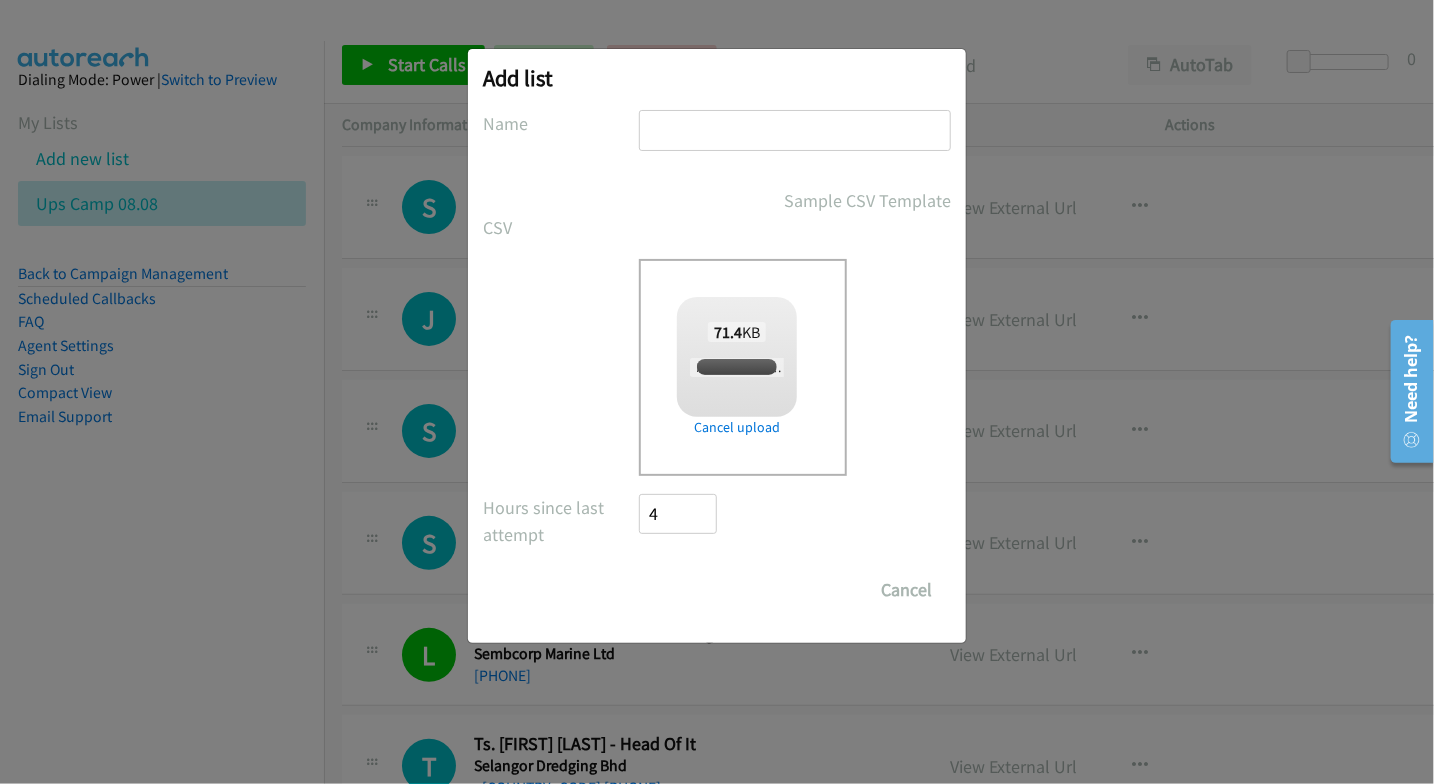 click at bounding box center [795, 130] 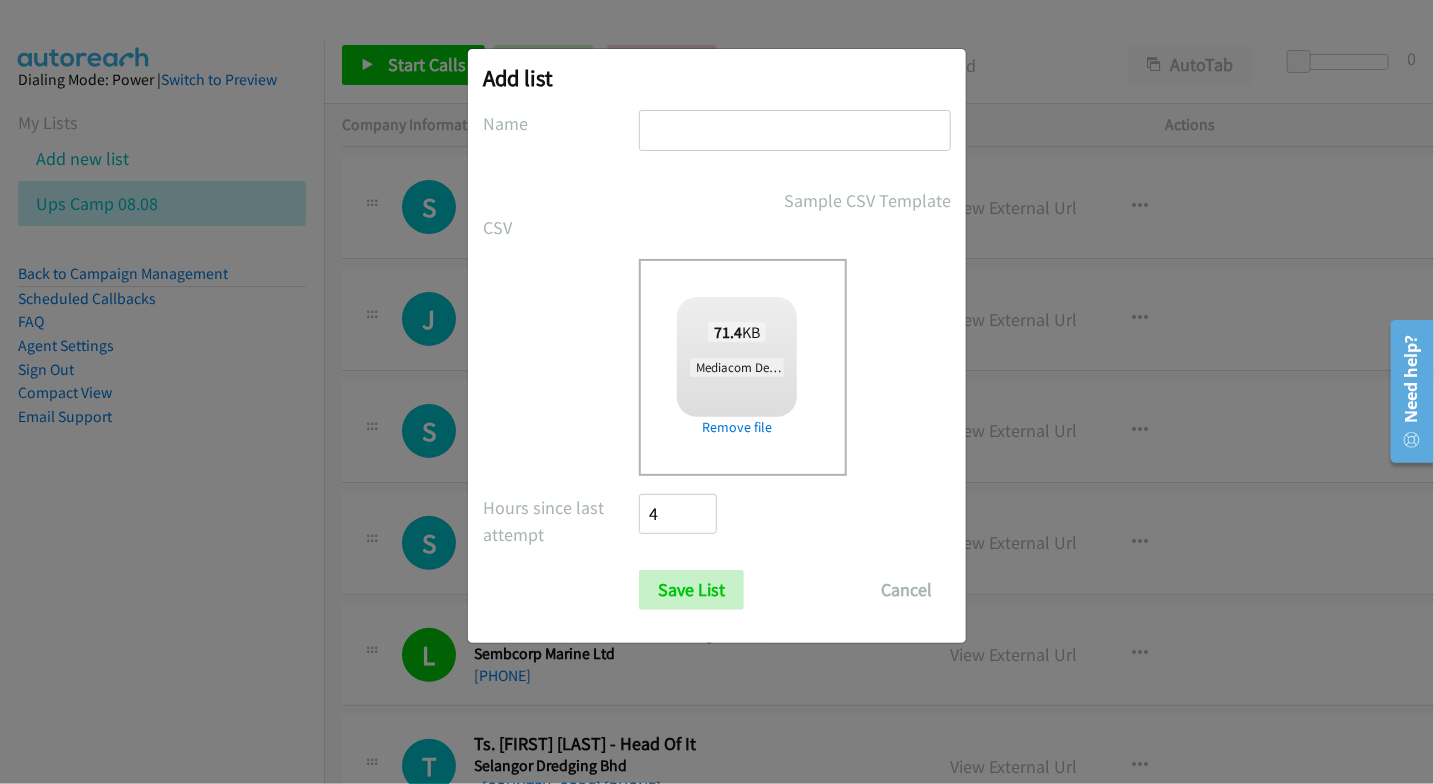checkbox on "true" 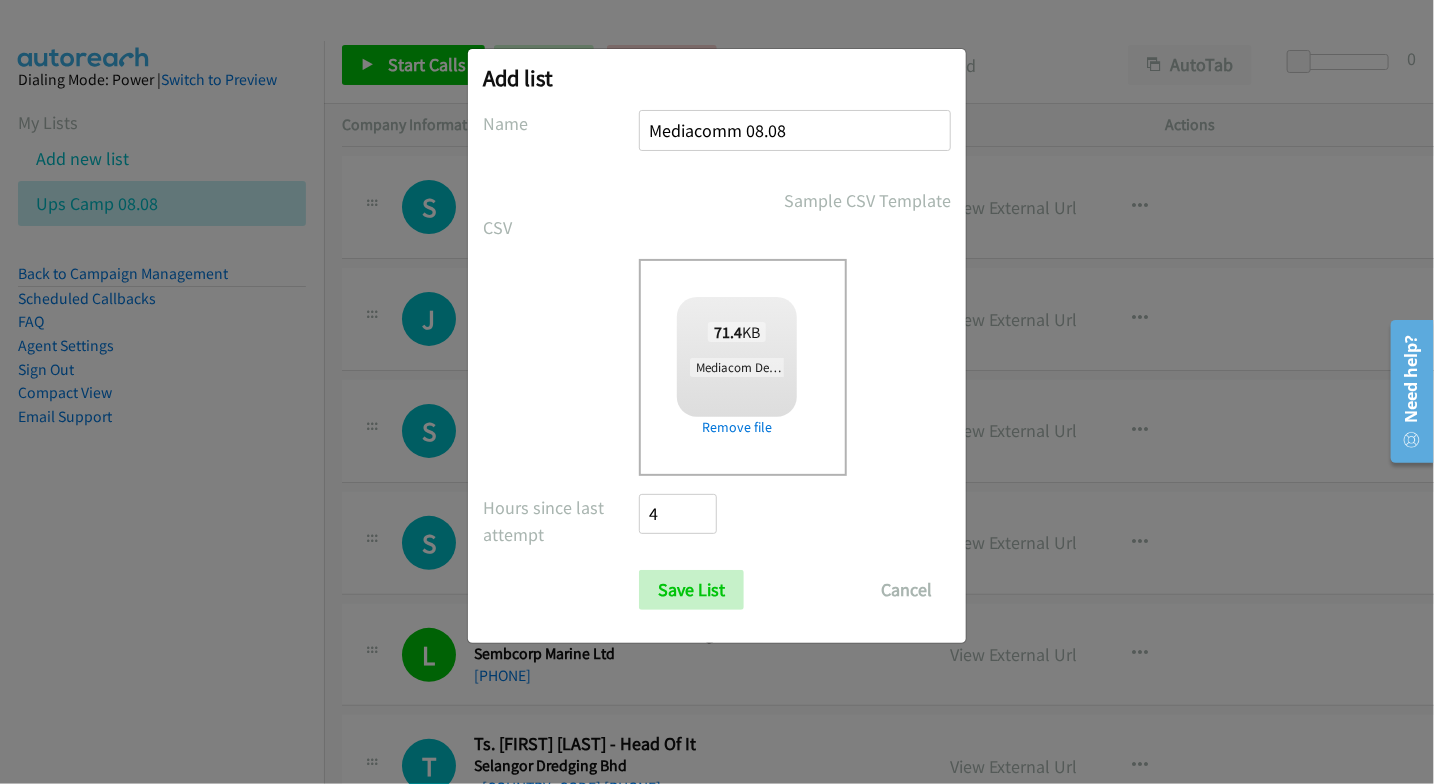type on "Mediacomm 08.08" 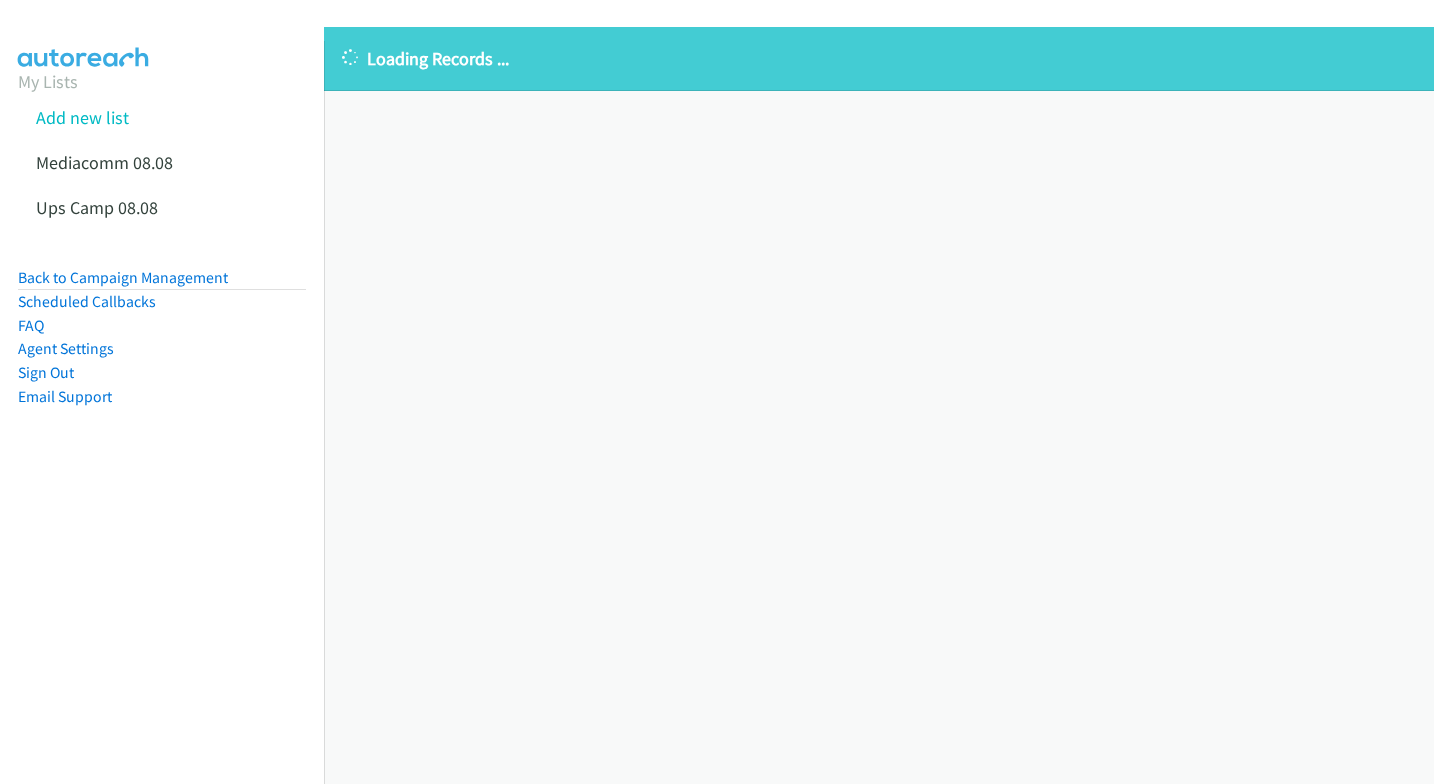 scroll, scrollTop: 0, scrollLeft: 0, axis: both 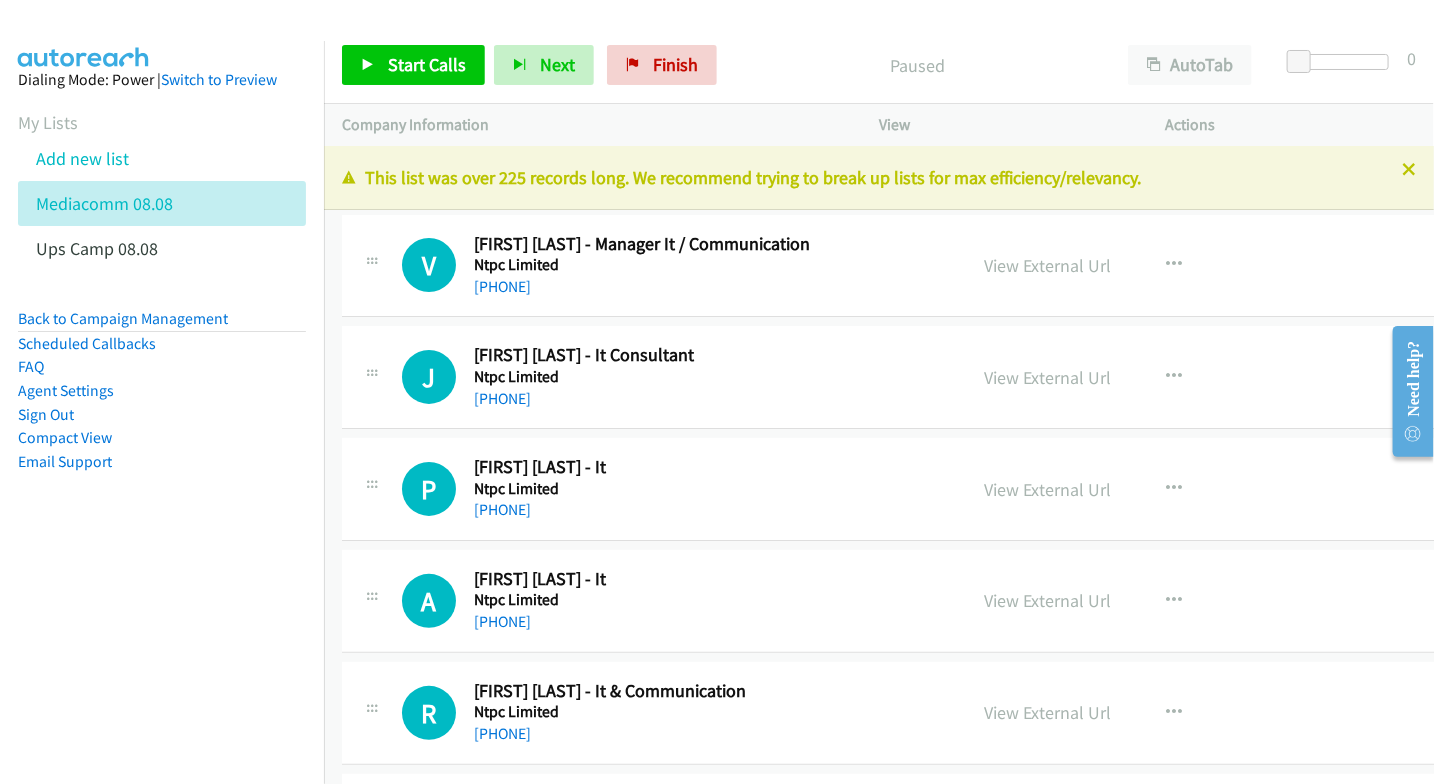 click on "Dialing Mode: Power
|
Switch to Preview
My Lists
Add new list
Mediacomm 08.08
Ups Camp 08.08
Back to Campaign Management
Scheduled Callbacks
FAQ
Agent Settings
Sign Out
Compact View
Email Support" at bounding box center [162, 433] 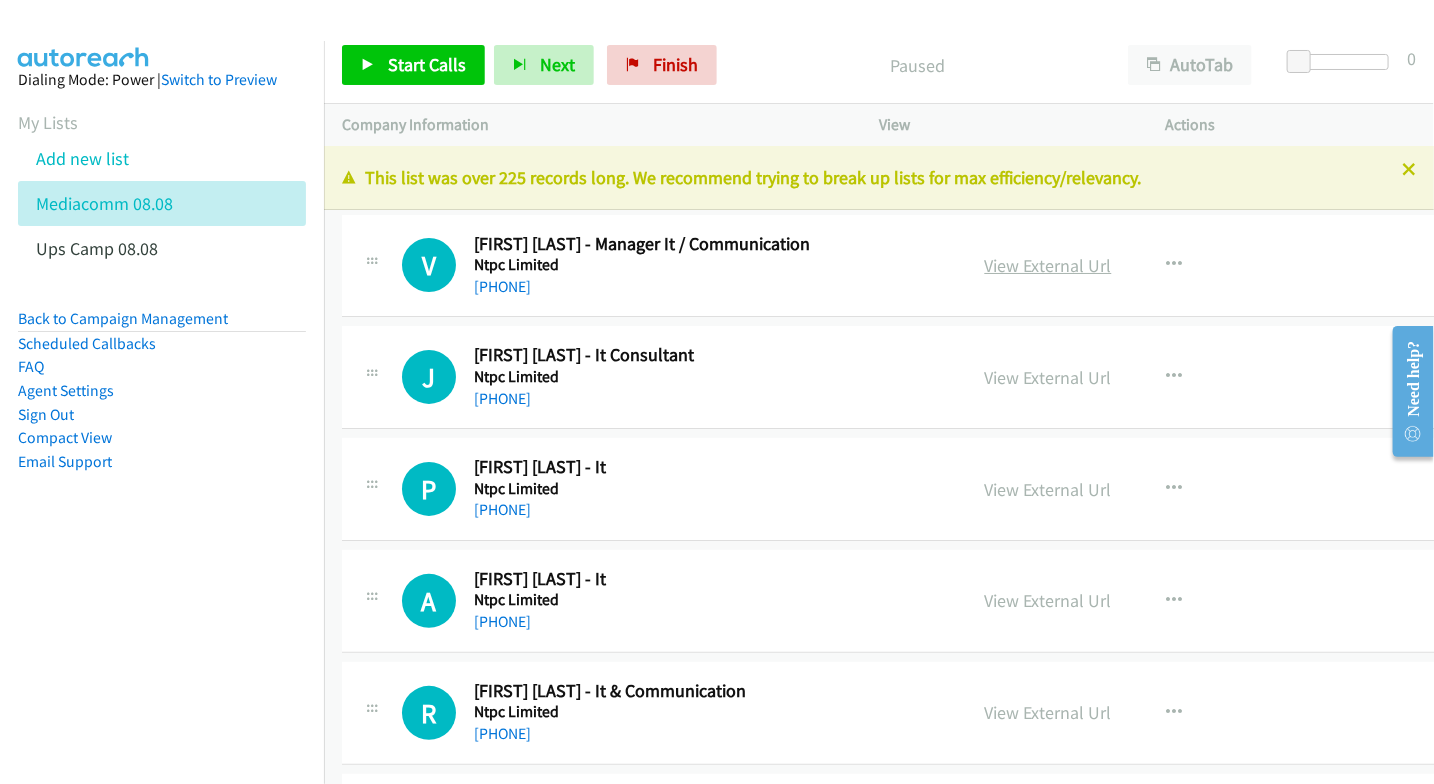 click on "View External Url" at bounding box center (1048, 265) 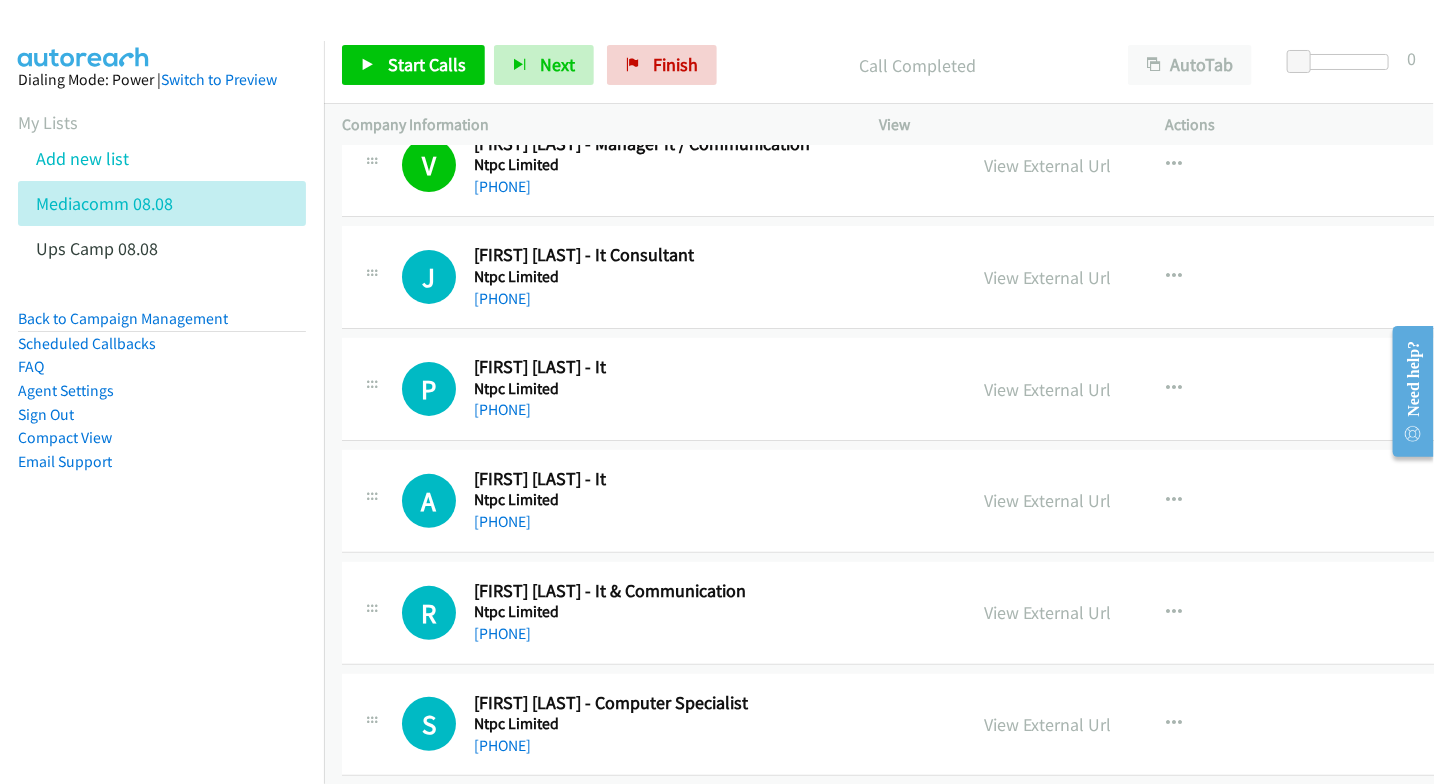 scroll, scrollTop: 111, scrollLeft: 0, axis: vertical 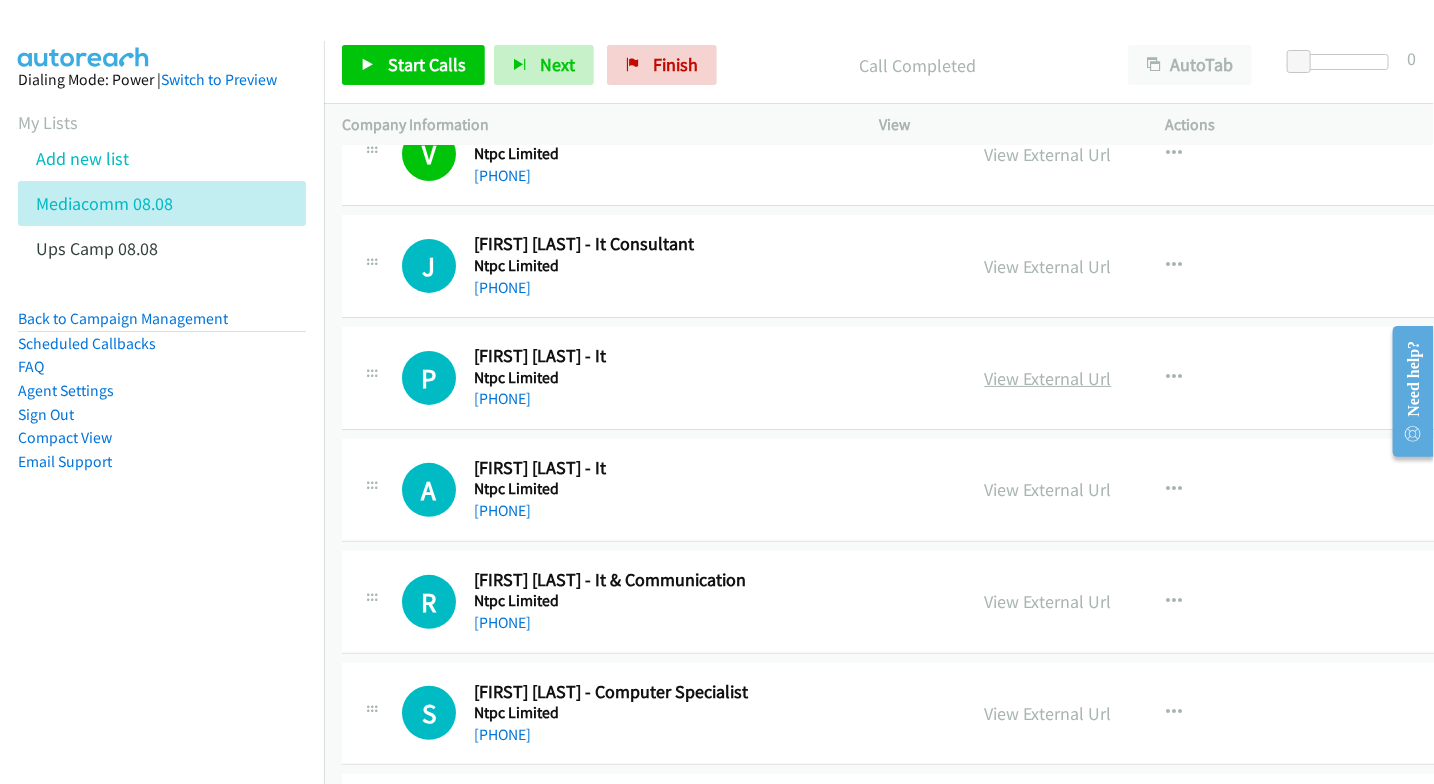 click on "View External Url" at bounding box center (1048, 378) 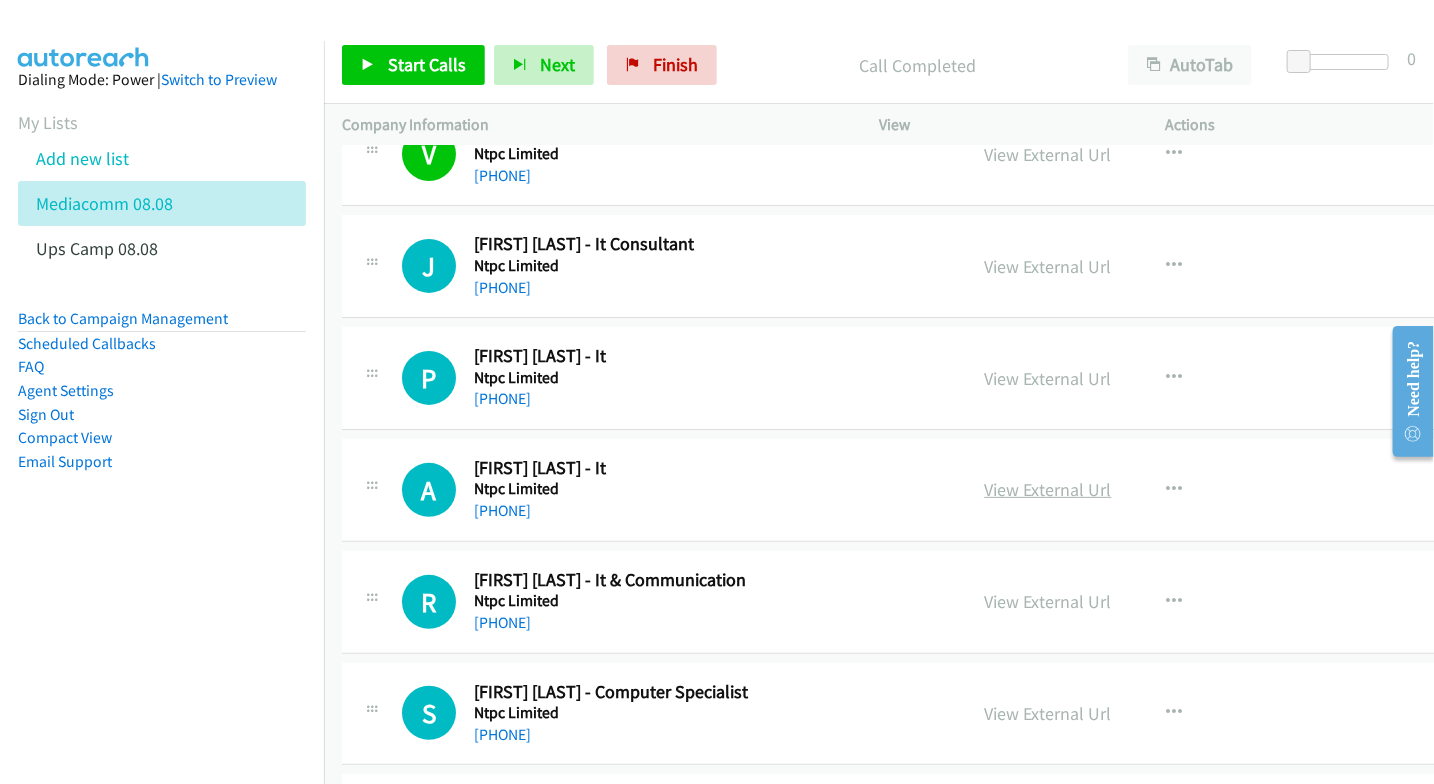 click on "View External Url" at bounding box center (1048, 489) 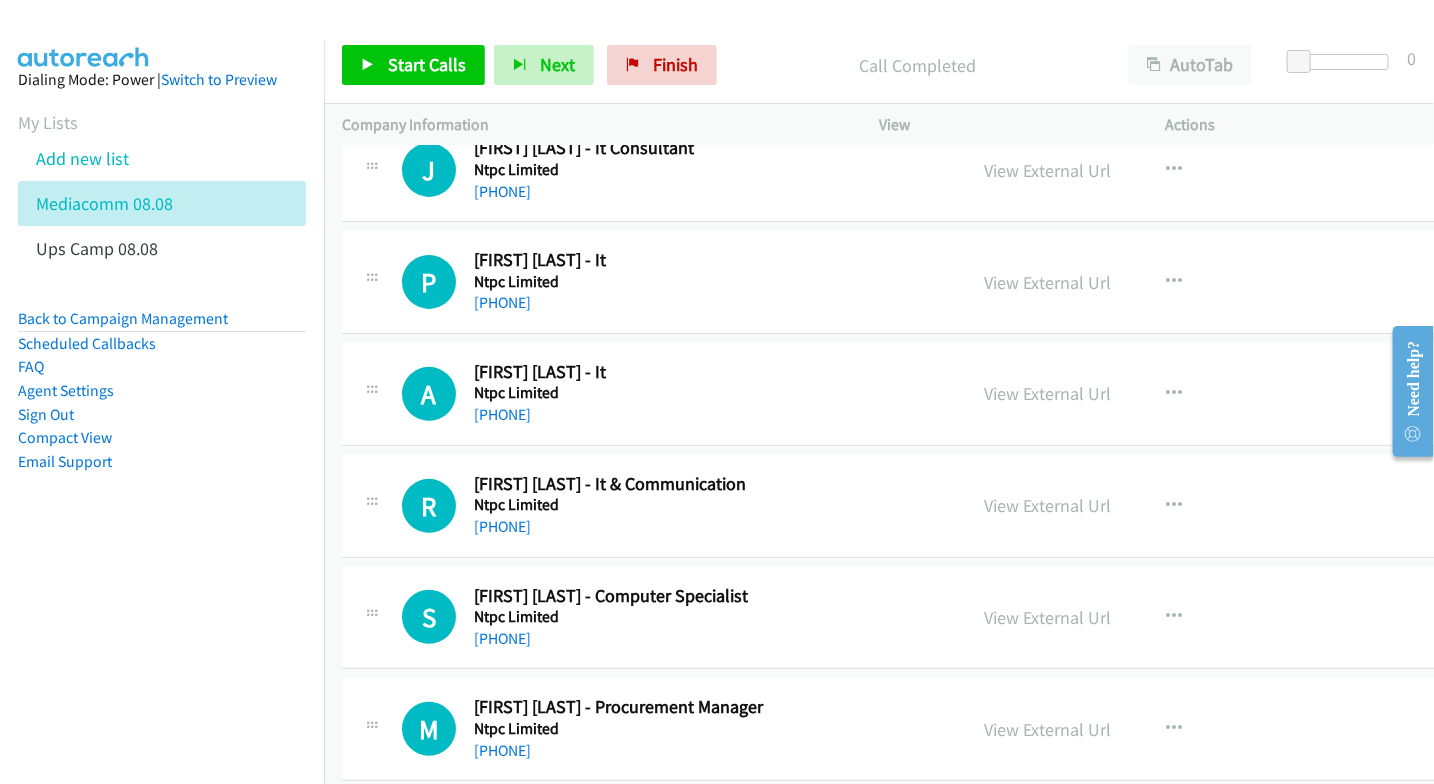 scroll, scrollTop: 222, scrollLeft: 0, axis: vertical 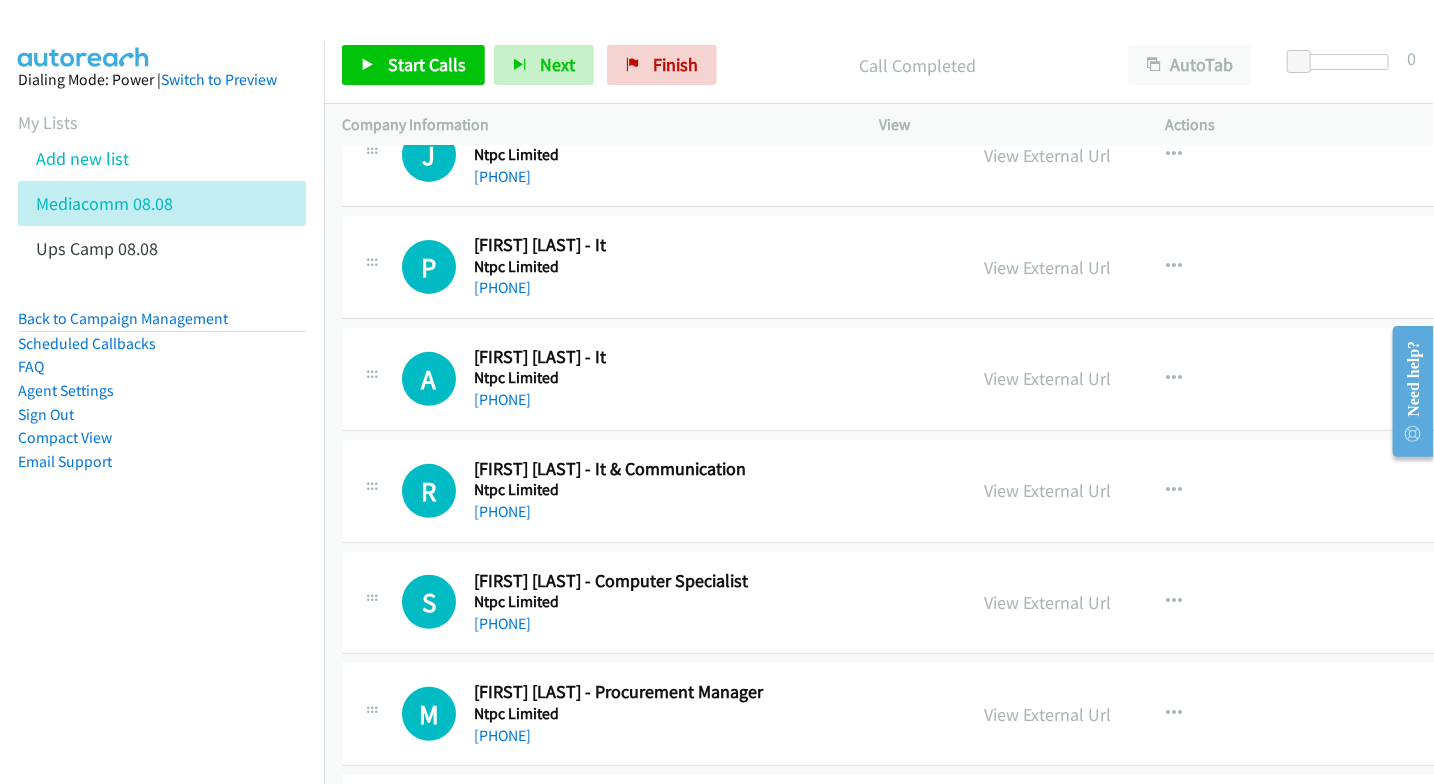 drag, startPoint x: 1005, startPoint y: 493, endPoint x: 1006, endPoint y: 505, distance: 12.0415945 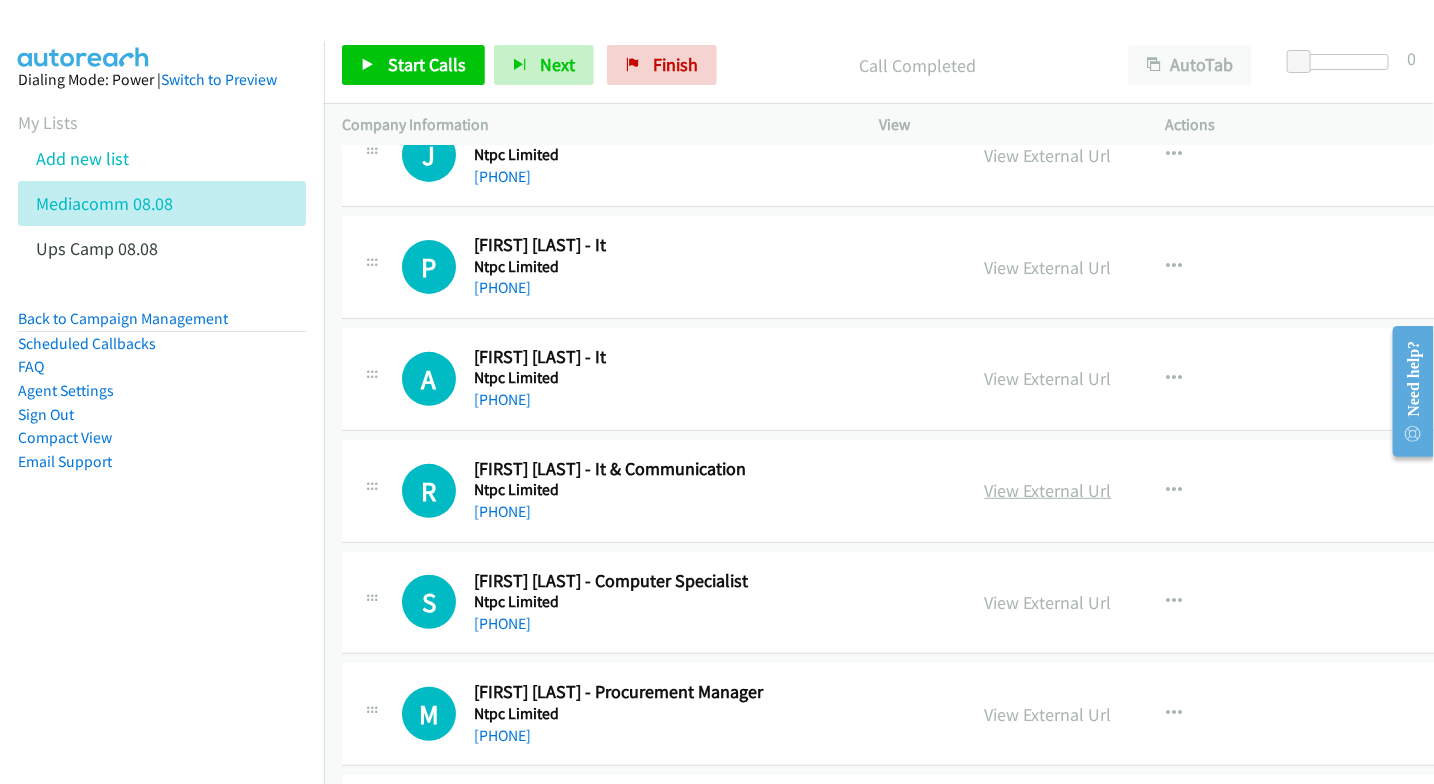 click on "View External Url" at bounding box center [1048, 490] 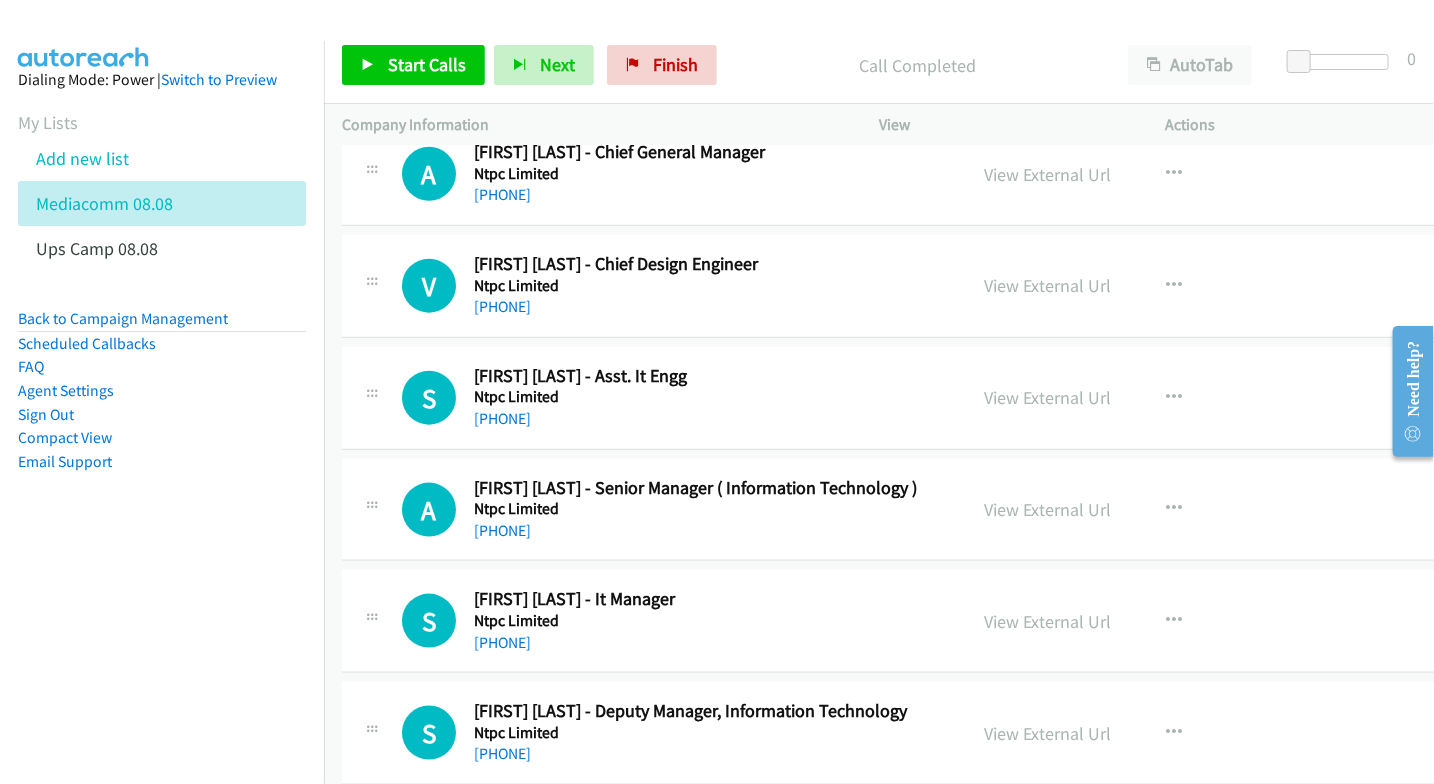 scroll, scrollTop: 888, scrollLeft: 0, axis: vertical 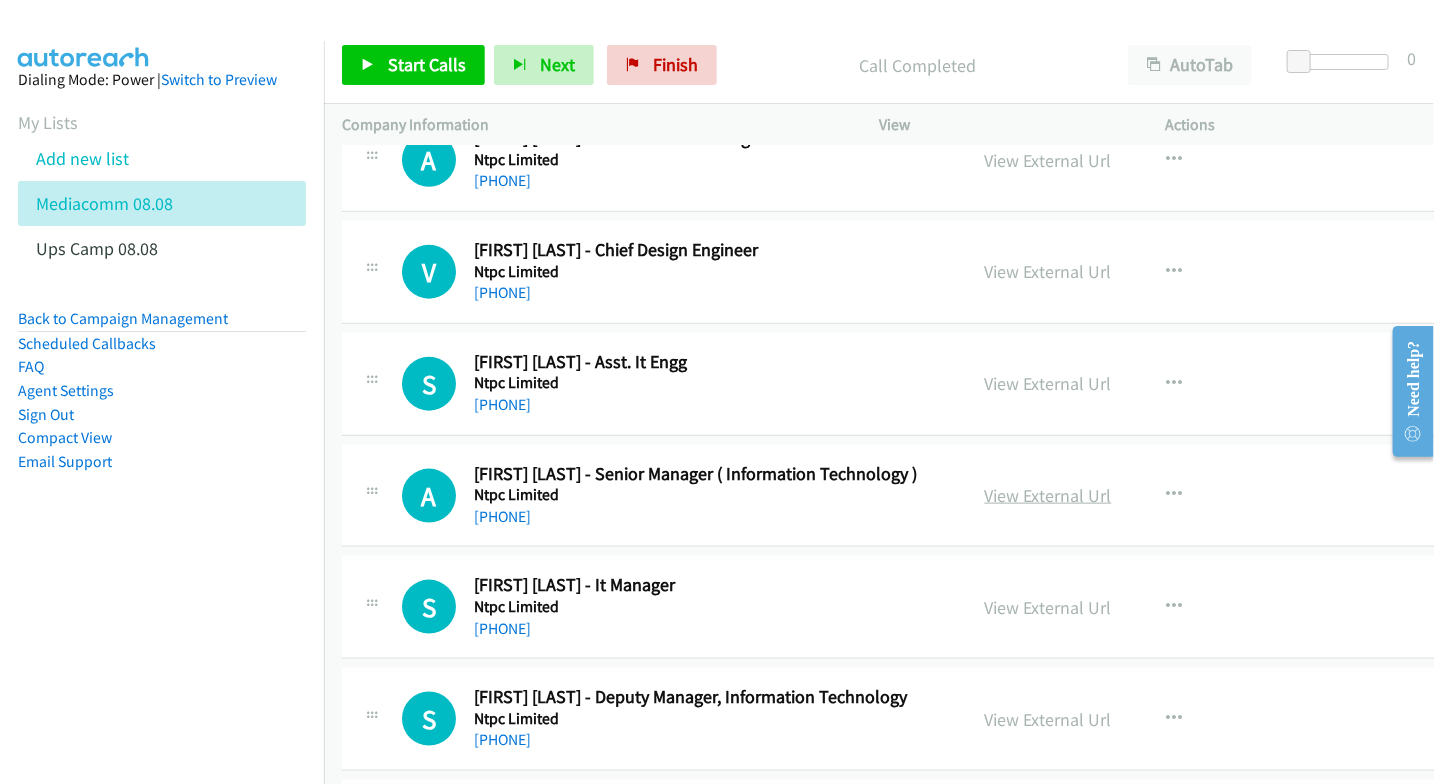 click on "View External Url" at bounding box center [1048, 495] 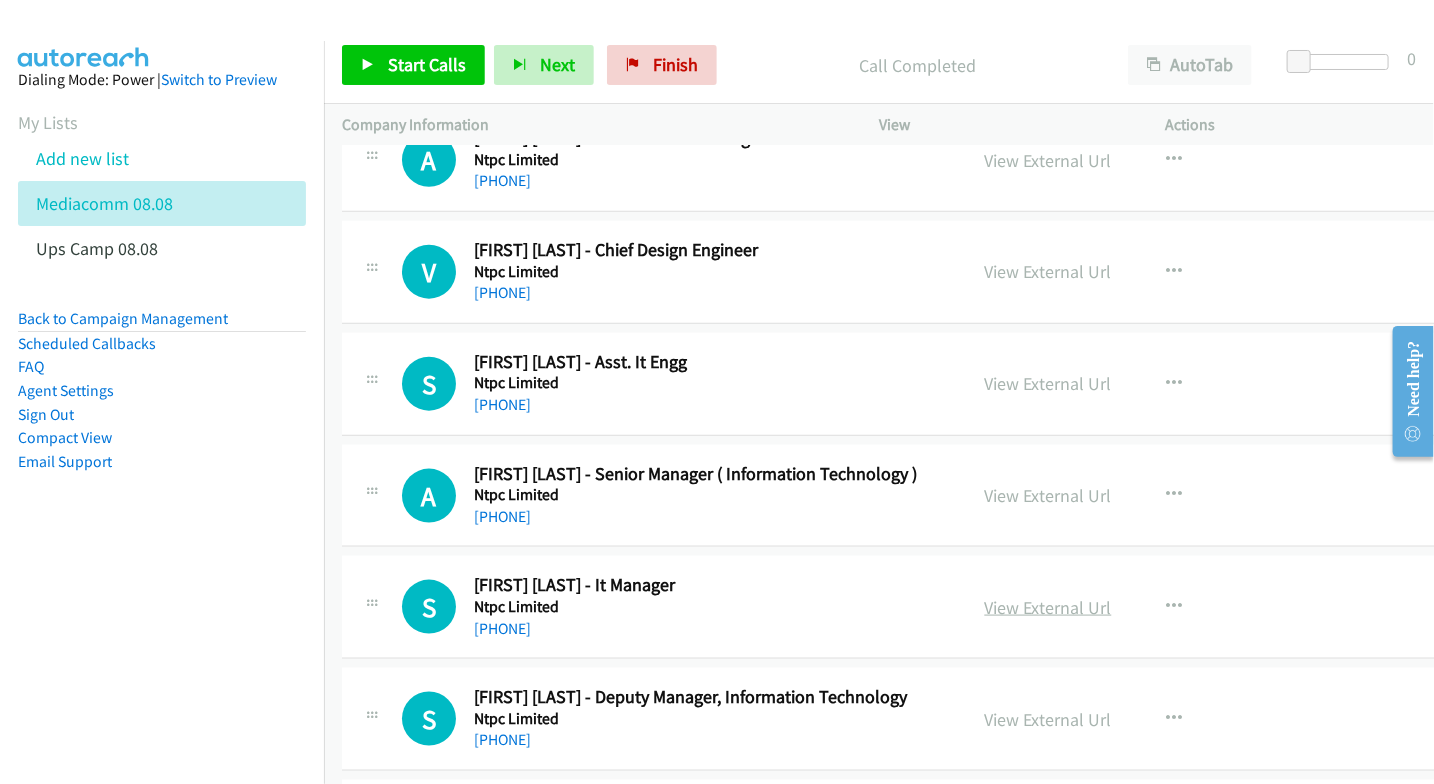 click on "View External Url" at bounding box center (1048, 607) 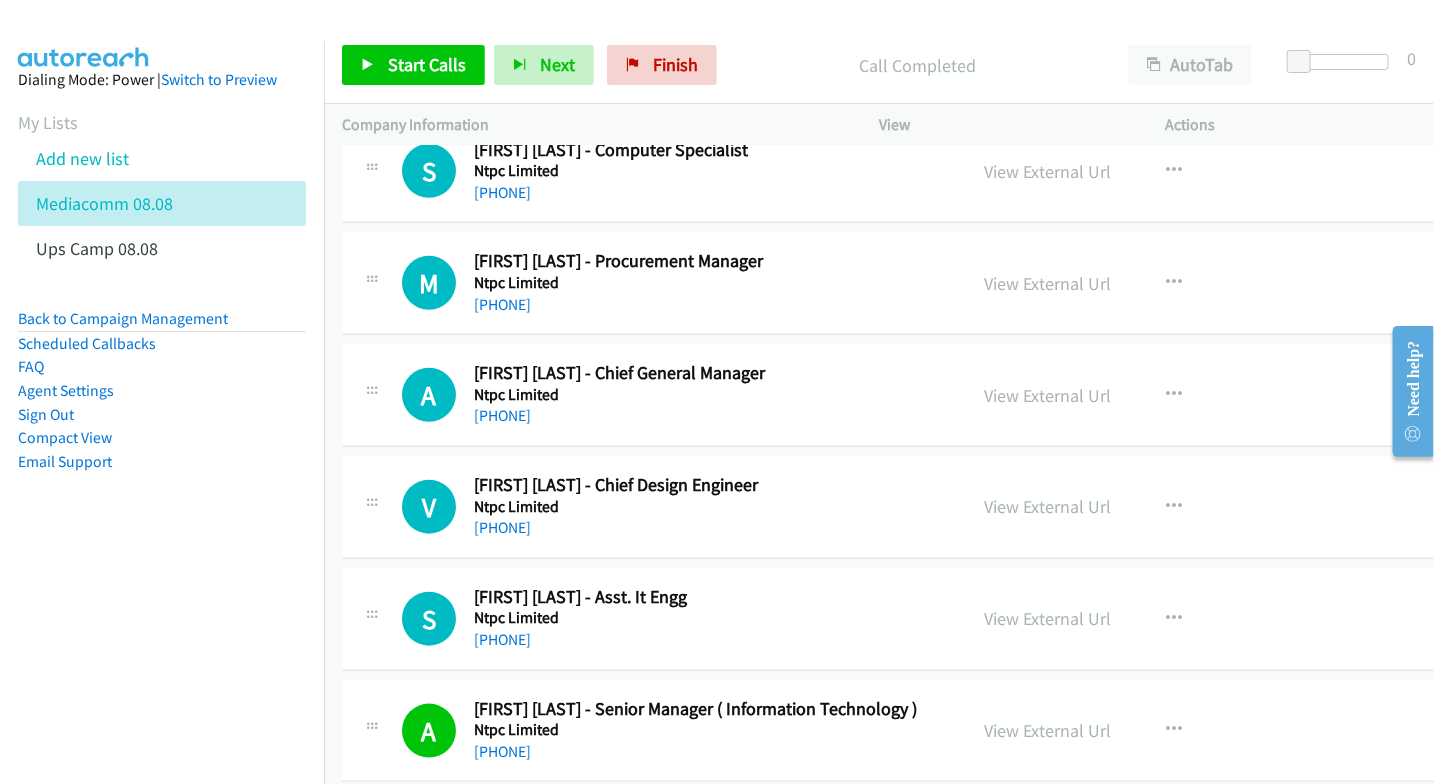 scroll, scrollTop: 666, scrollLeft: 0, axis: vertical 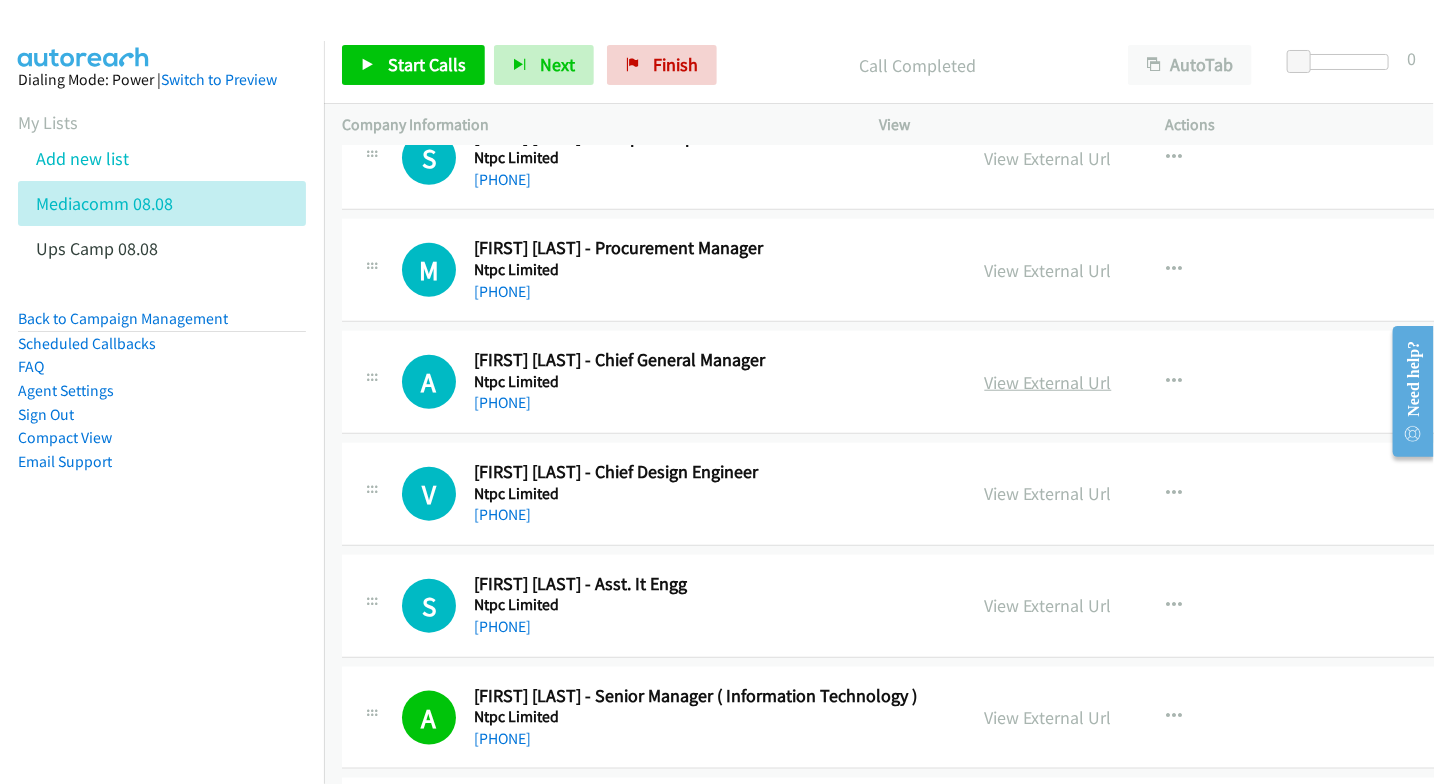 click on "View External Url" at bounding box center (1048, 382) 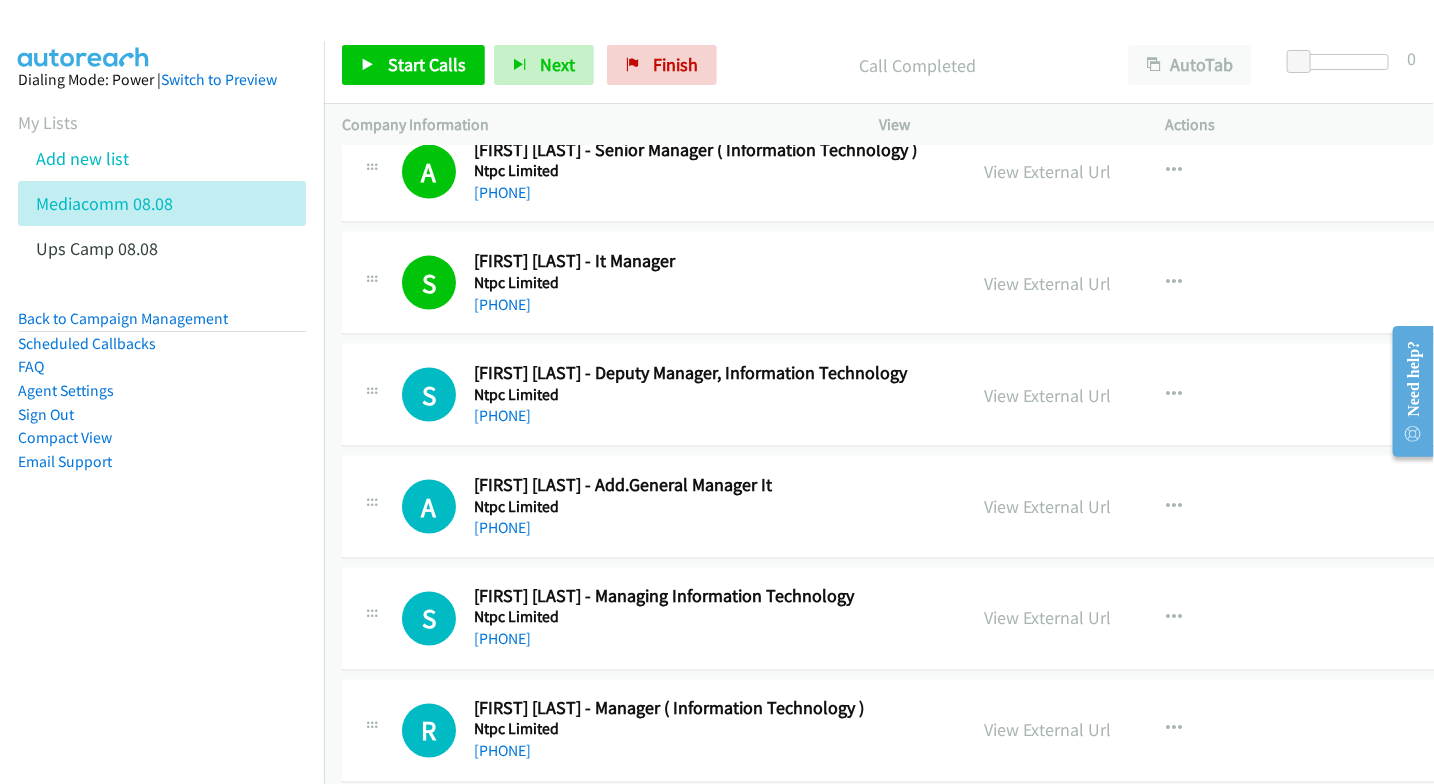 scroll, scrollTop: 1222, scrollLeft: 0, axis: vertical 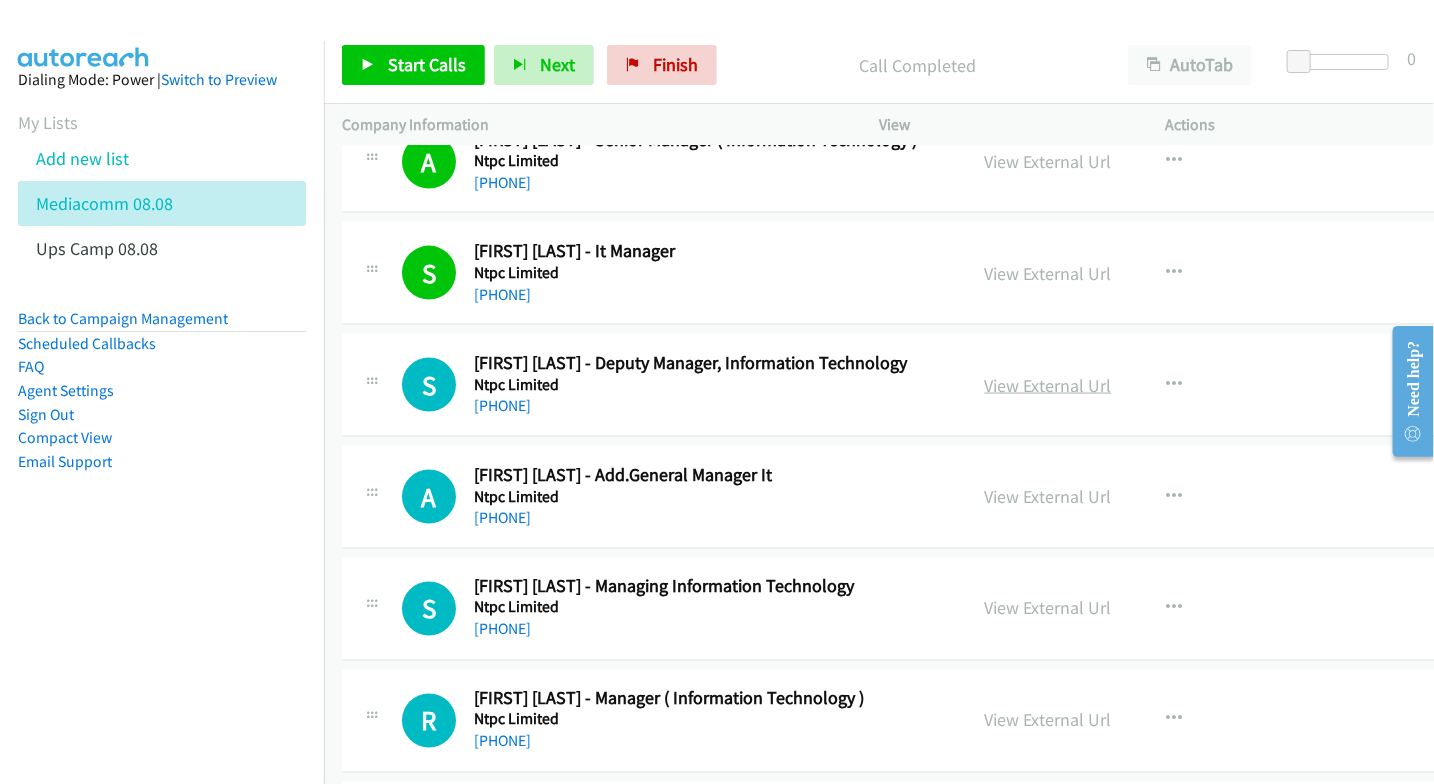 click on "View External Url" at bounding box center [1048, 385] 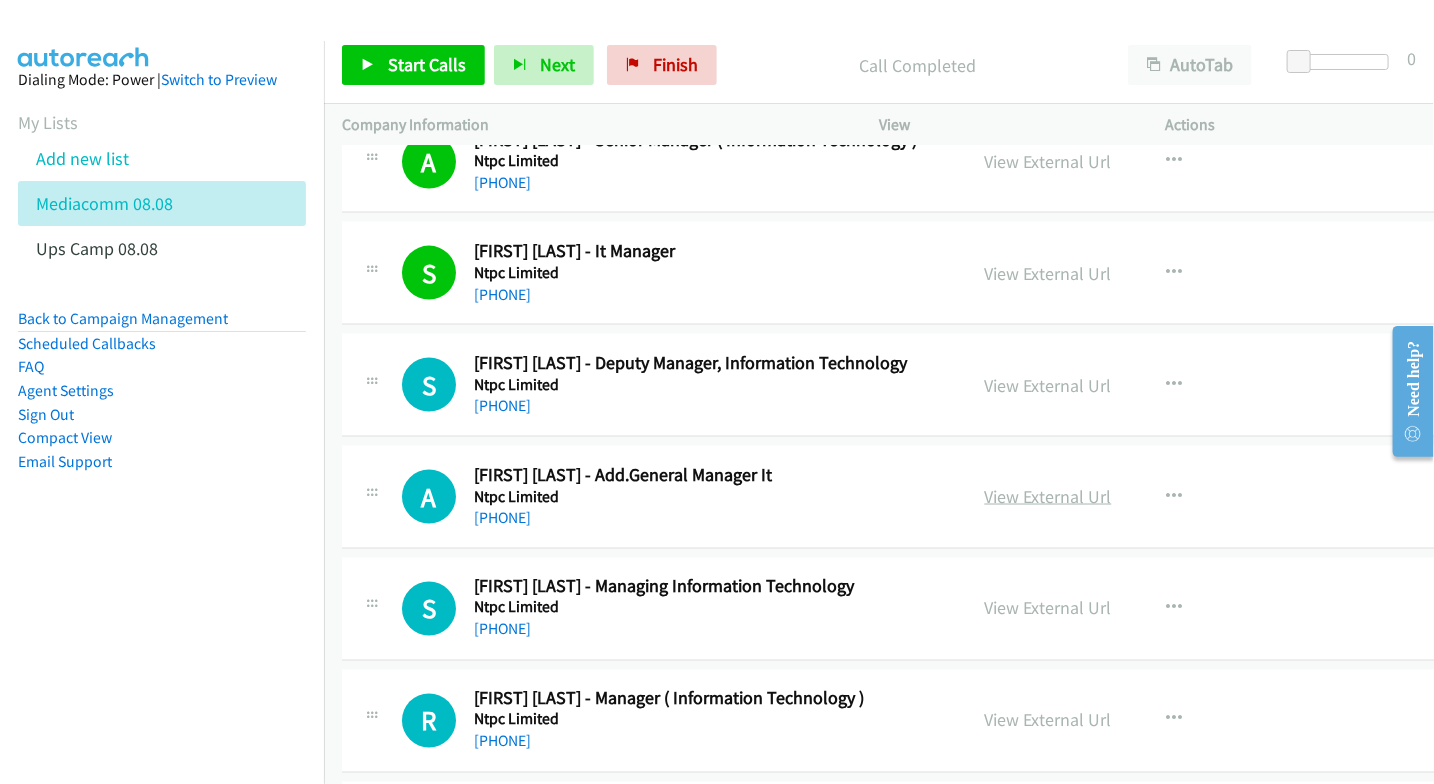 click on "View External Url" at bounding box center [1048, 496] 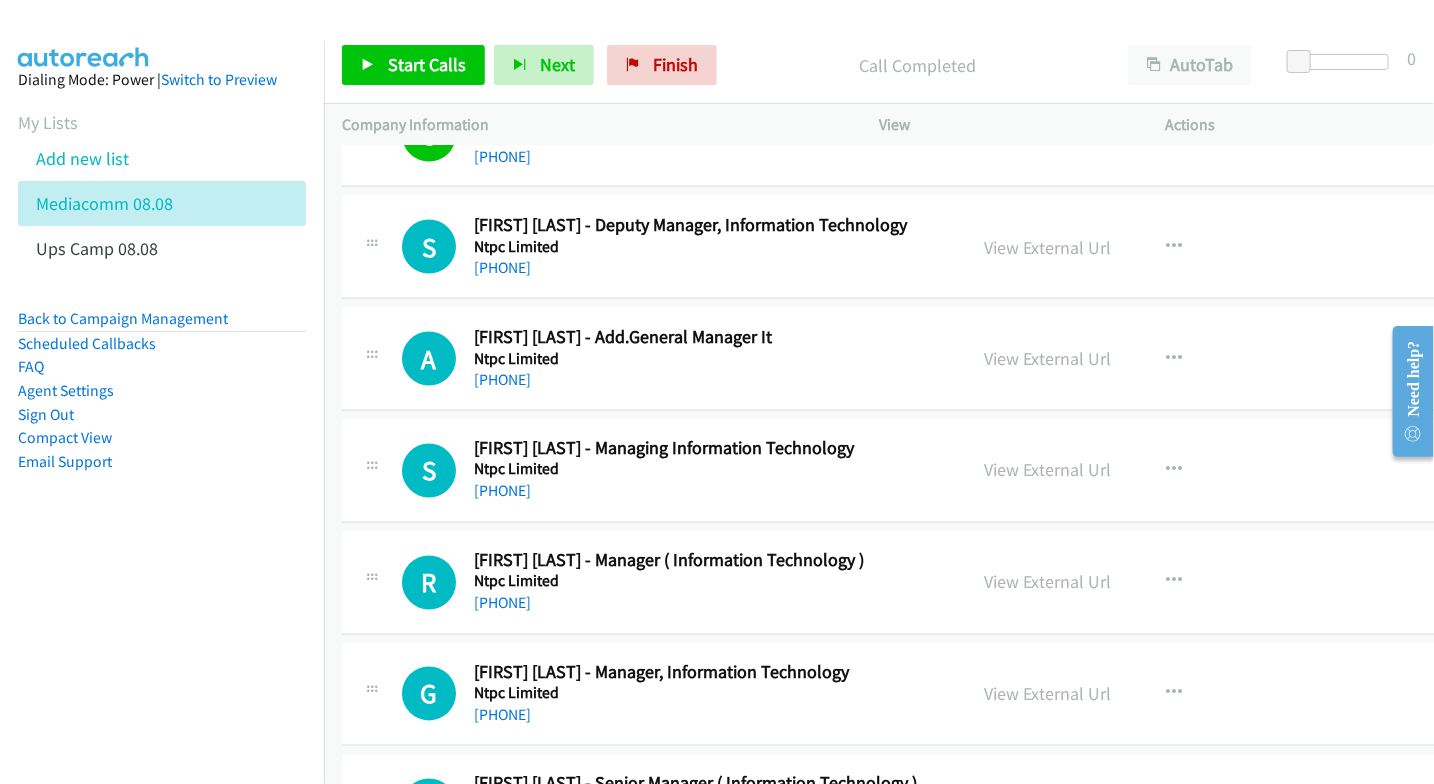 scroll, scrollTop: 1444, scrollLeft: 0, axis: vertical 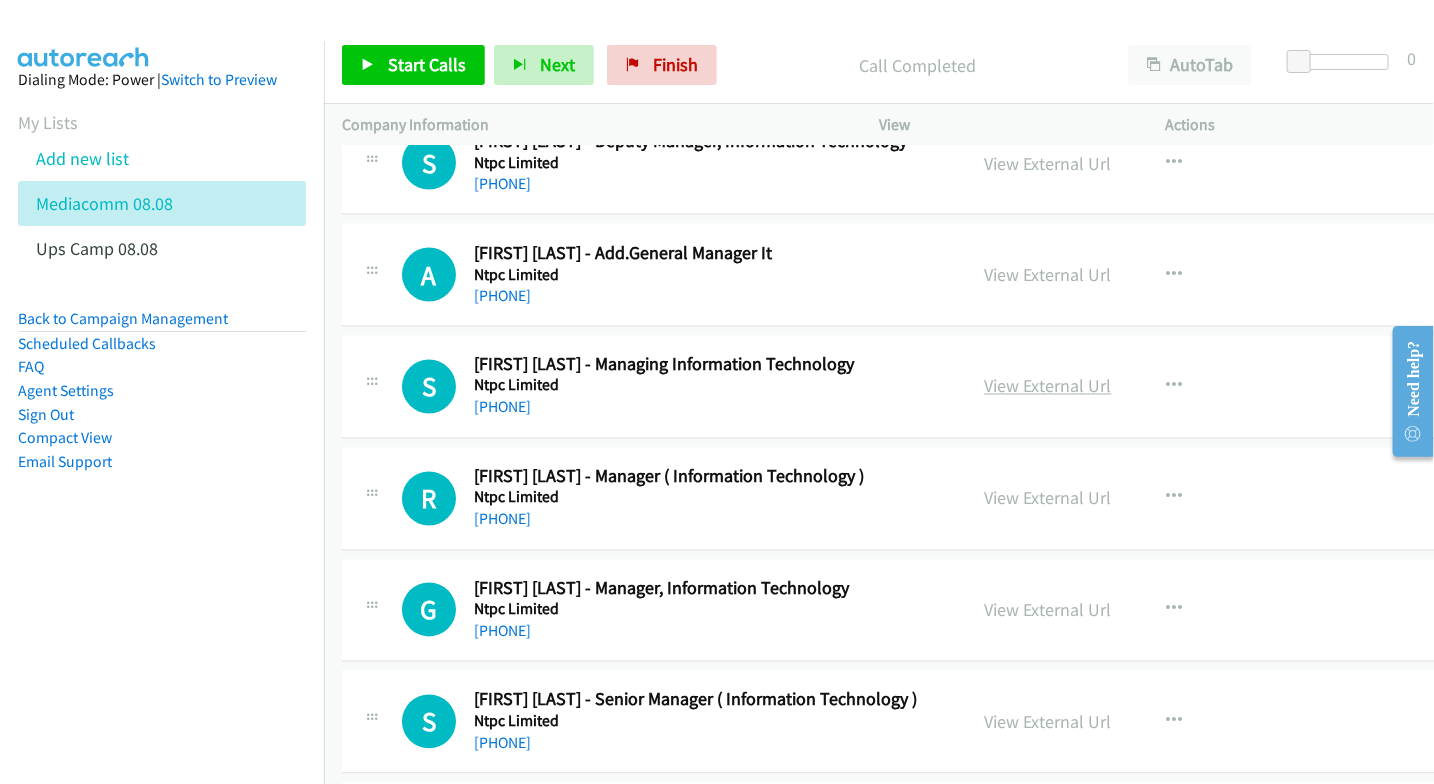 click on "View External Url" at bounding box center [1048, 386] 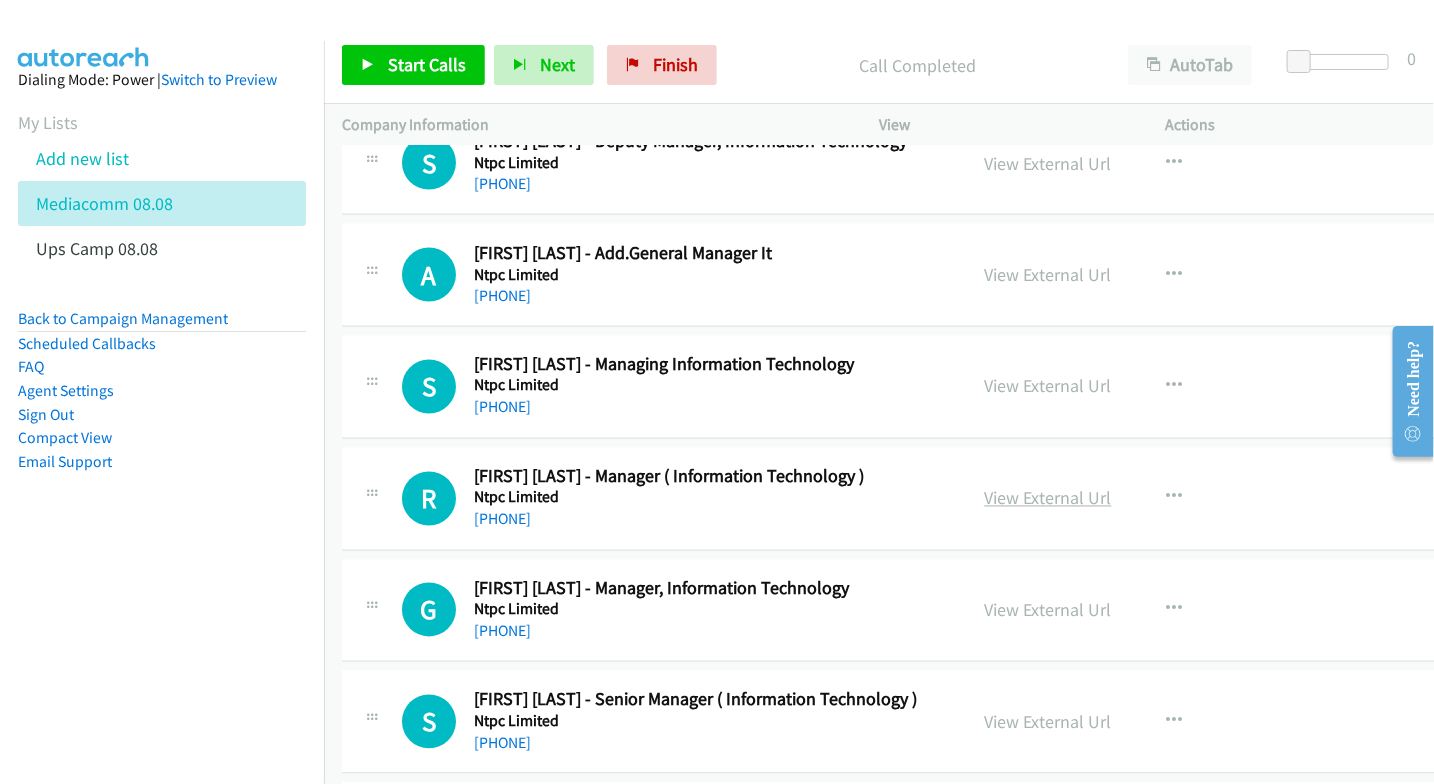 click on "View External Url" at bounding box center (1048, 498) 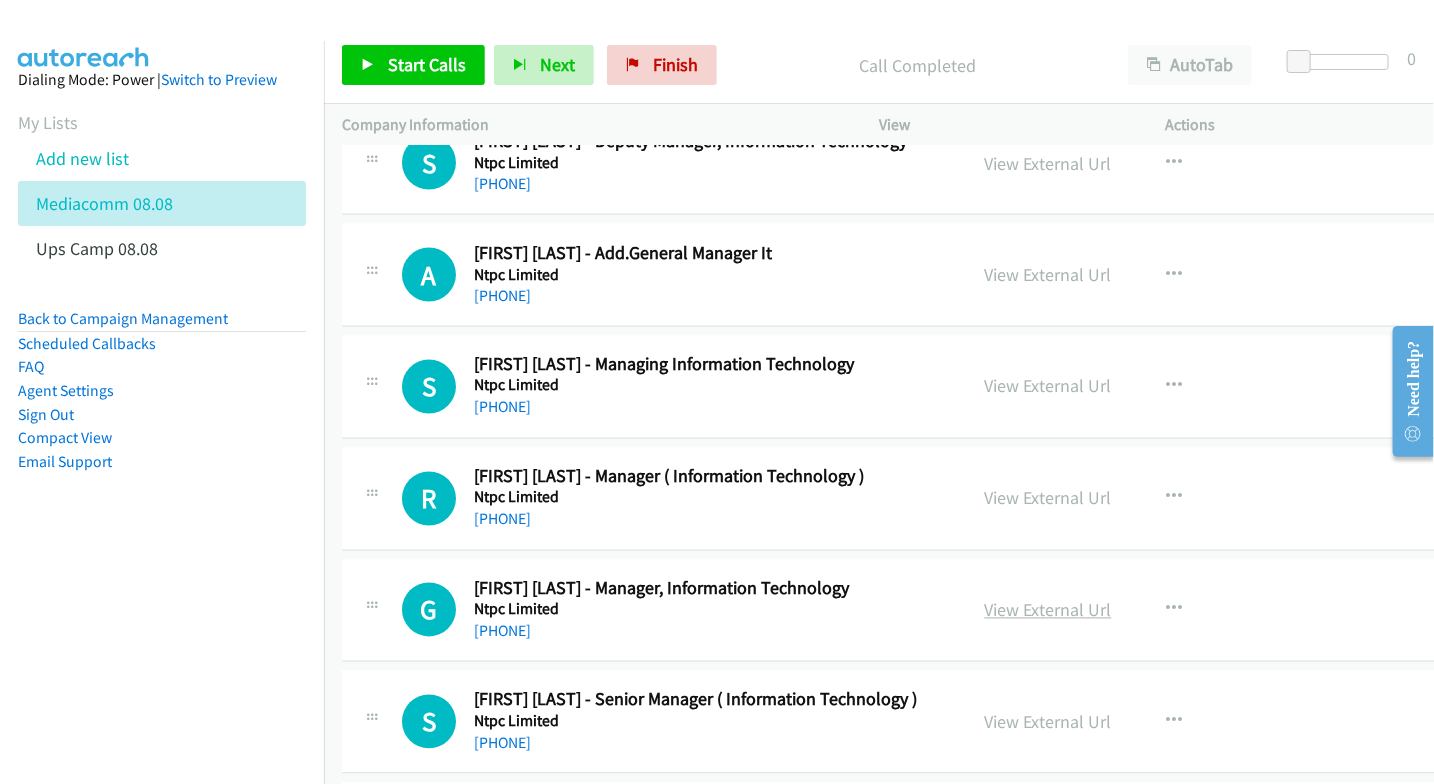click on "View External Url" at bounding box center [1048, 610] 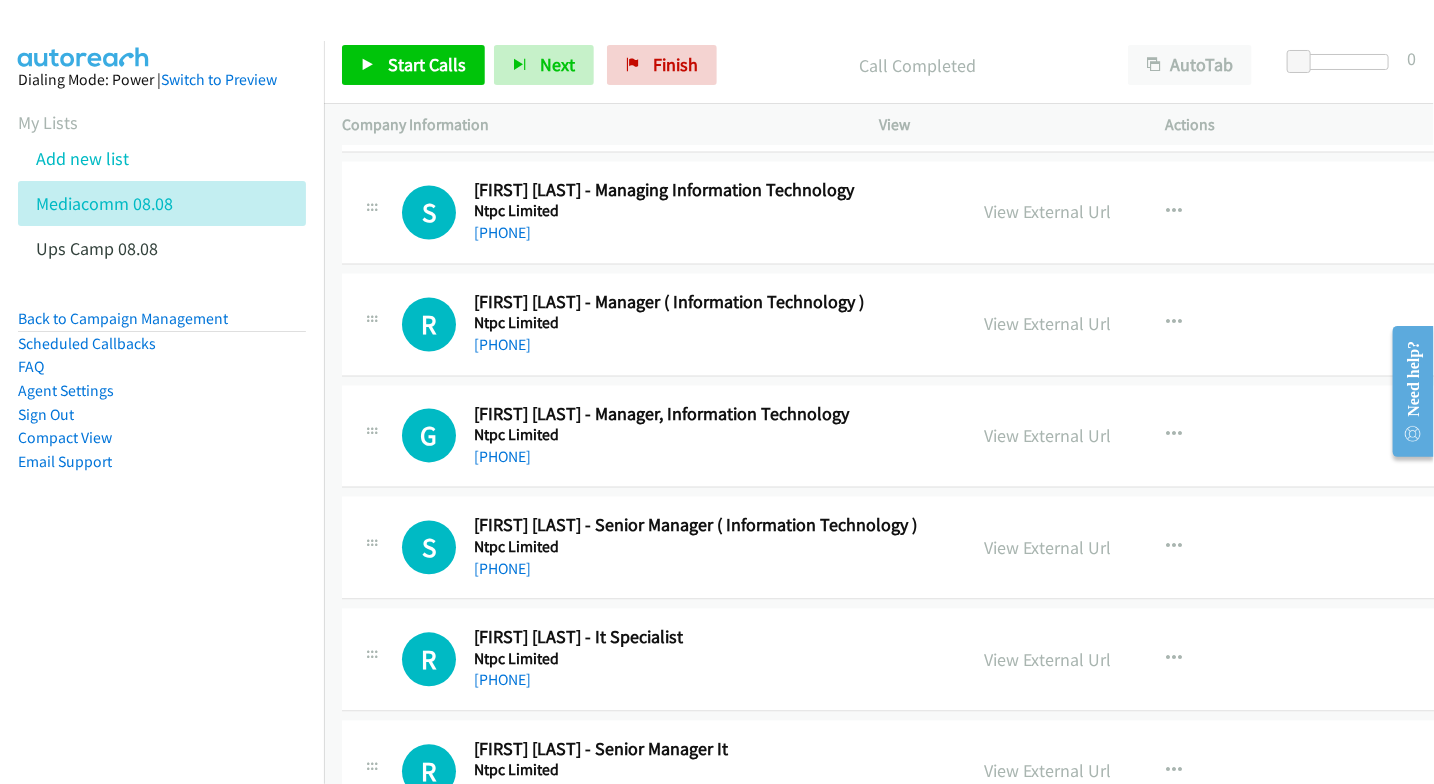 scroll, scrollTop: 1666, scrollLeft: 0, axis: vertical 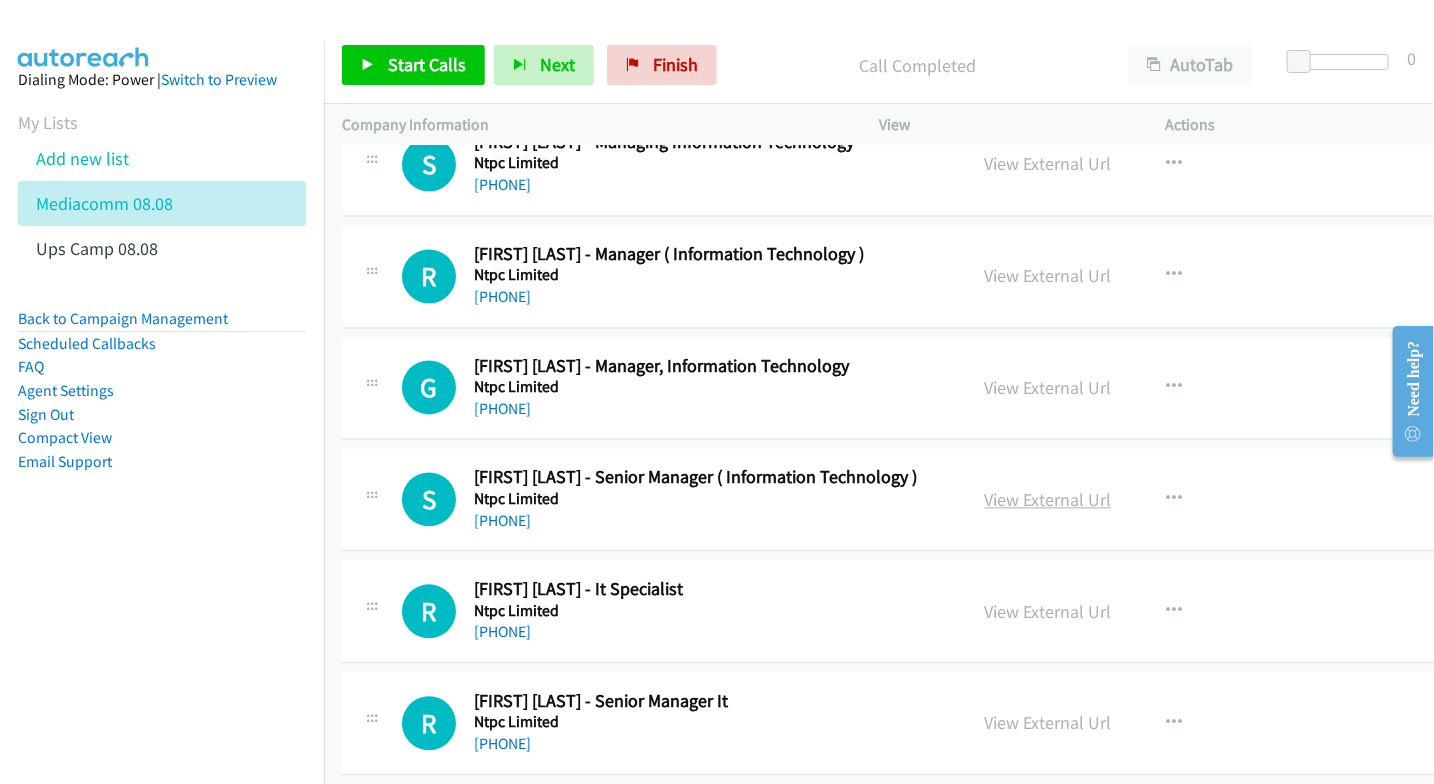 click on "View External Url" at bounding box center [1048, 500] 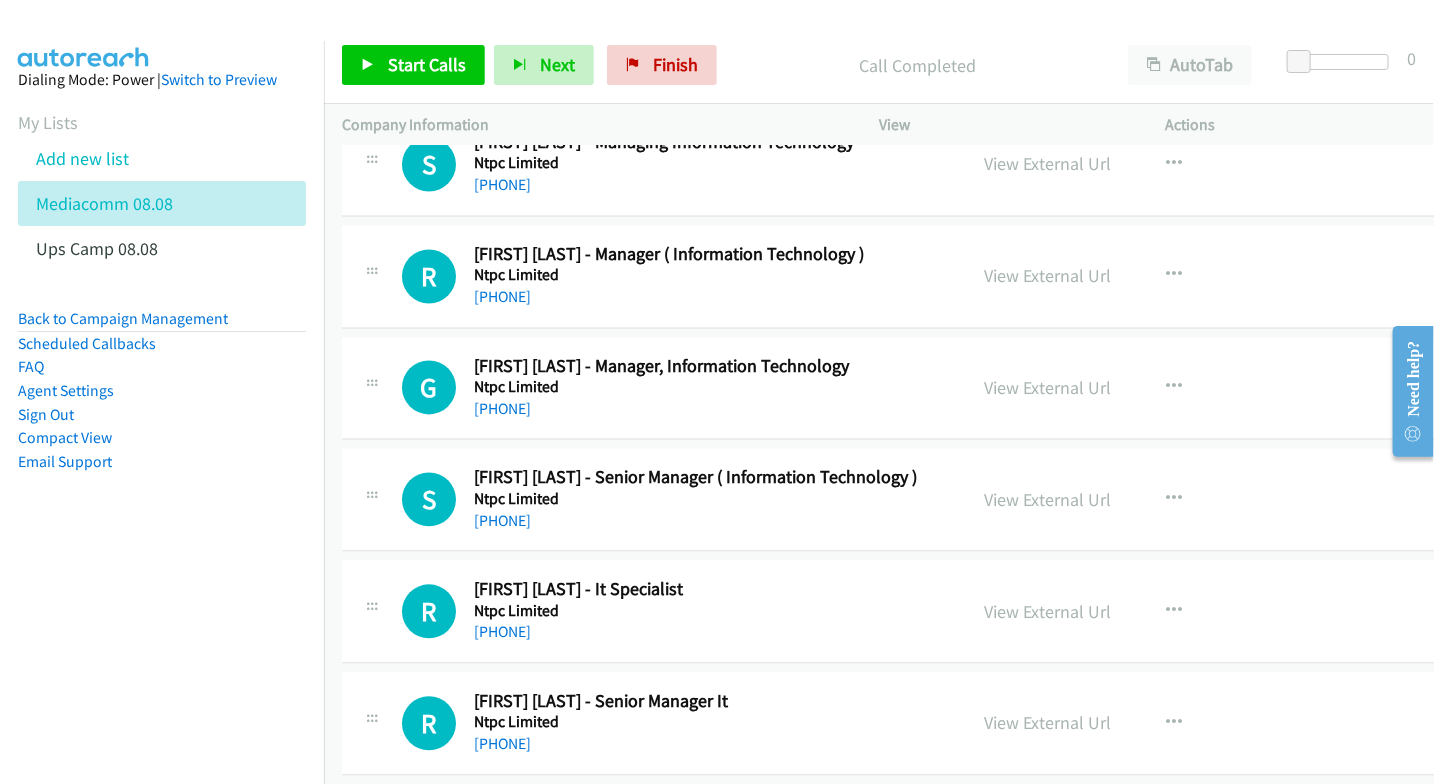 drag, startPoint x: 1005, startPoint y: 606, endPoint x: 933, endPoint y: 543, distance: 95.67131 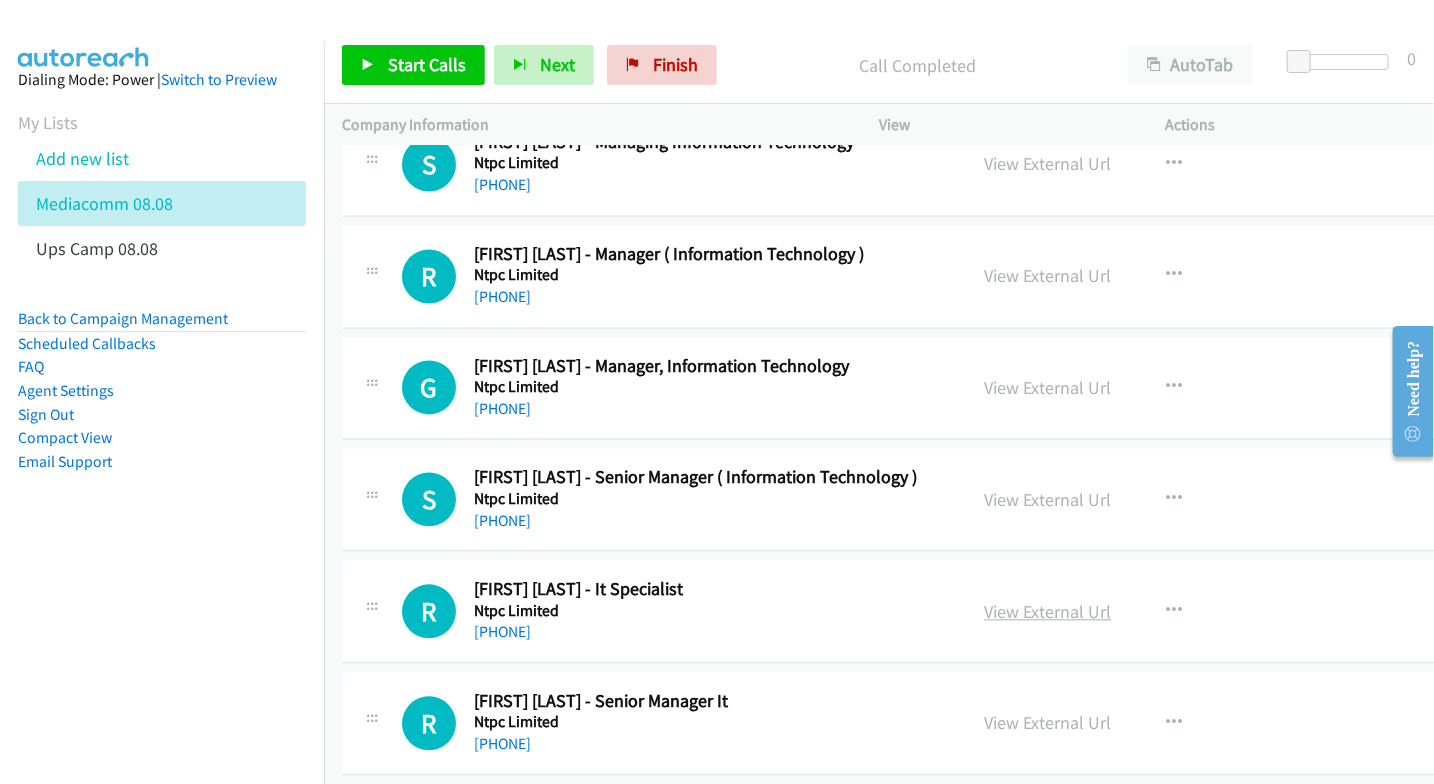 click on "View External Url" at bounding box center (1048, 612) 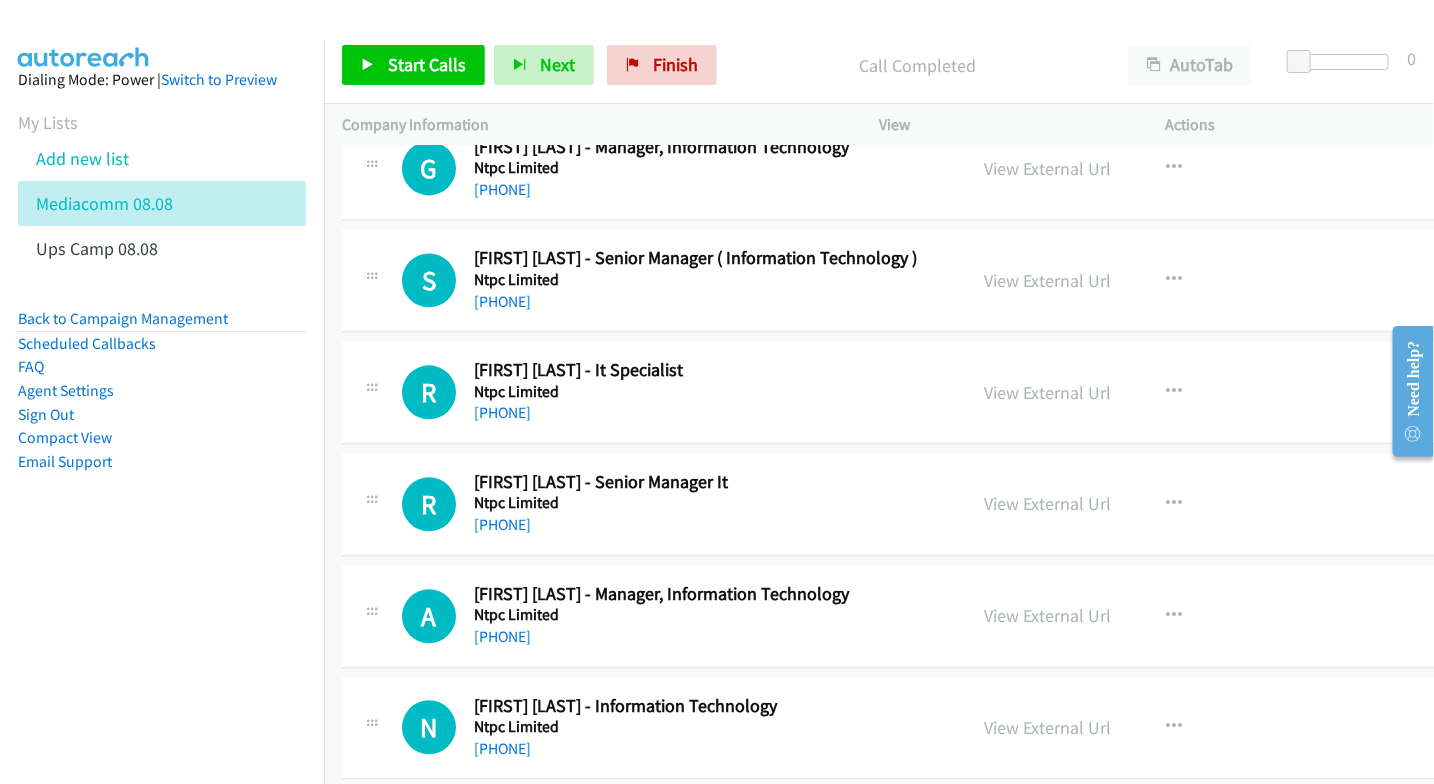 scroll, scrollTop: 1888, scrollLeft: 0, axis: vertical 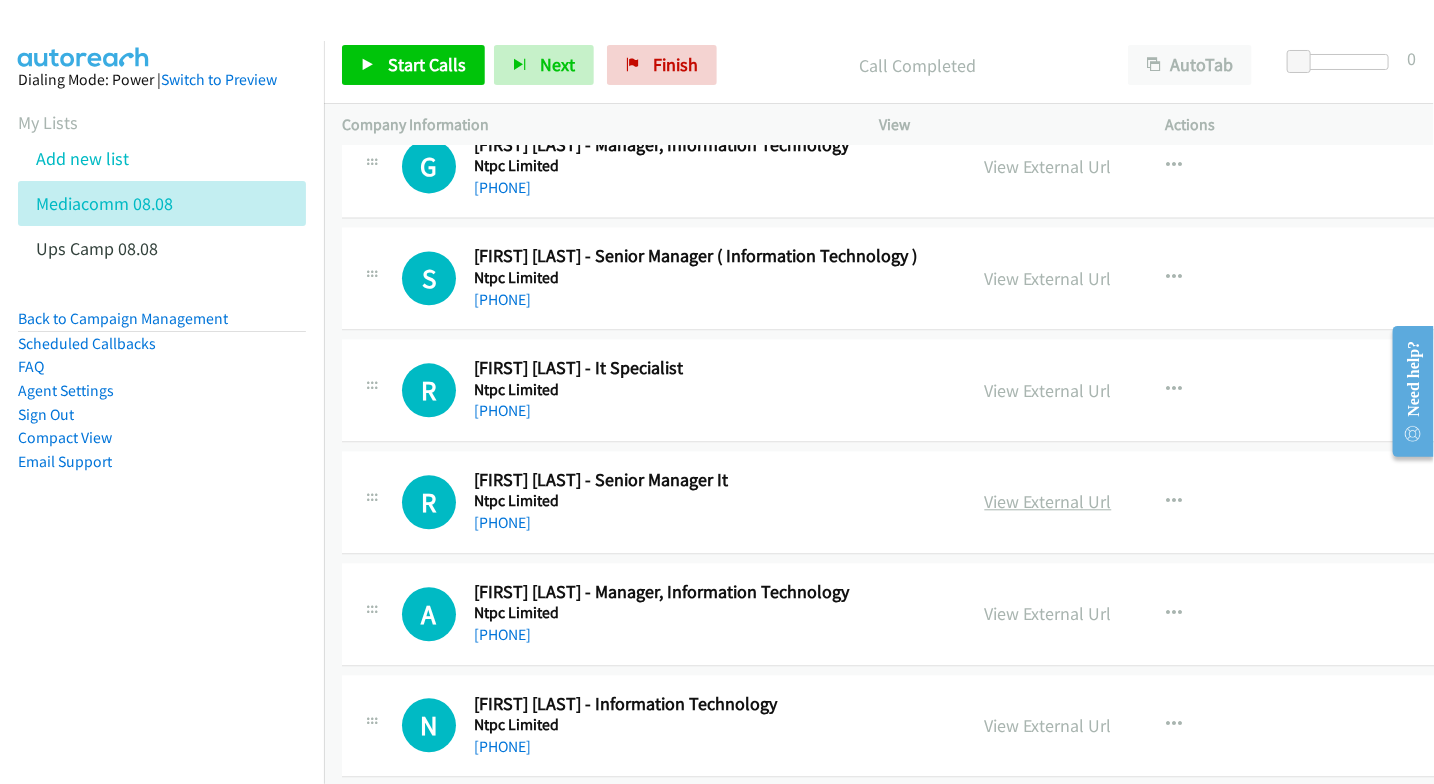 click on "View External Url" at bounding box center (1048, 501) 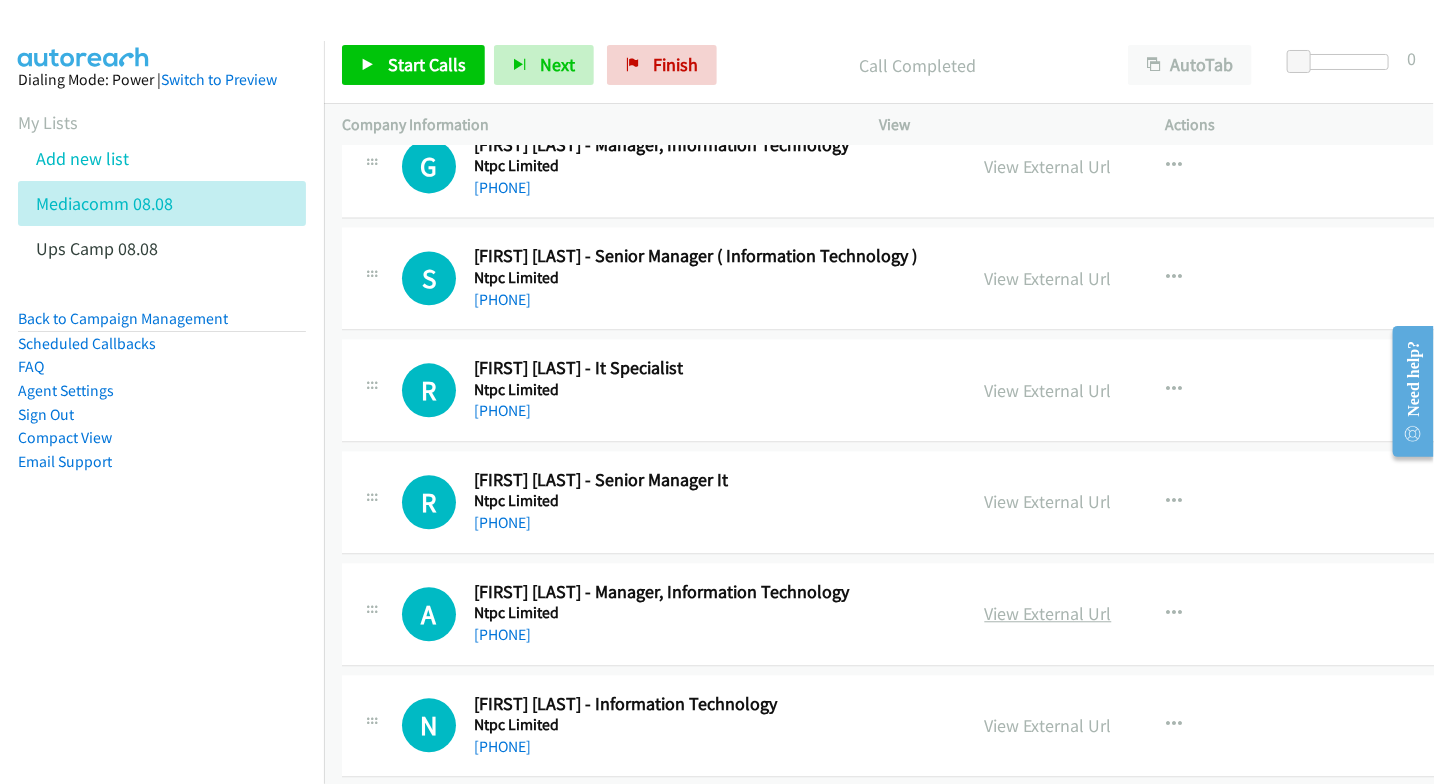 click on "View External Url" at bounding box center (1048, 613) 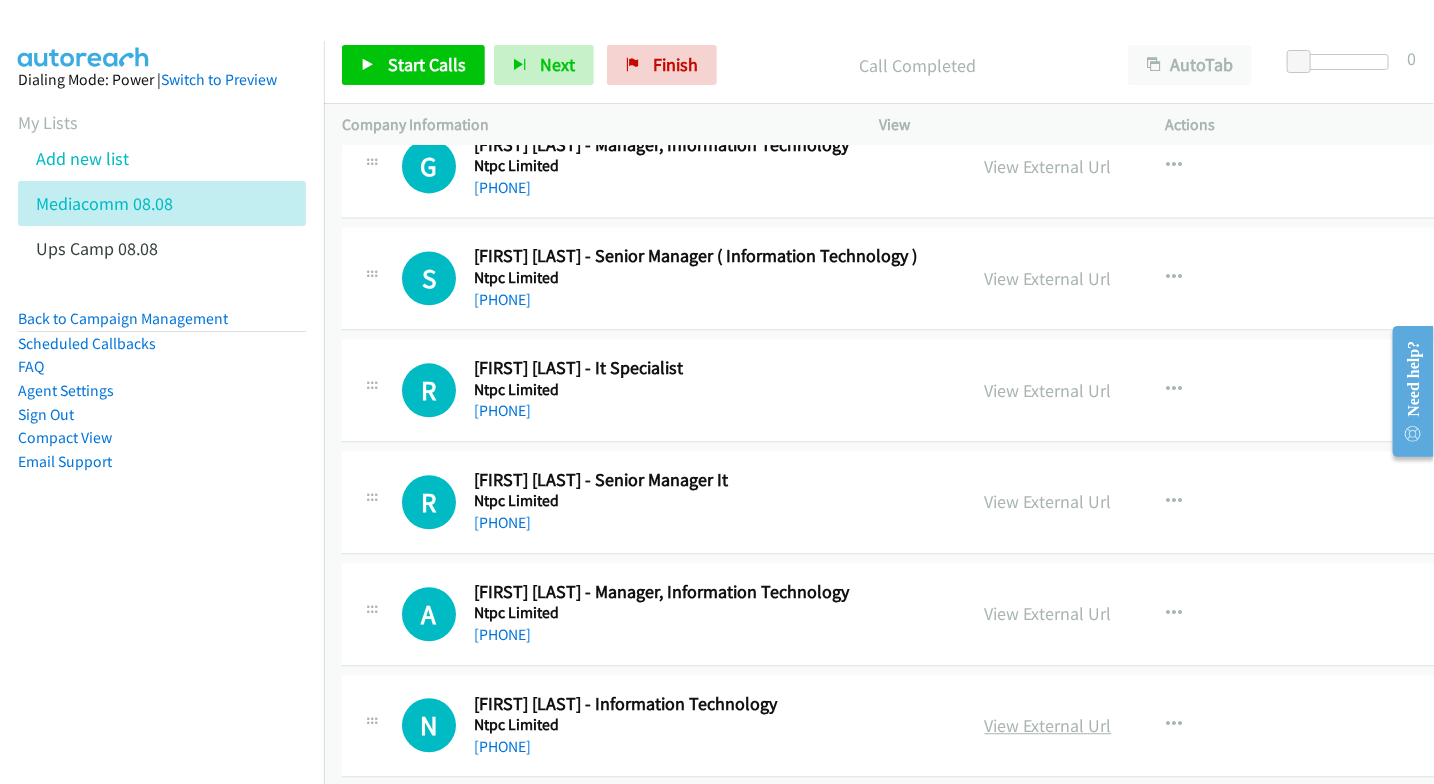click on "View External Url" at bounding box center (1048, 725) 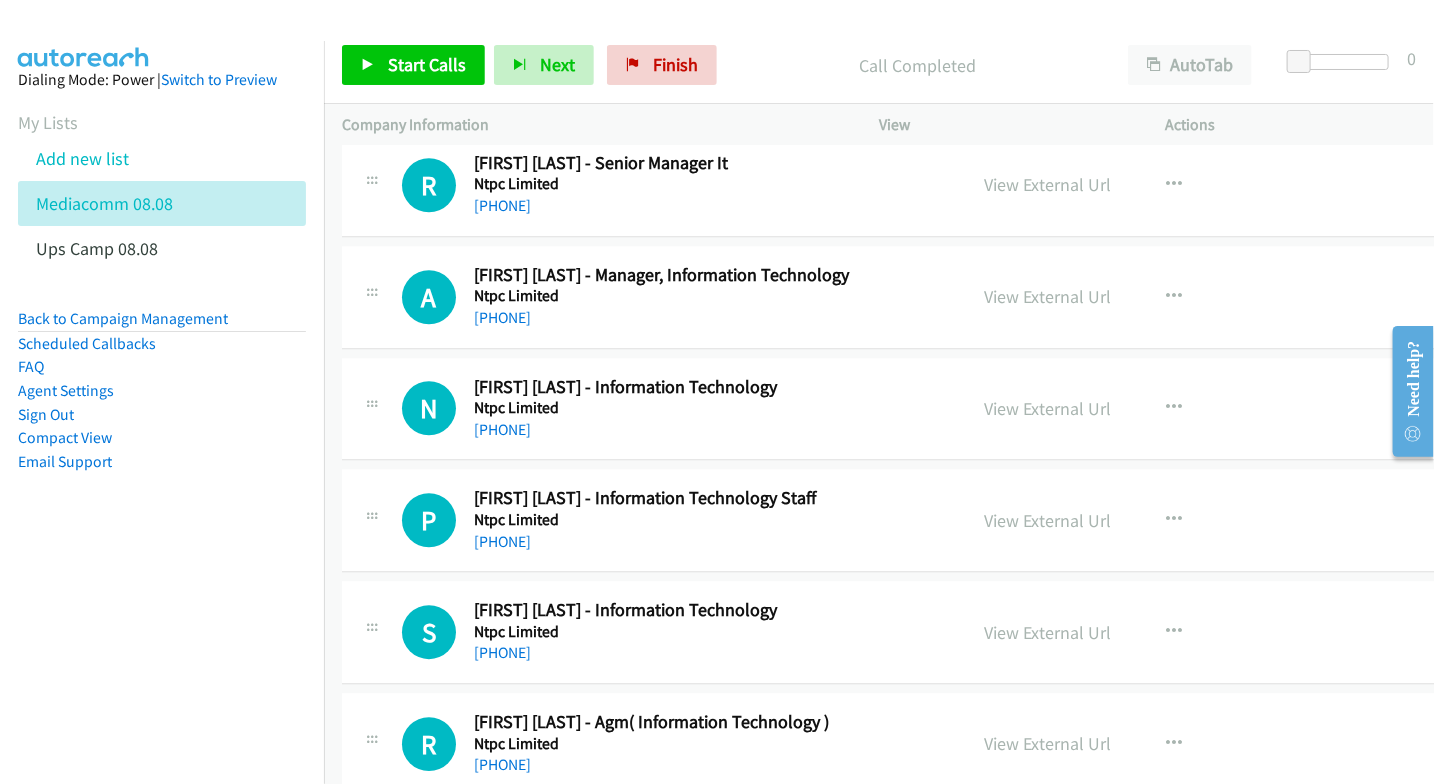 scroll, scrollTop: 2222, scrollLeft: 0, axis: vertical 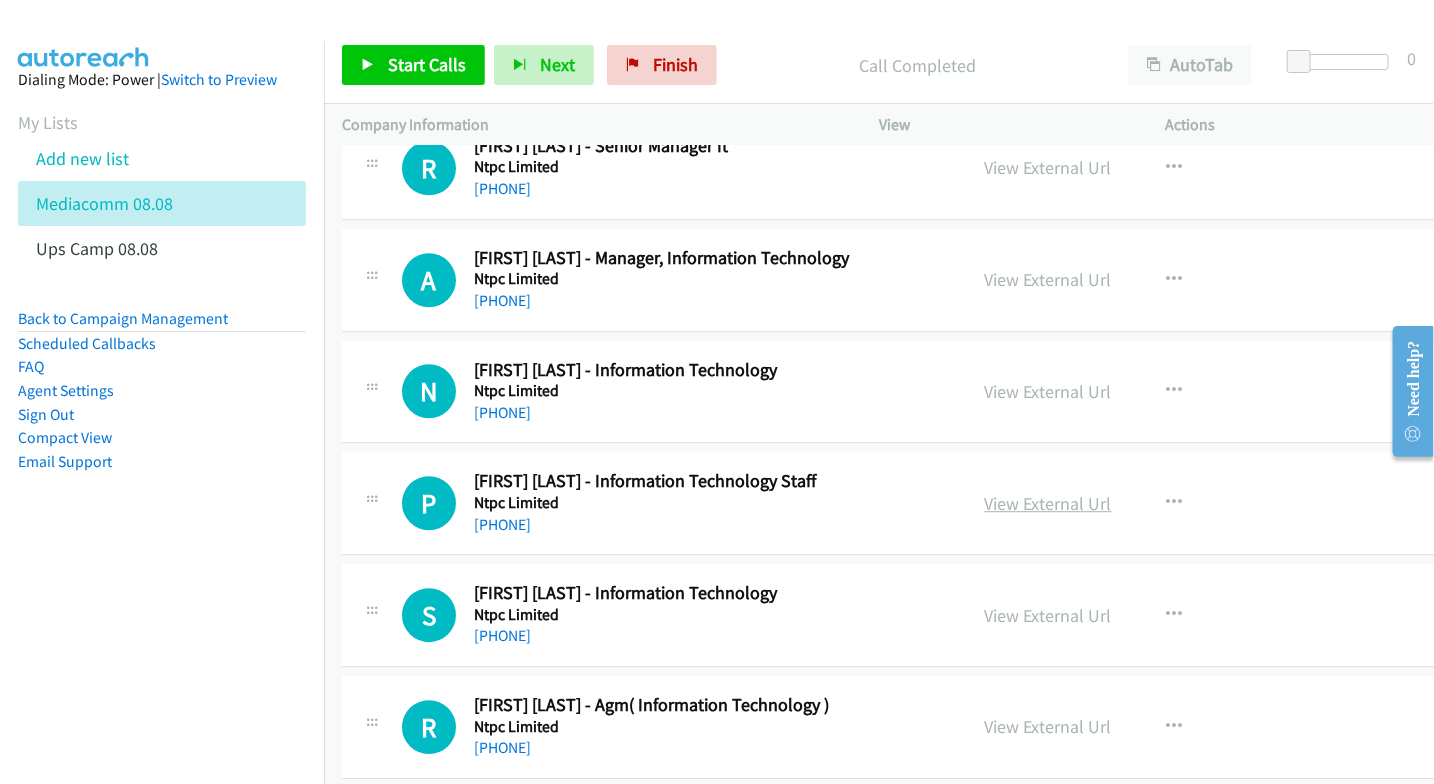 click on "View External Url" at bounding box center (1048, 503) 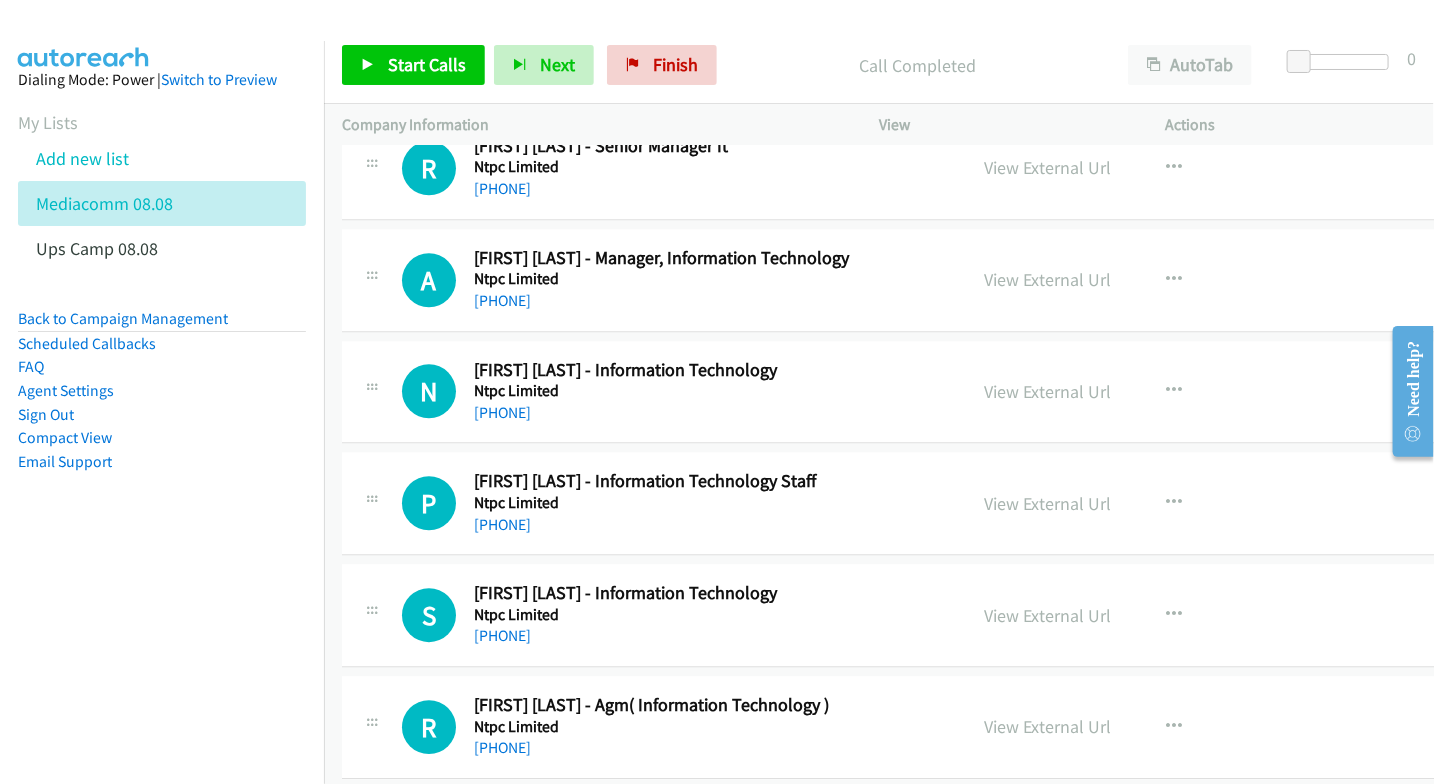 drag, startPoint x: 1008, startPoint y: 615, endPoint x: 945, endPoint y: 548, distance: 91.967384 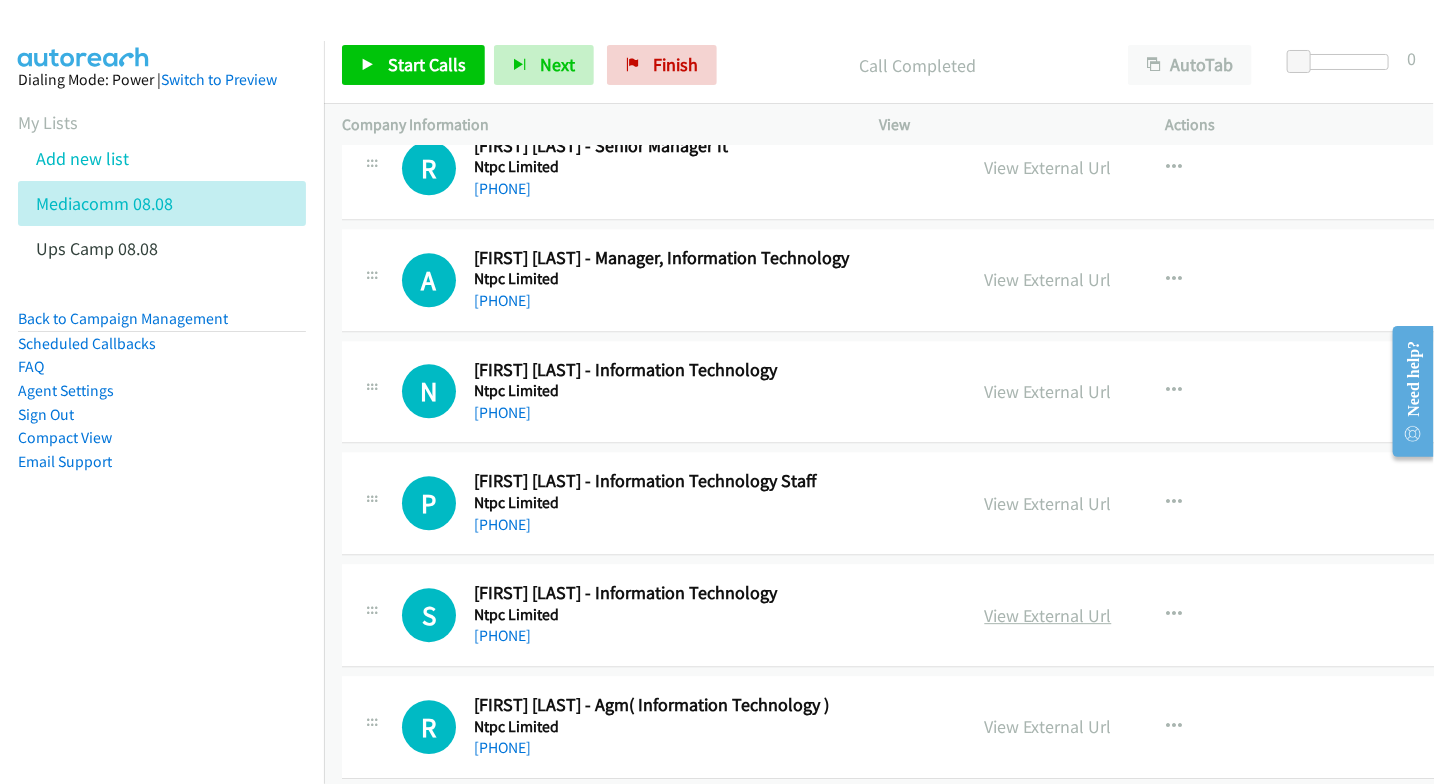 click on "View External Url" at bounding box center [1048, 615] 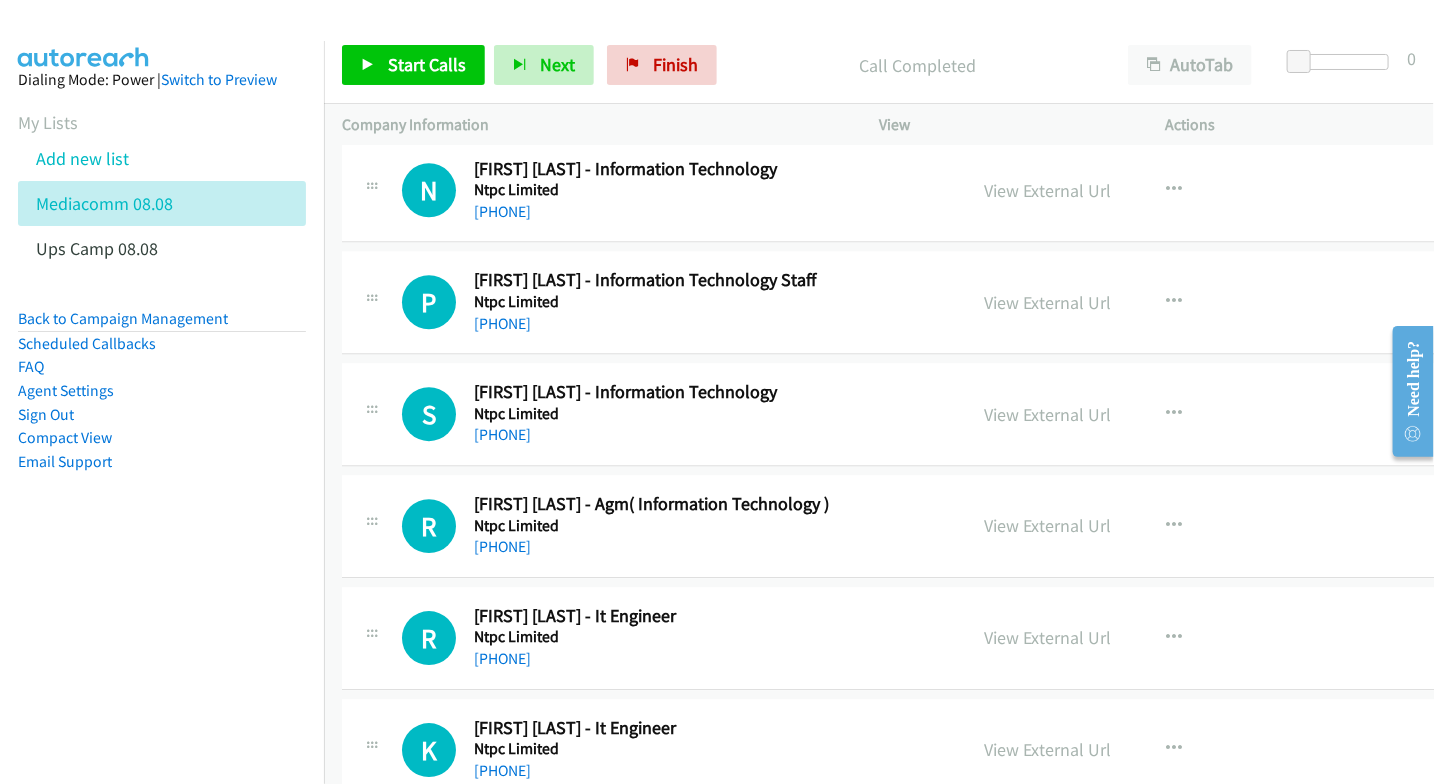 scroll, scrollTop: 2444, scrollLeft: 0, axis: vertical 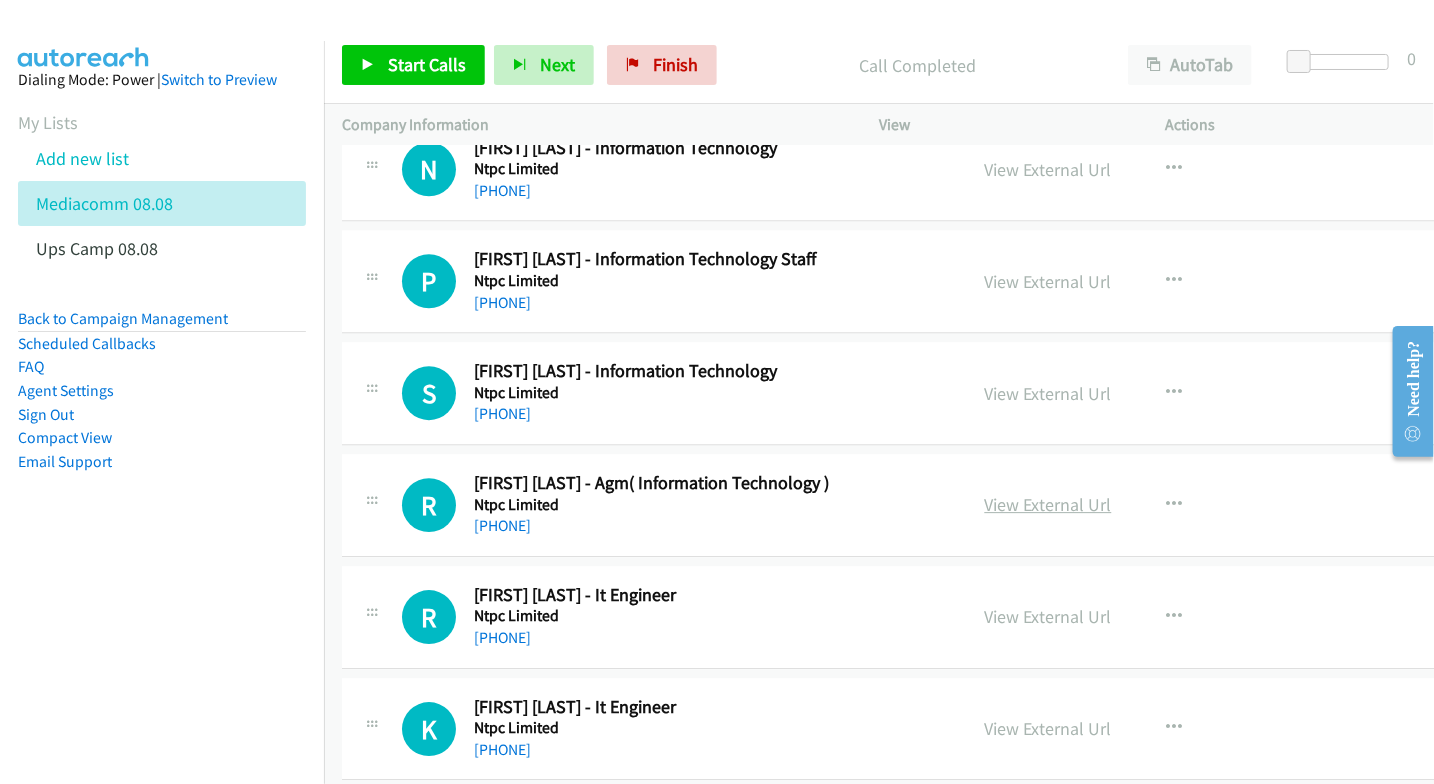 click on "View External Url" at bounding box center [1048, 504] 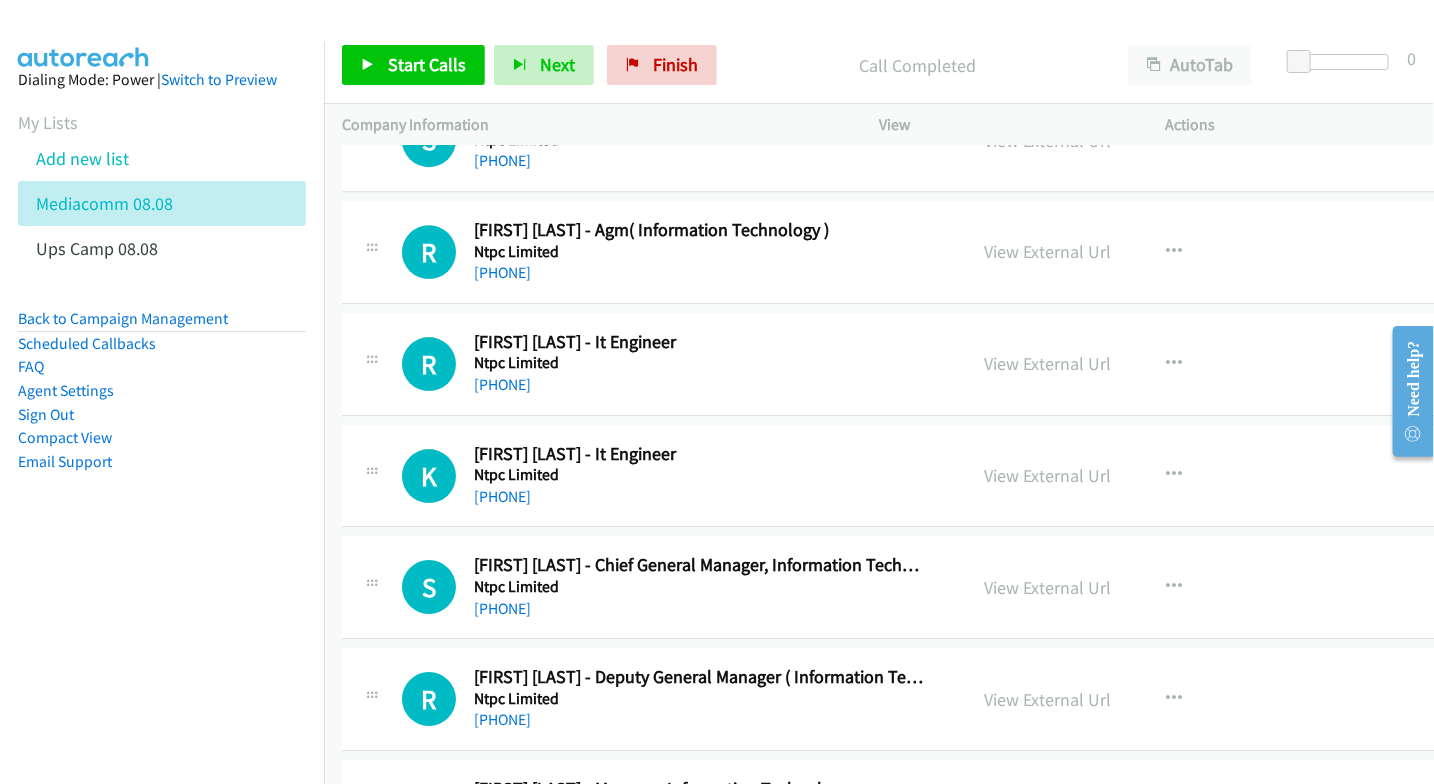 scroll, scrollTop: 2777, scrollLeft: 0, axis: vertical 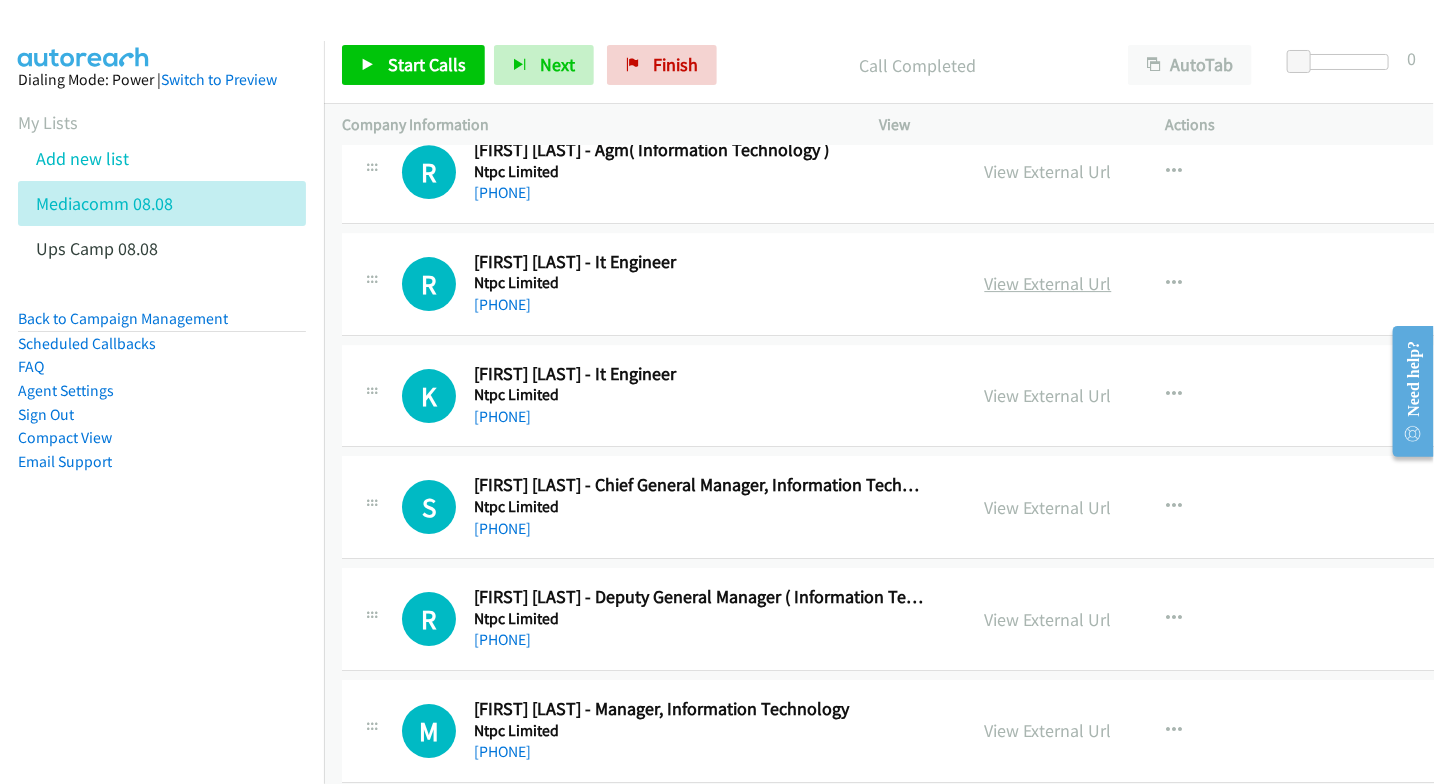 click on "View External Url" at bounding box center (1048, 283) 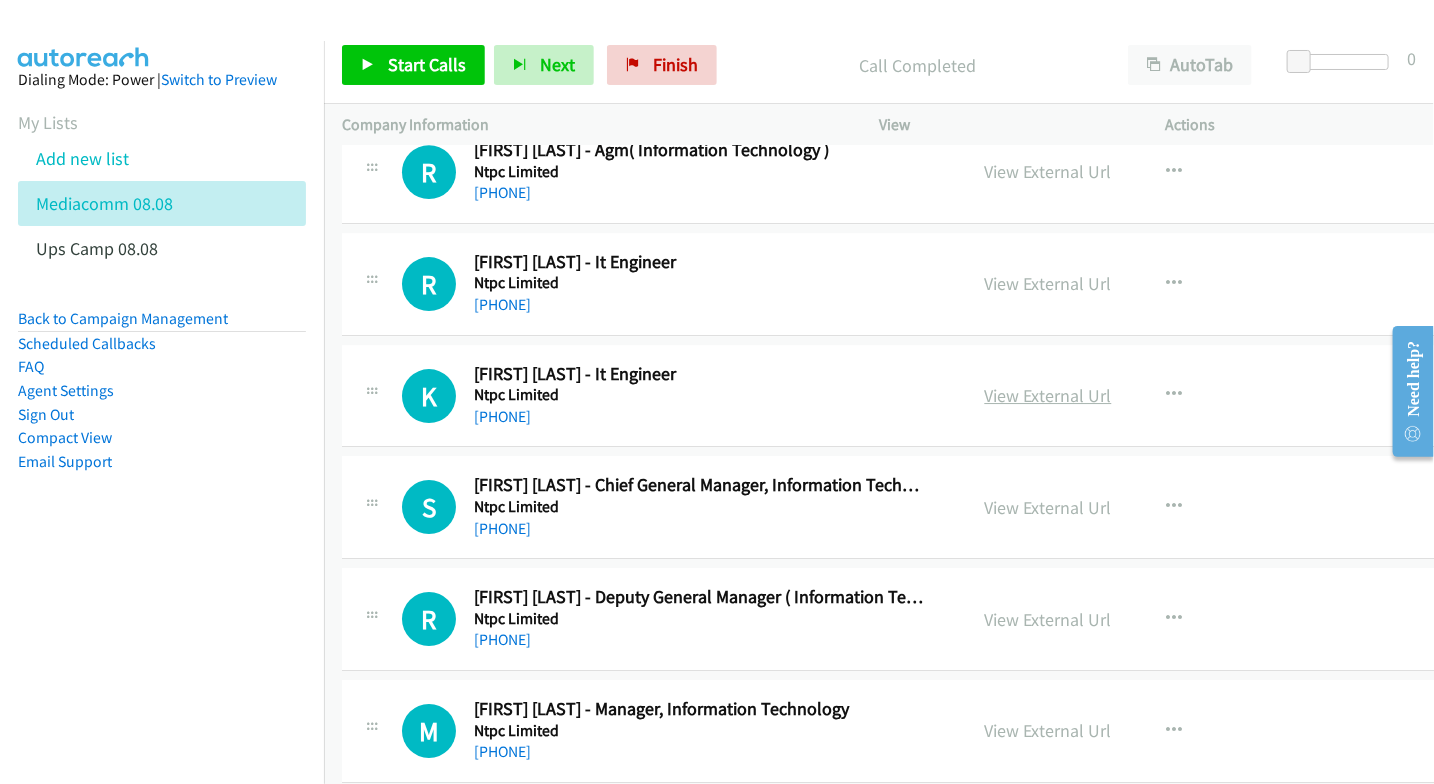 click on "View External Url" at bounding box center (1048, 395) 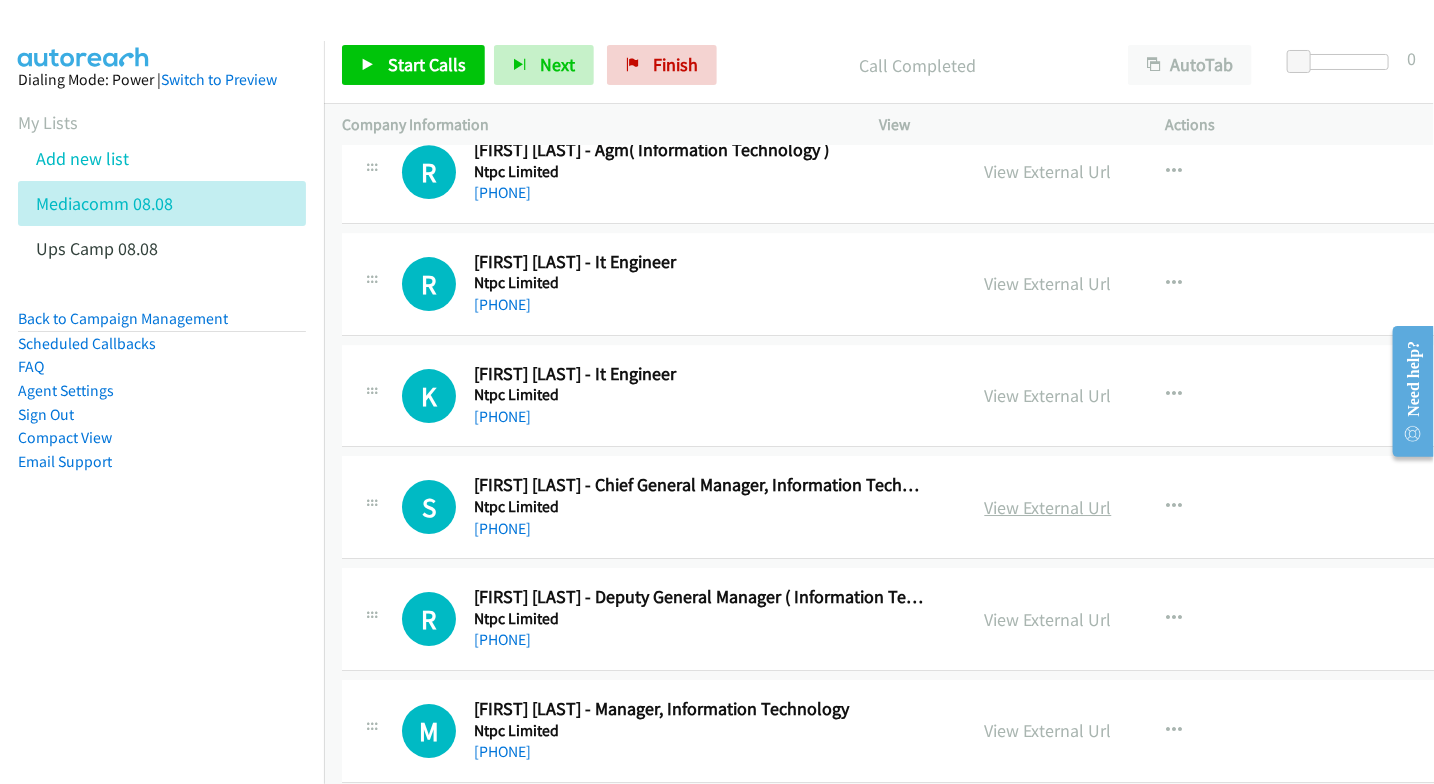 click on "View External Url" at bounding box center (1048, 507) 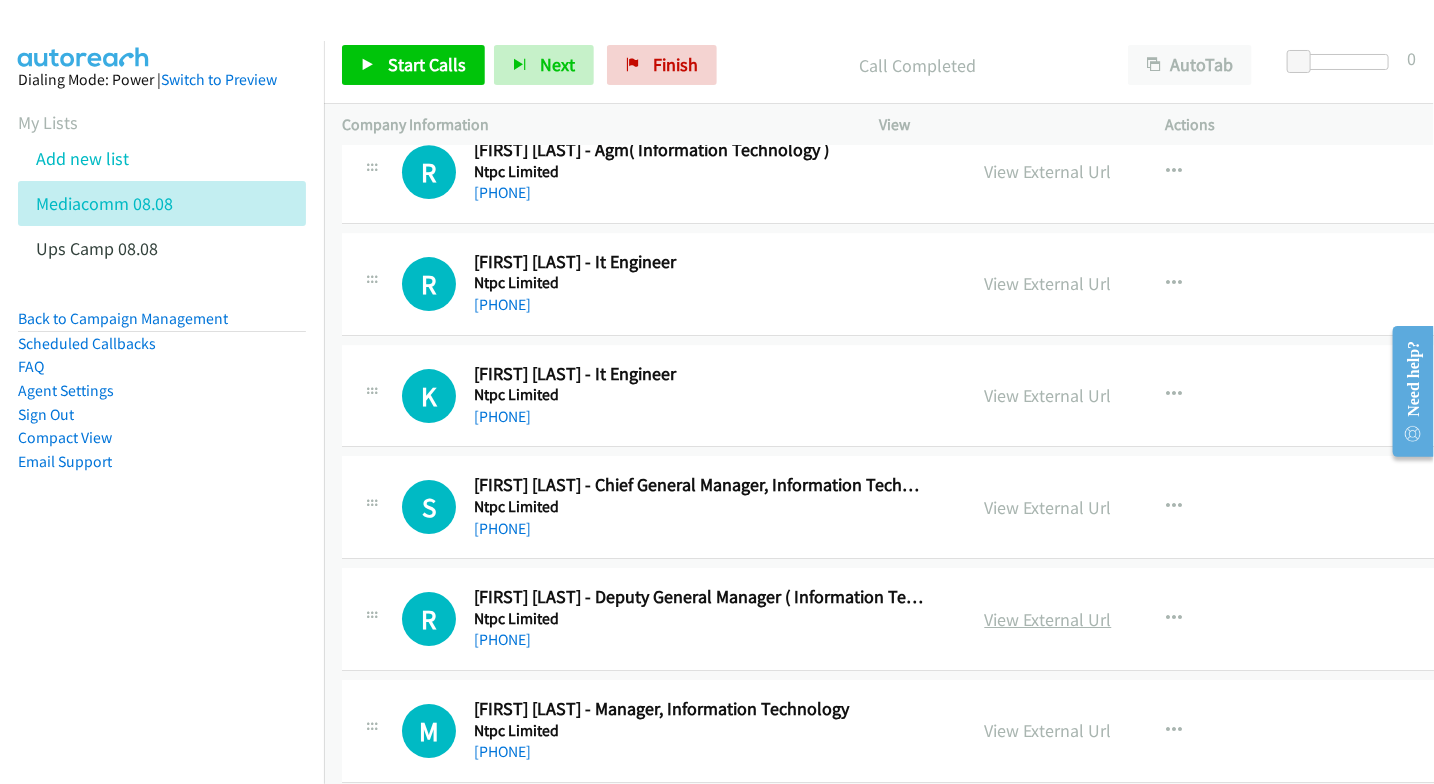 click on "View External Url" at bounding box center (1048, 619) 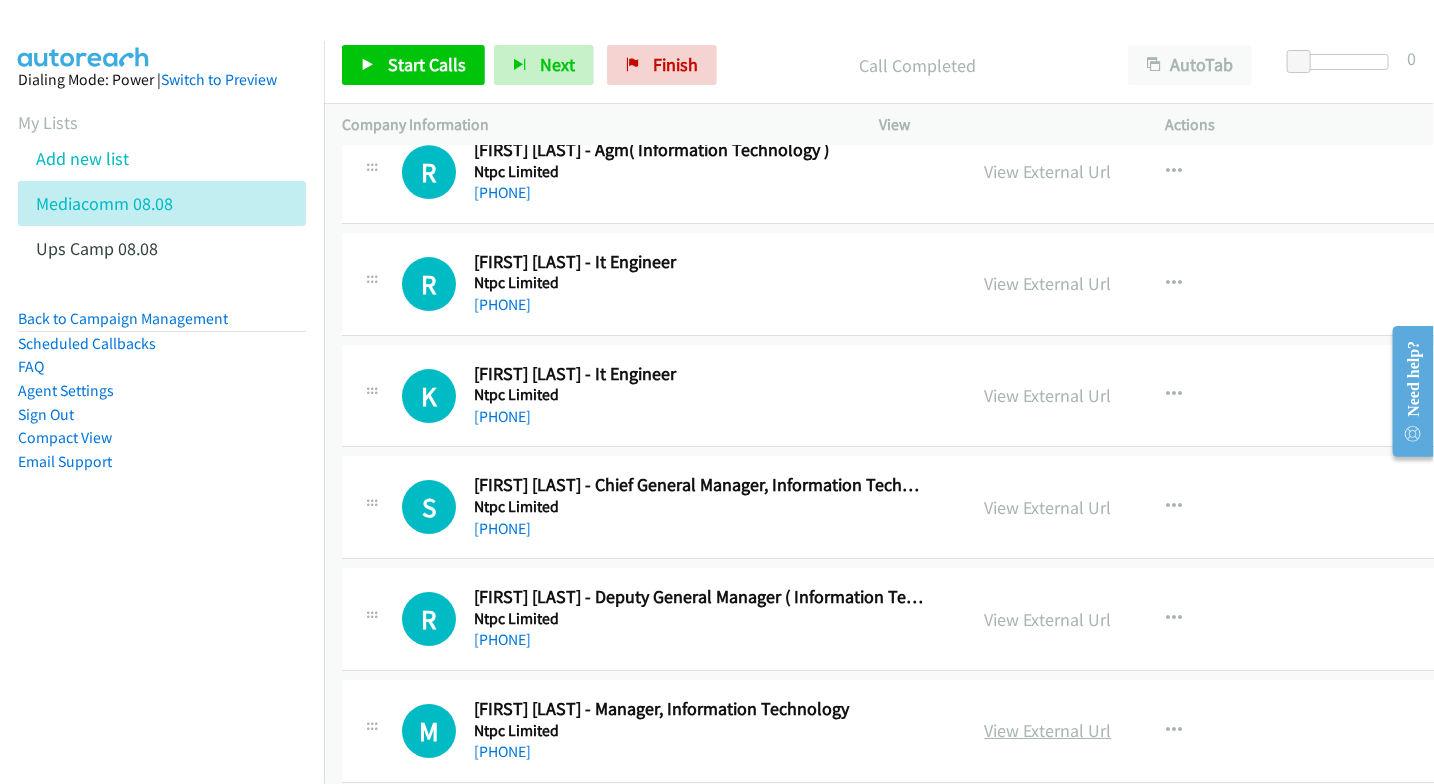 click on "View External Url" at bounding box center [1048, 730] 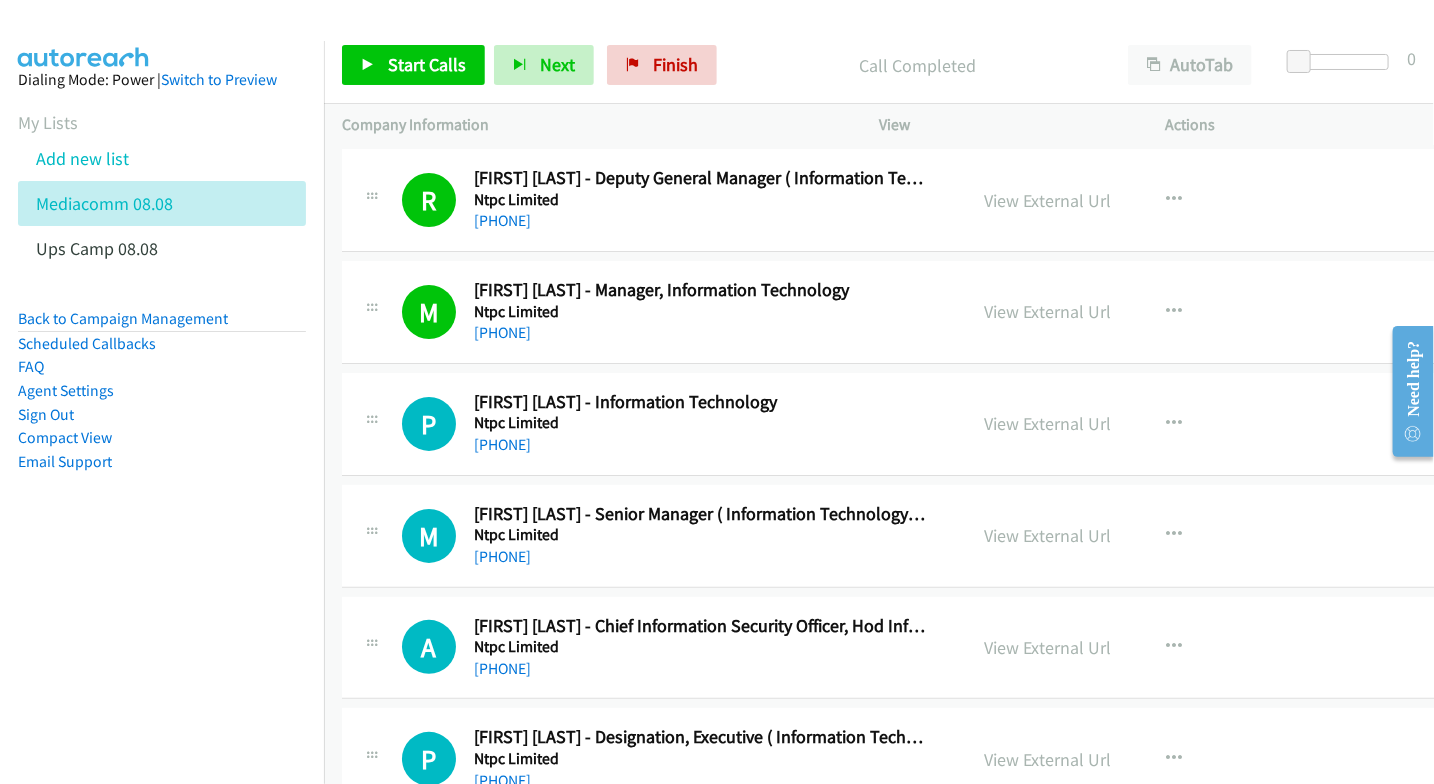 scroll, scrollTop: 3222, scrollLeft: 0, axis: vertical 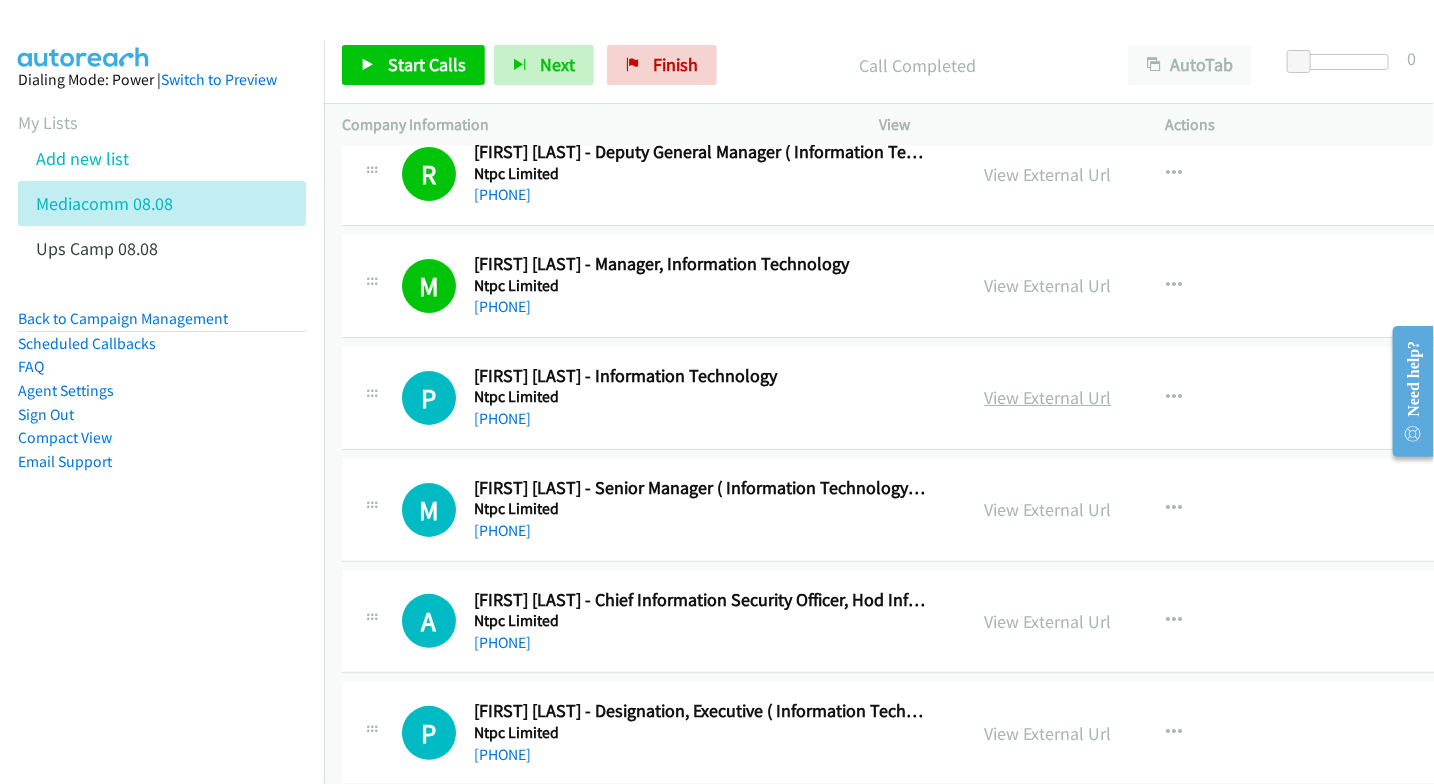 click on "View External Url" at bounding box center [1048, 397] 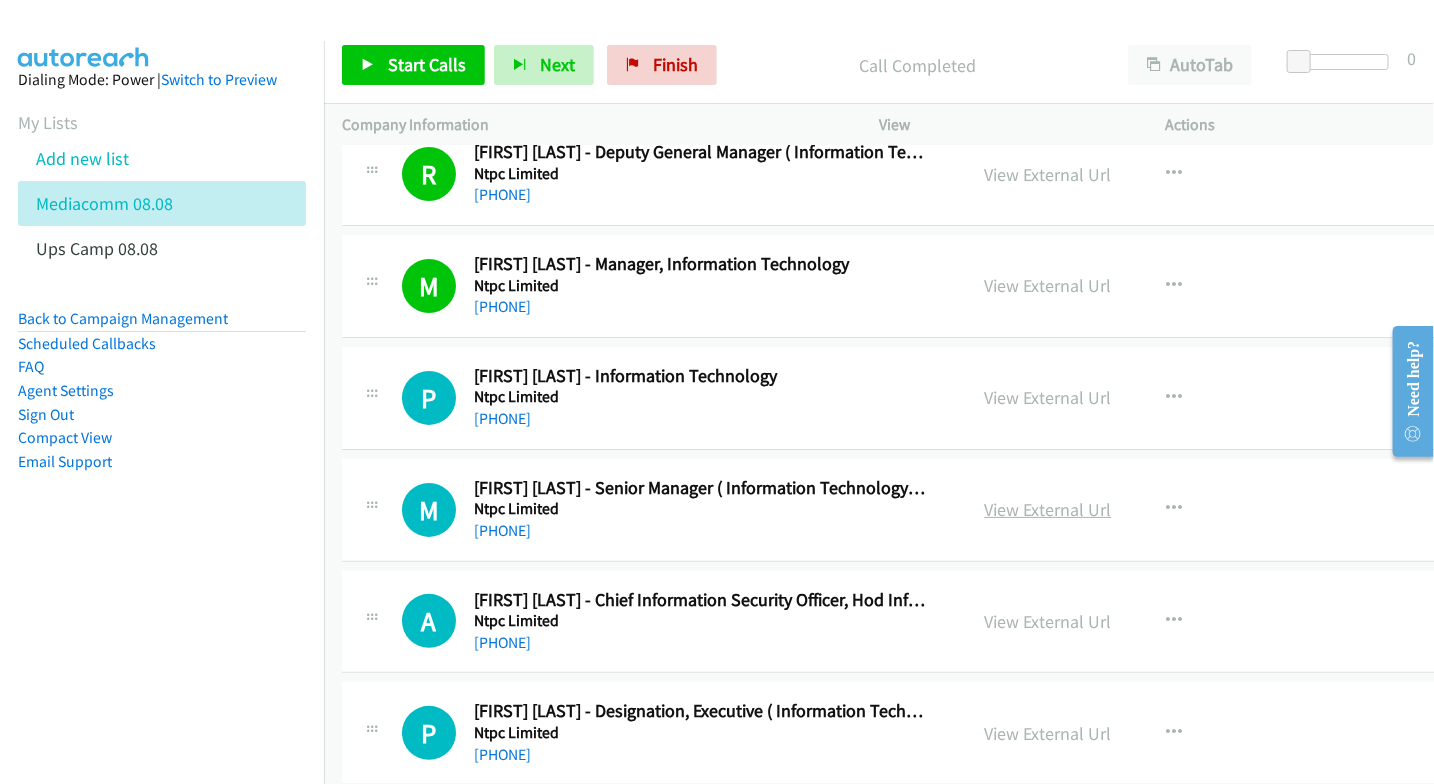 click on "View External Url" at bounding box center (1048, 509) 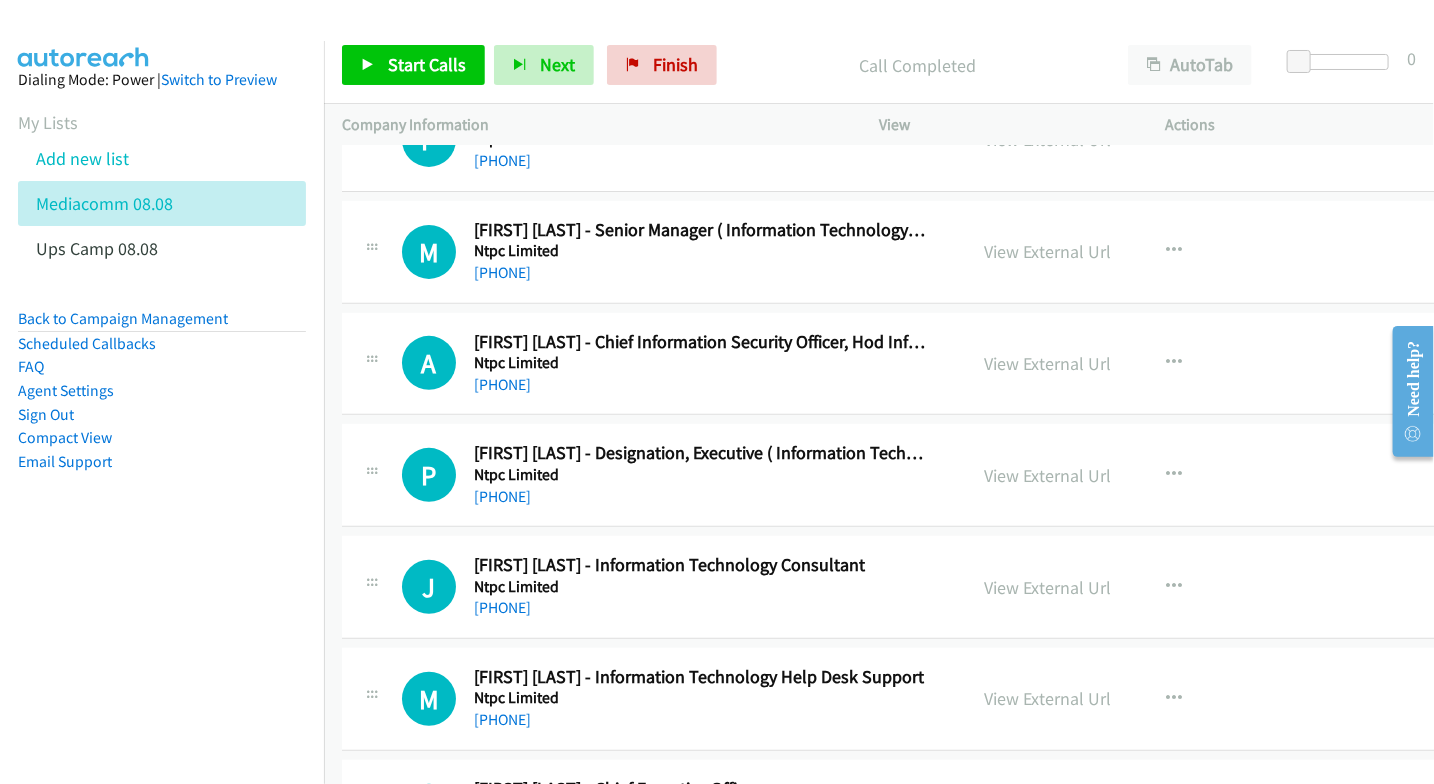 scroll, scrollTop: 3555, scrollLeft: 0, axis: vertical 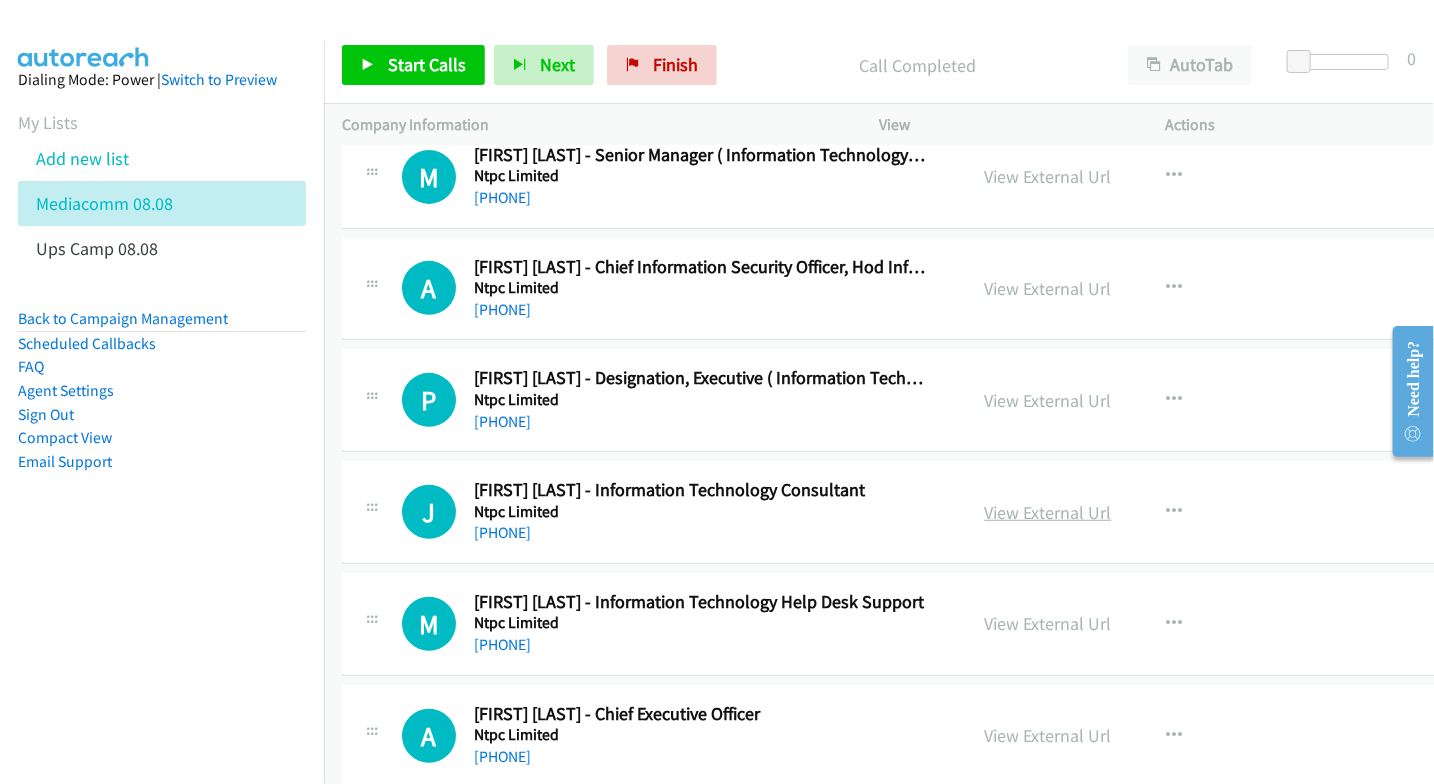 click on "View External Url" at bounding box center [1048, 512] 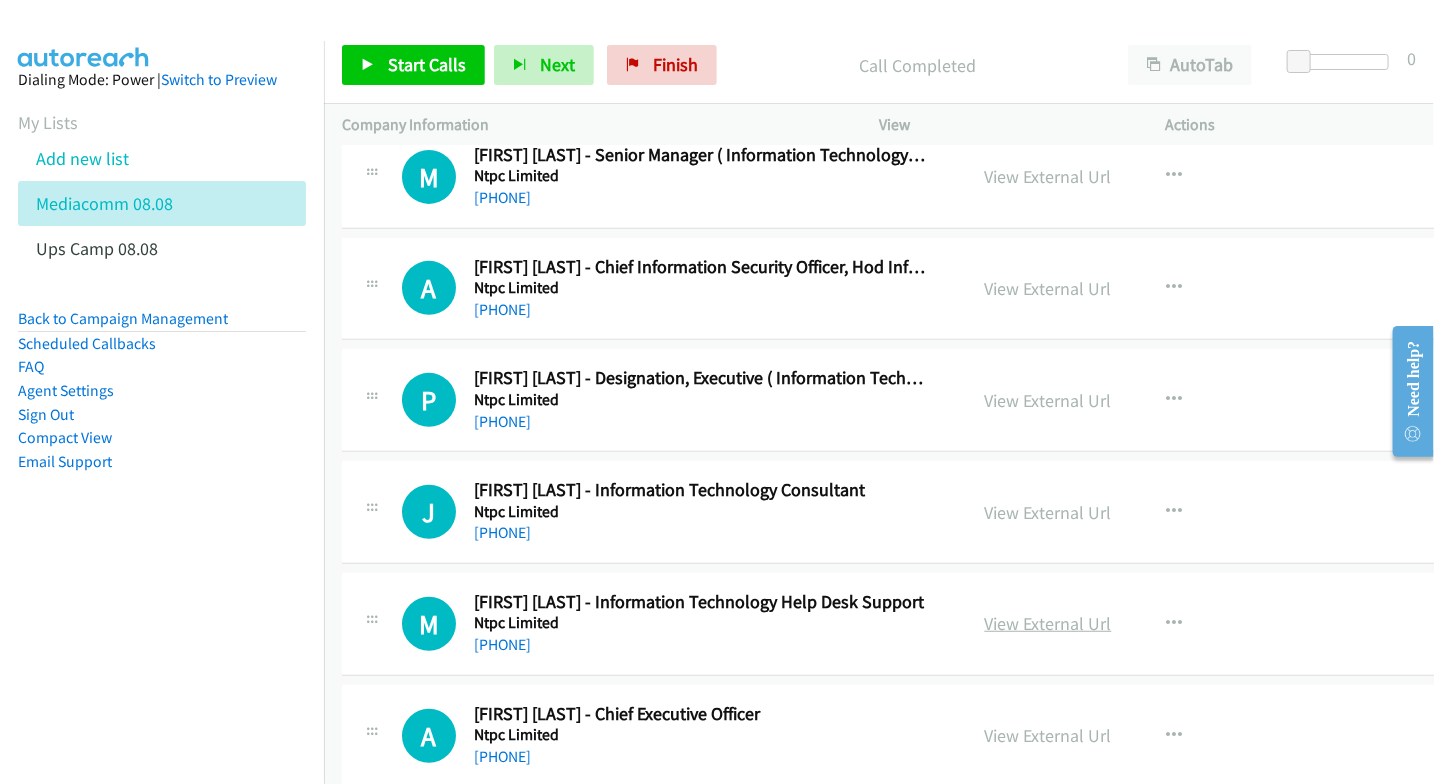 click on "View External Url" at bounding box center (1048, 623) 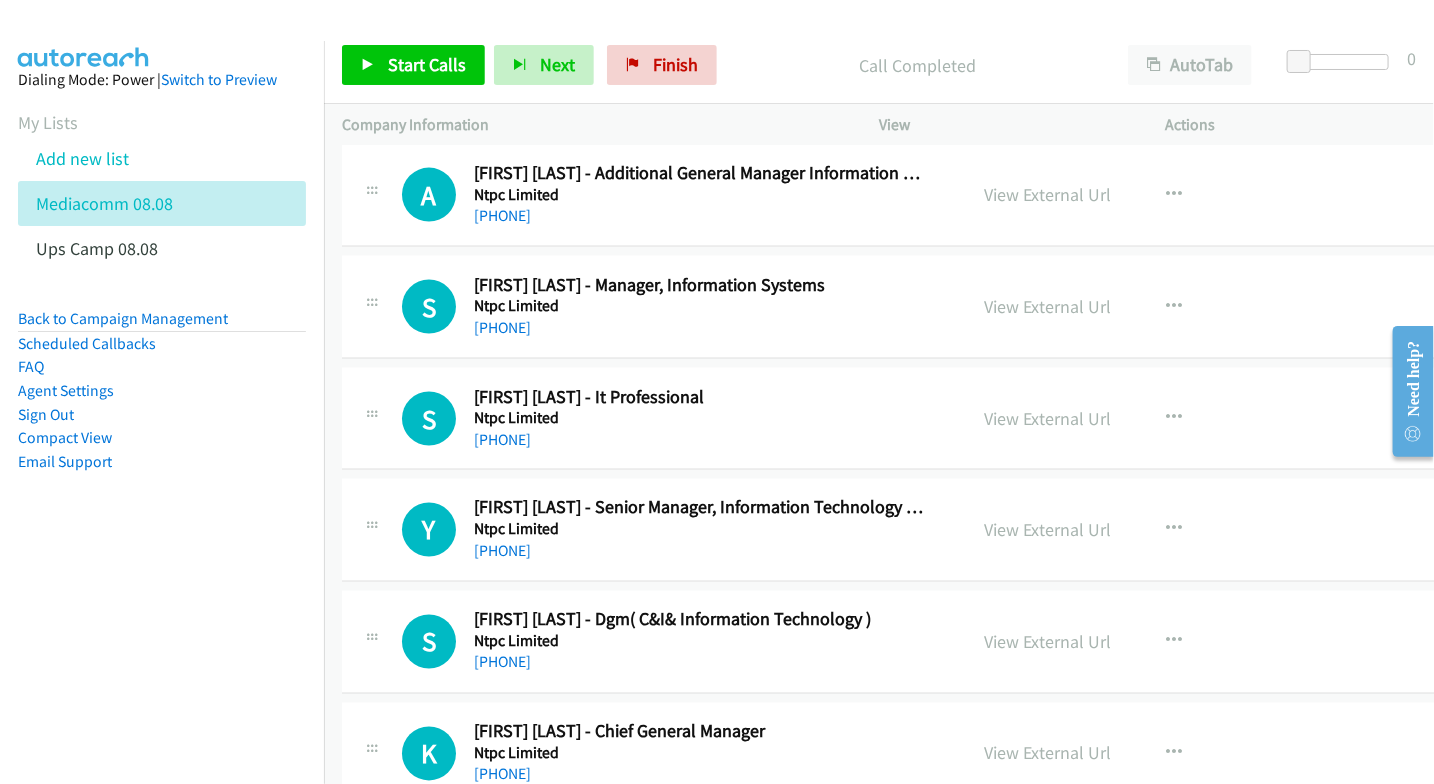 scroll, scrollTop: 4555, scrollLeft: 0, axis: vertical 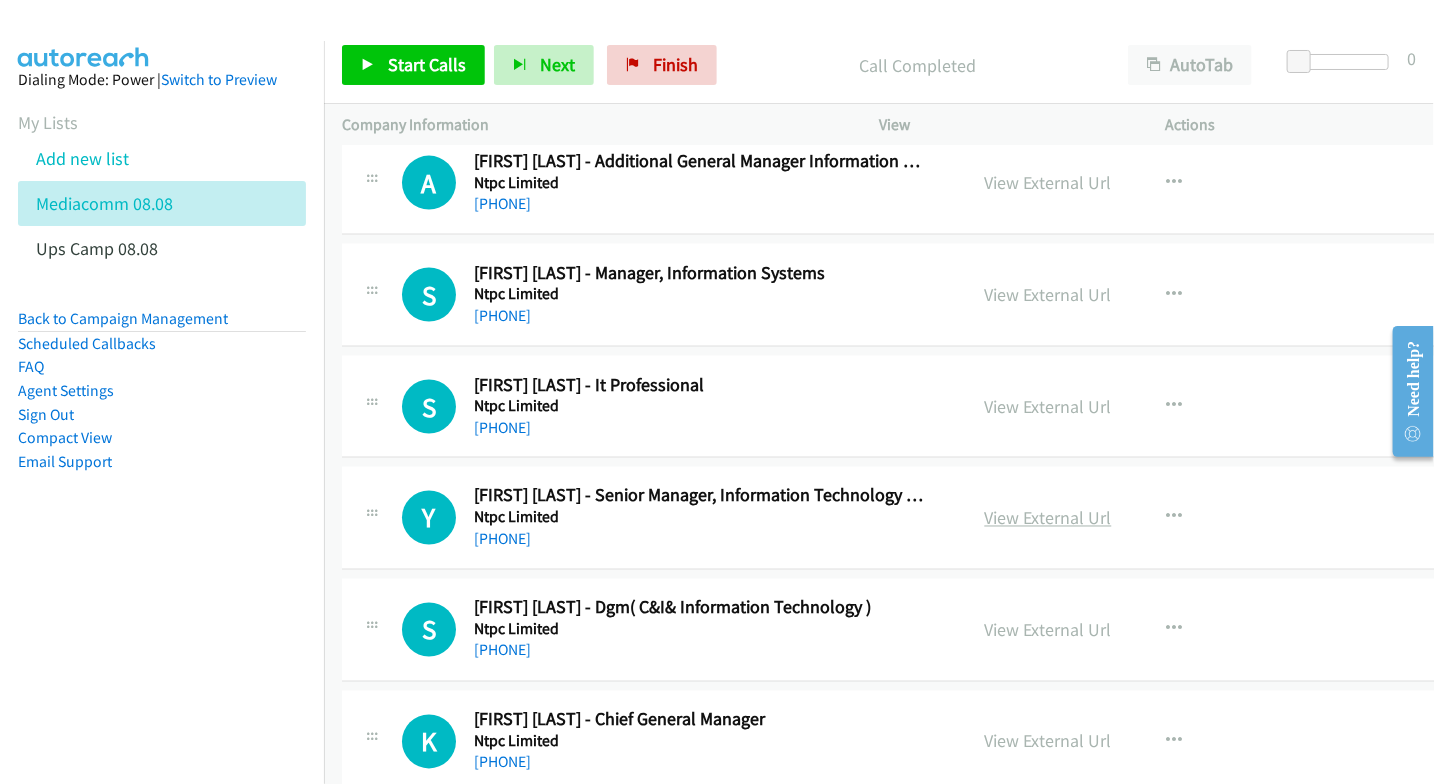 click on "View External Url" at bounding box center (1048, 518) 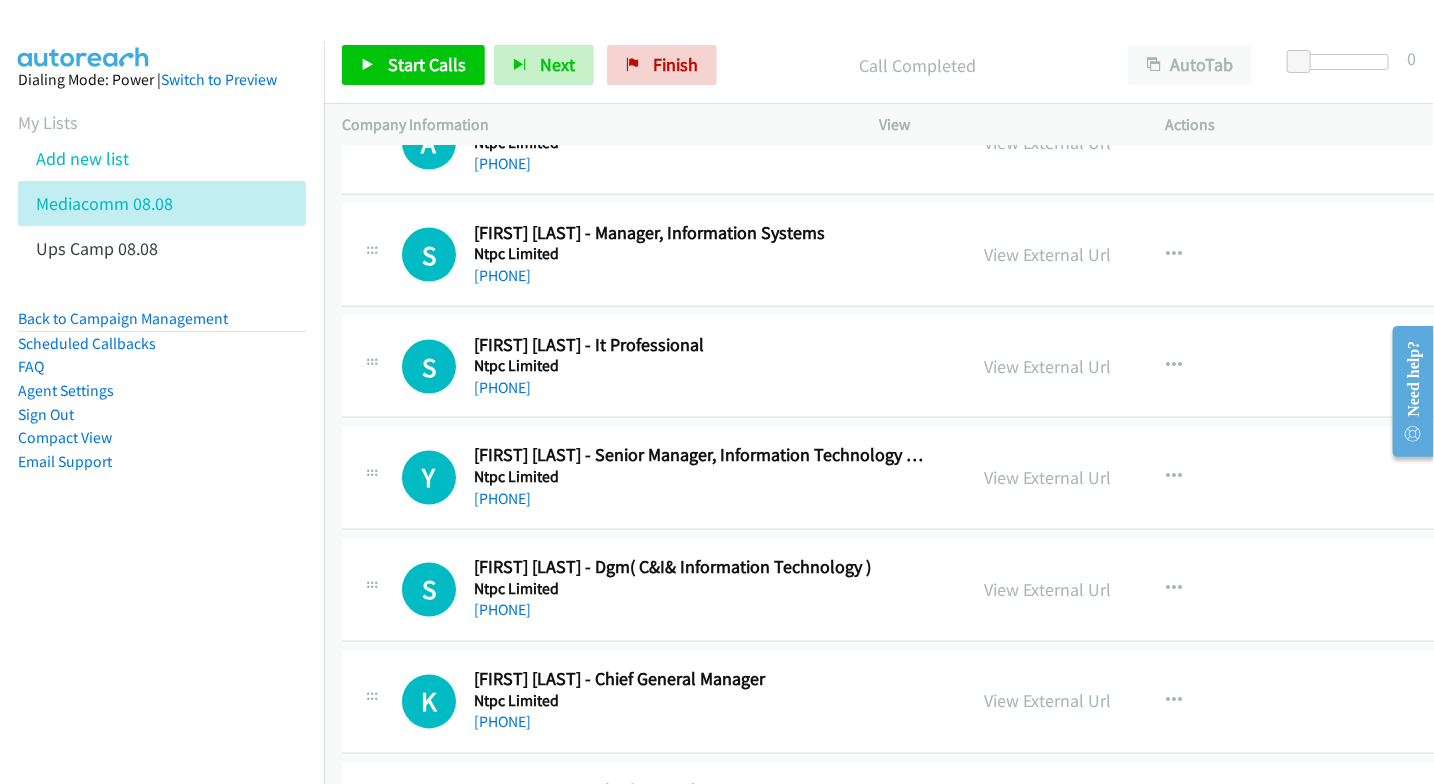 scroll, scrollTop: 4666, scrollLeft: 0, axis: vertical 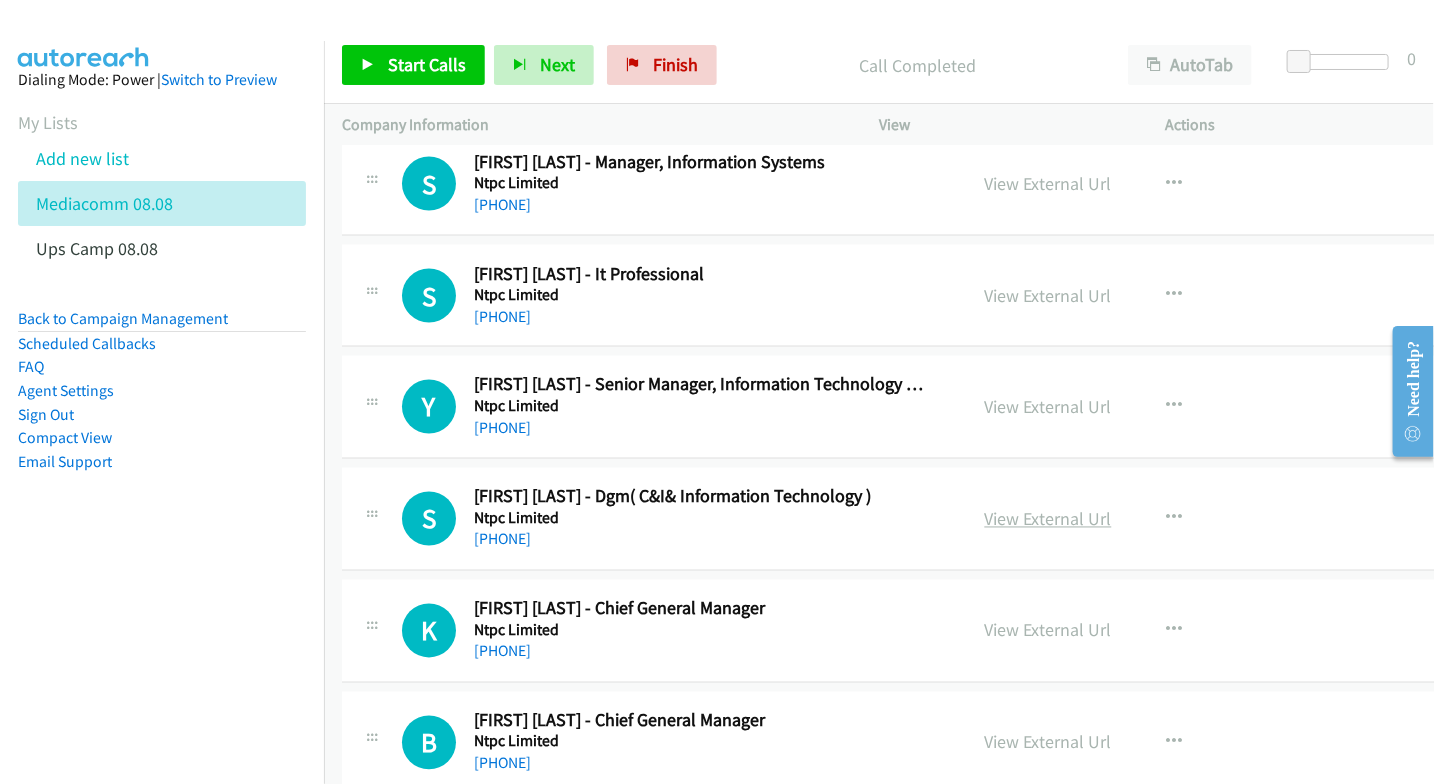 click on "View External Url" at bounding box center [1048, 519] 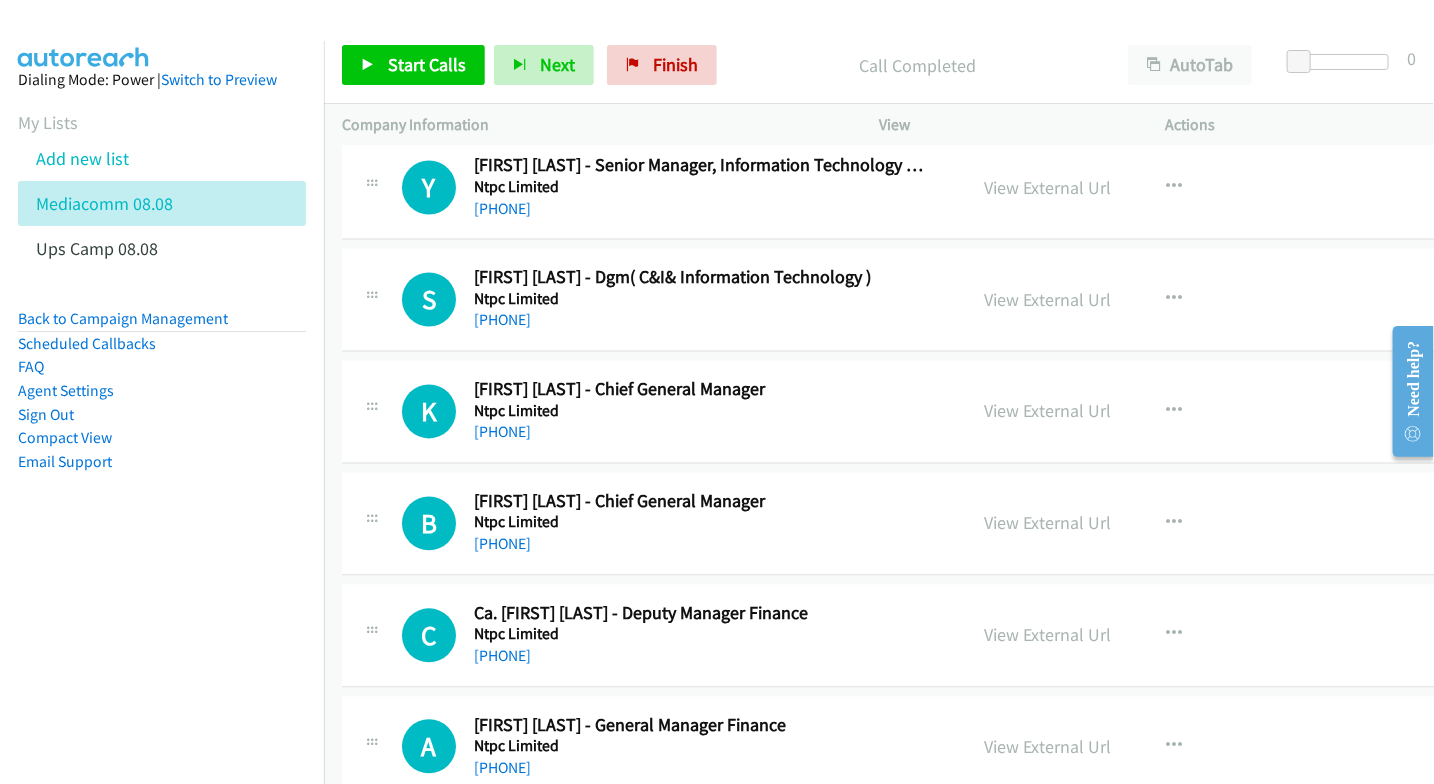 scroll, scrollTop: 4888, scrollLeft: 0, axis: vertical 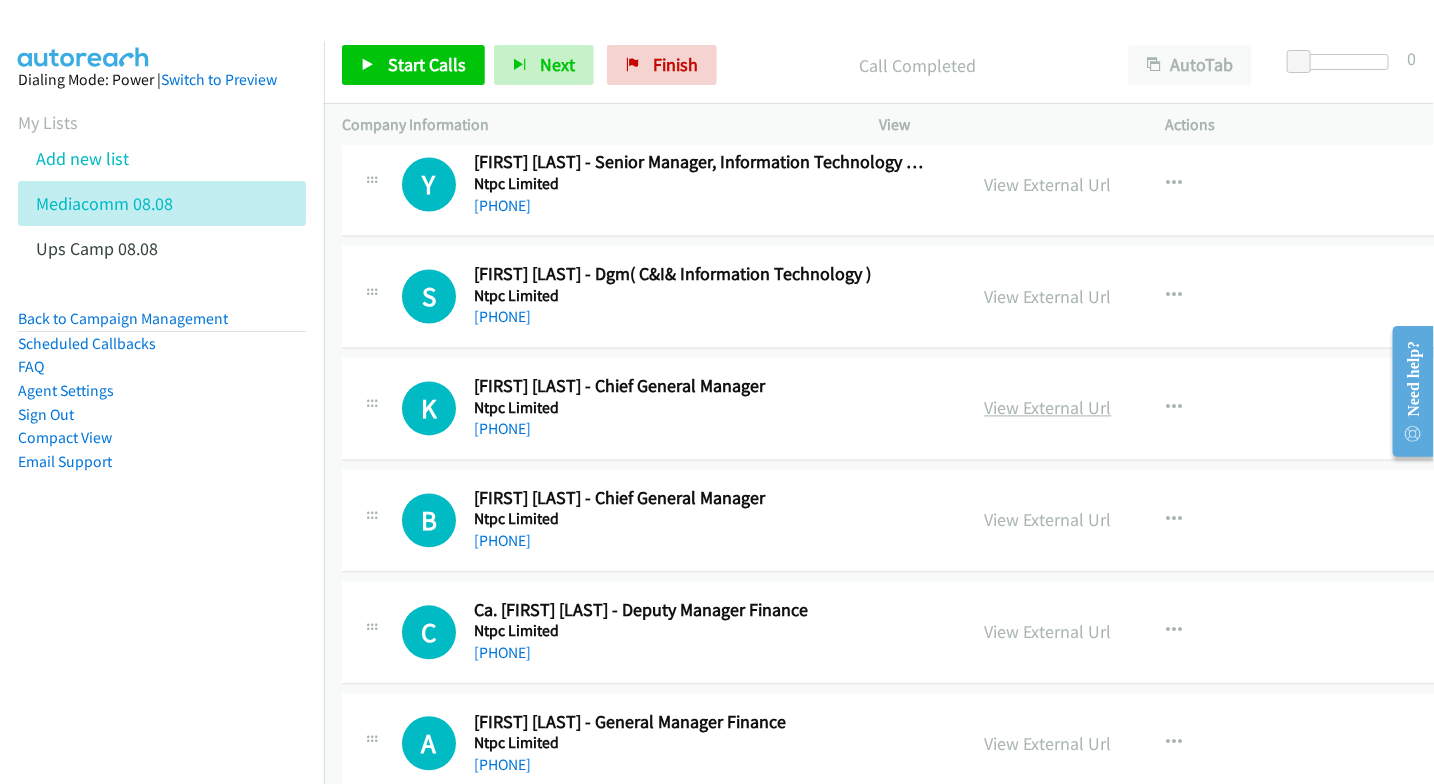 click on "View External Url" at bounding box center (1048, 408) 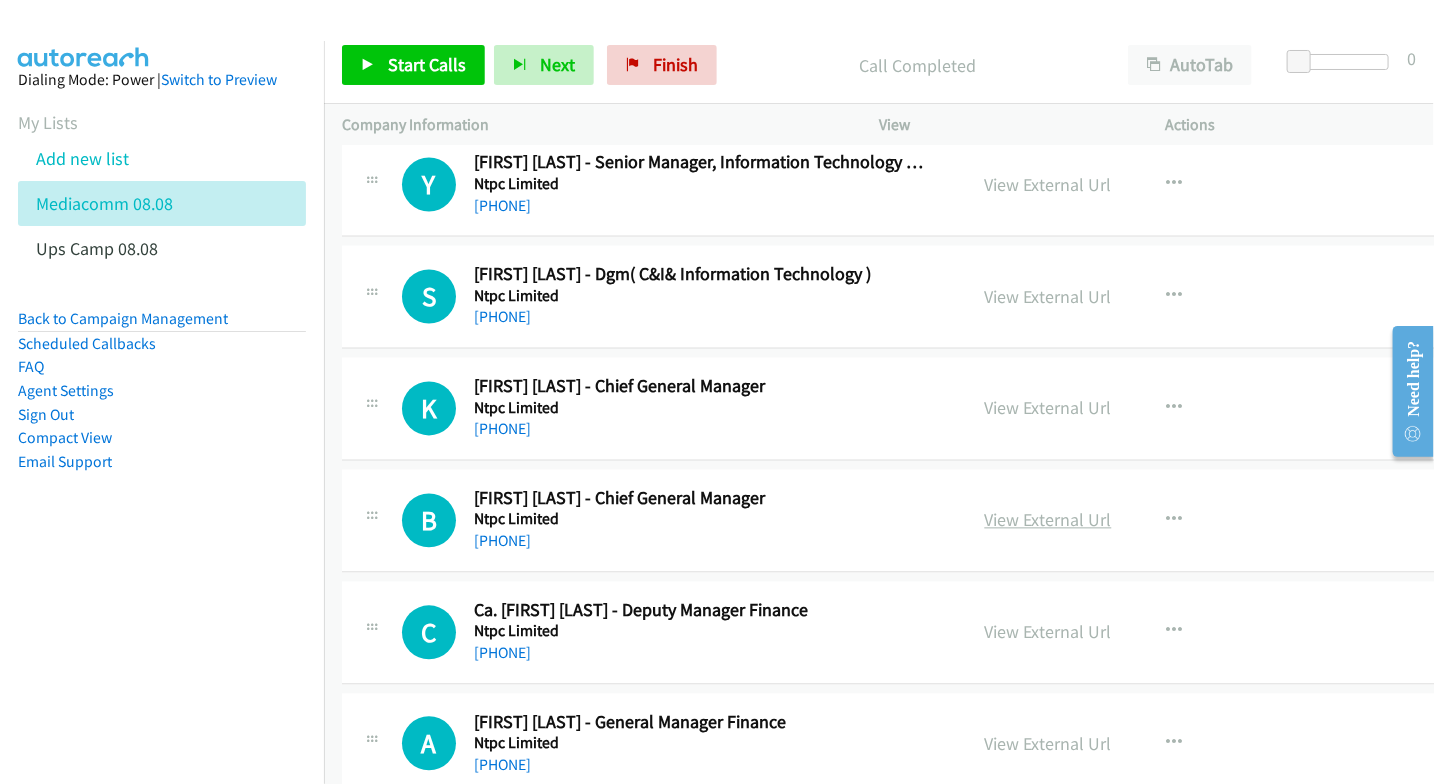 click on "View External Url" at bounding box center (1048, 520) 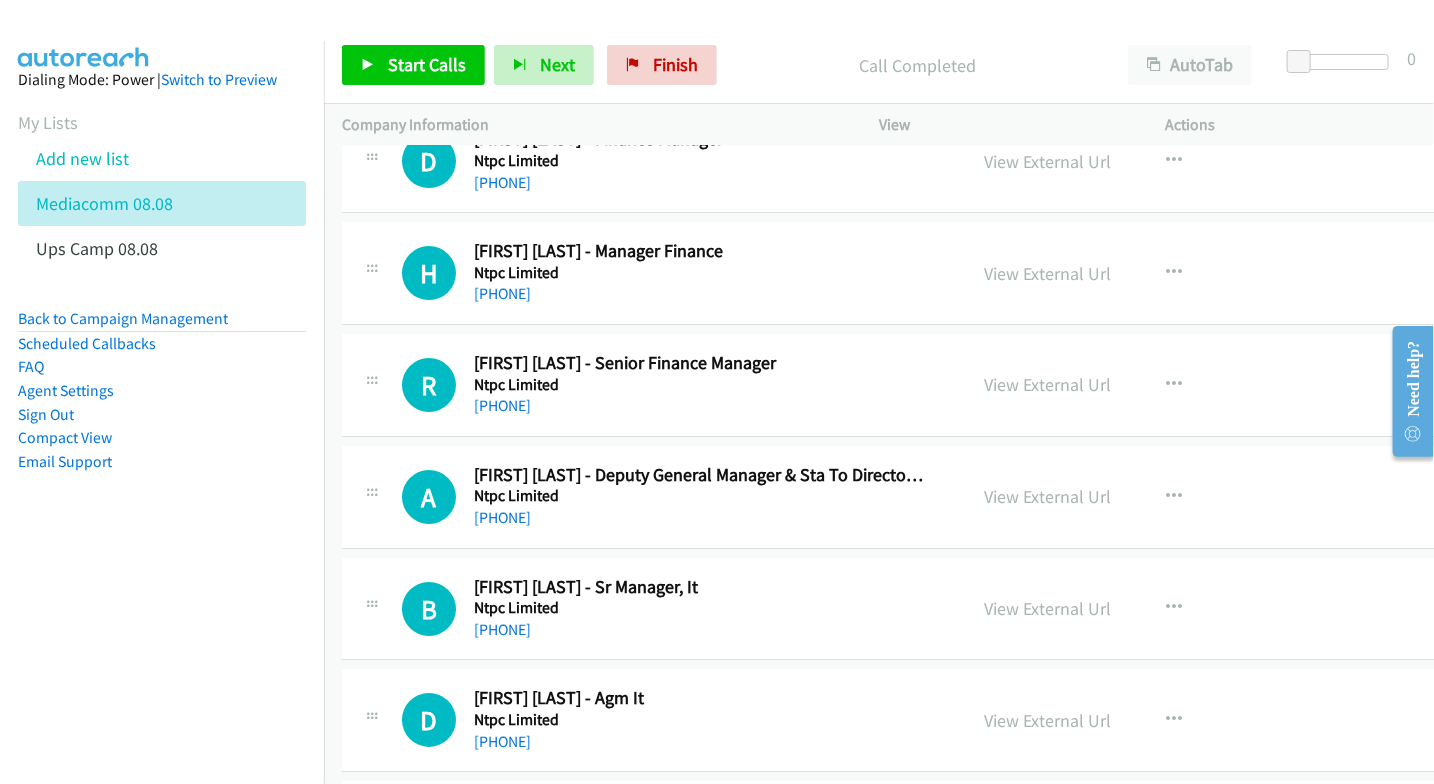 scroll, scrollTop: 6222, scrollLeft: 0, axis: vertical 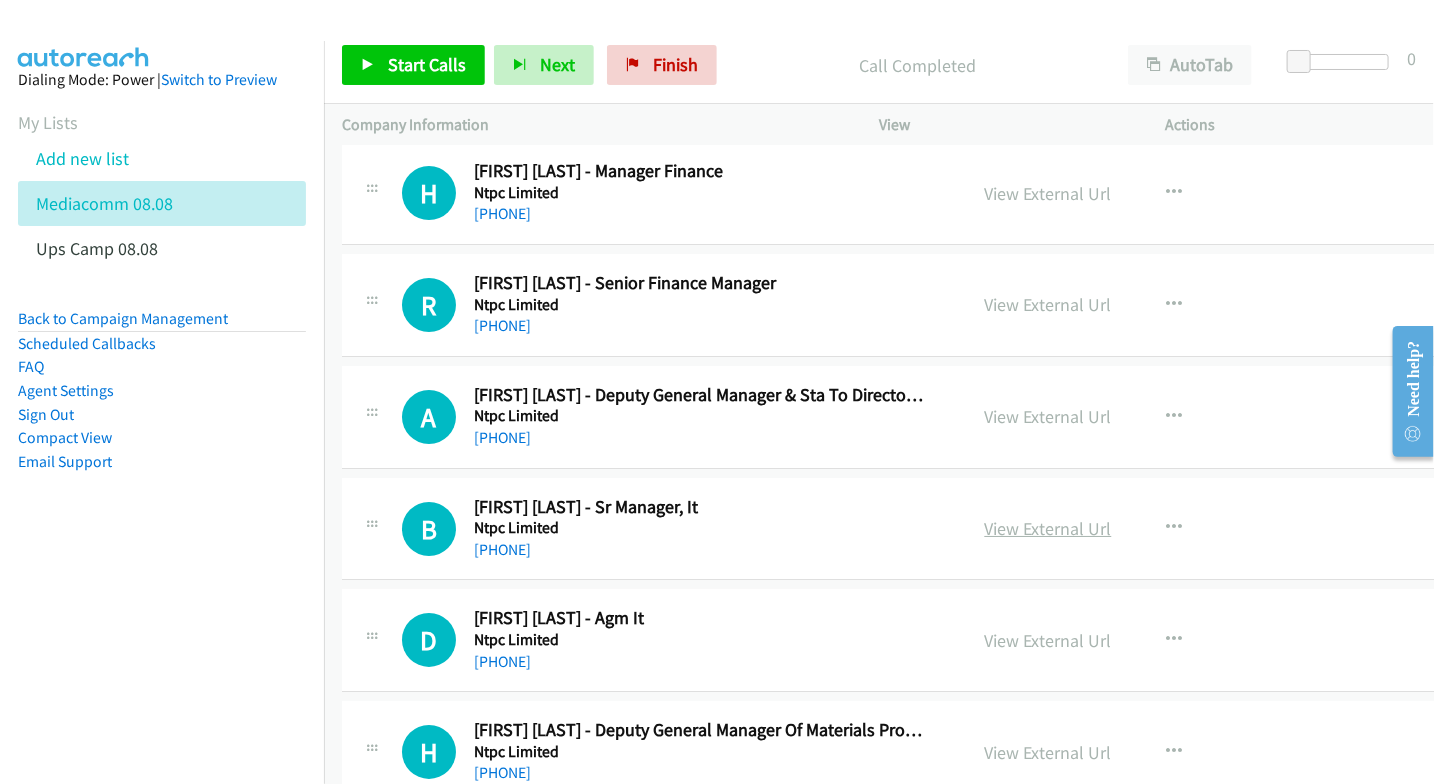 click on "View External Url" at bounding box center (1048, 528) 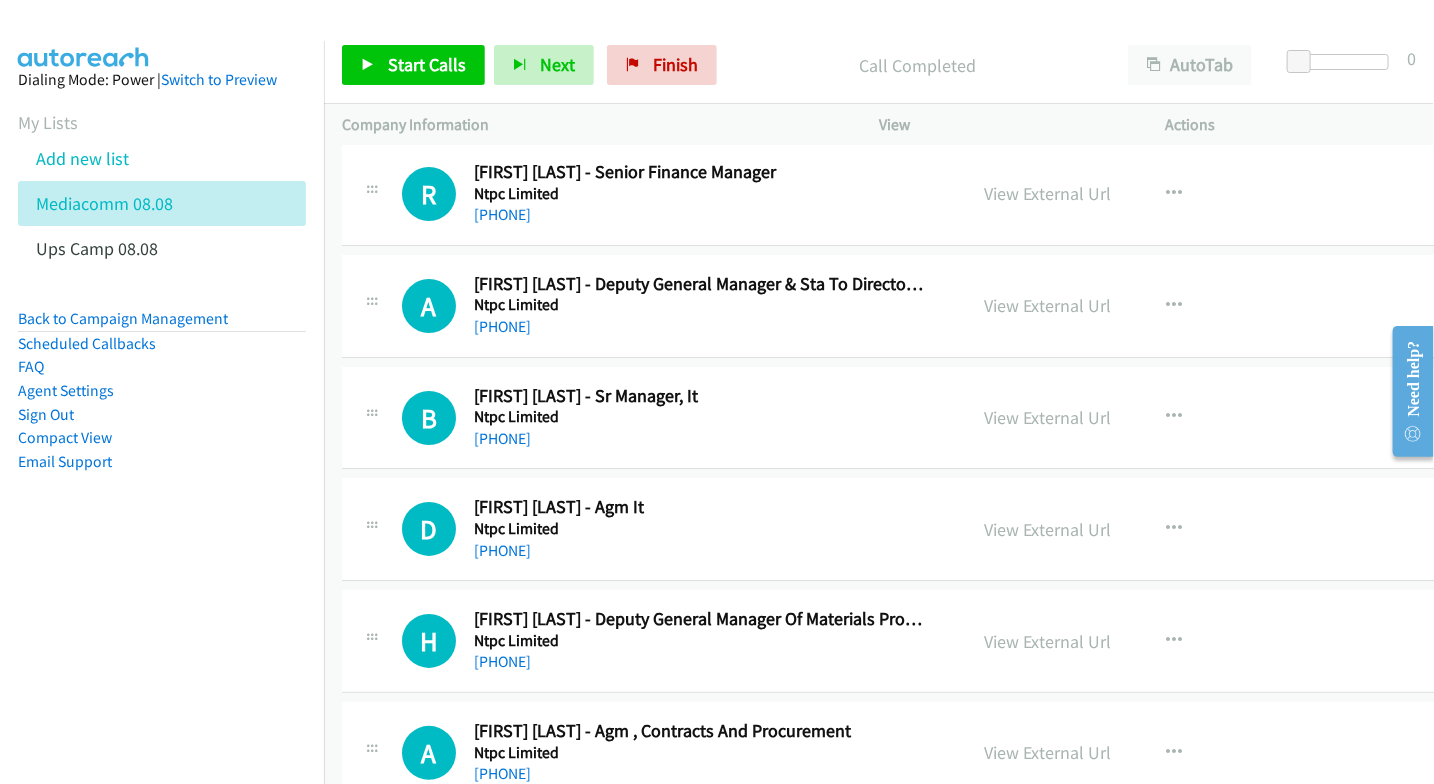 scroll, scrollTop: 6444, scrollLeft: 0, axis: vertical 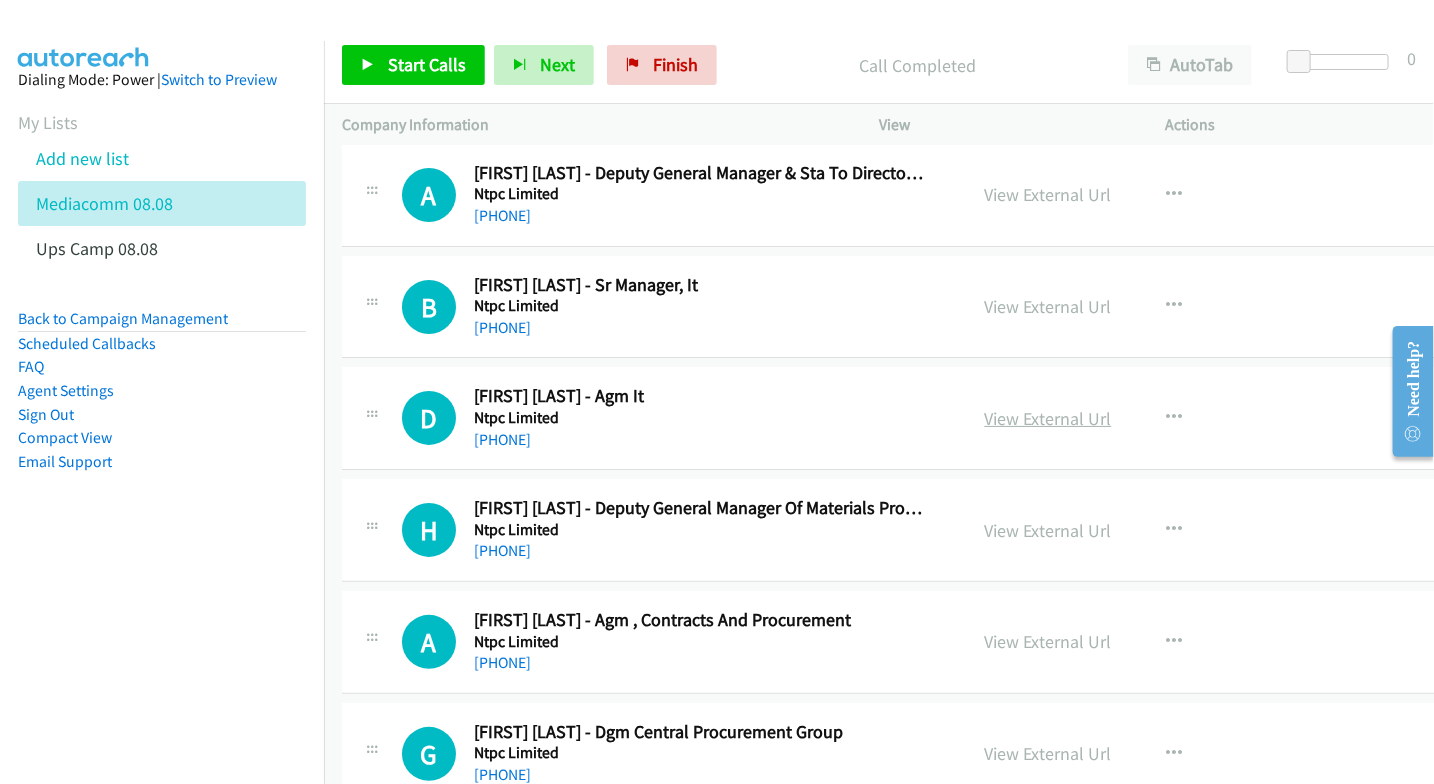 click on "View External Url" at bounding box center (1048, 418) 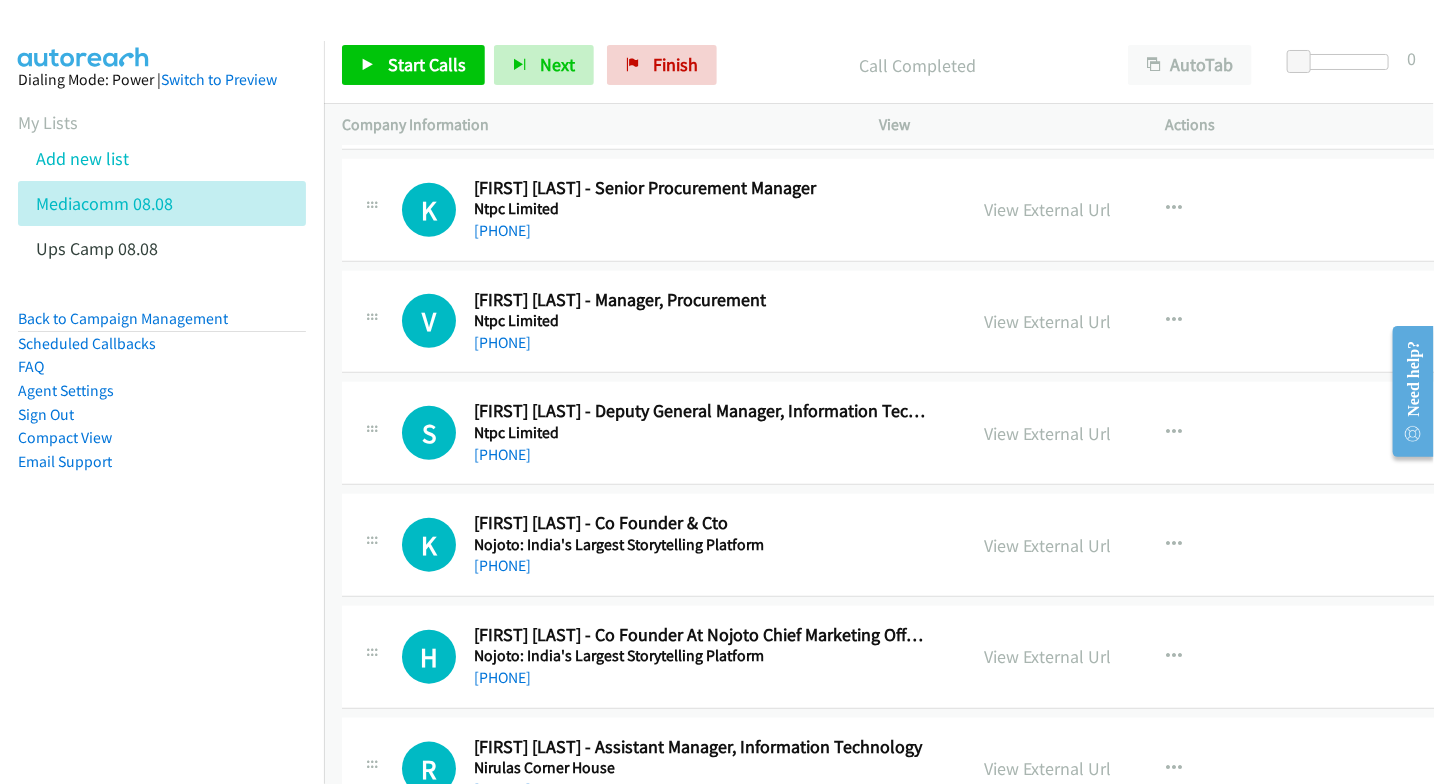 scroll, scrollTop: 7111, scrollLeft: 0, axis: vertical 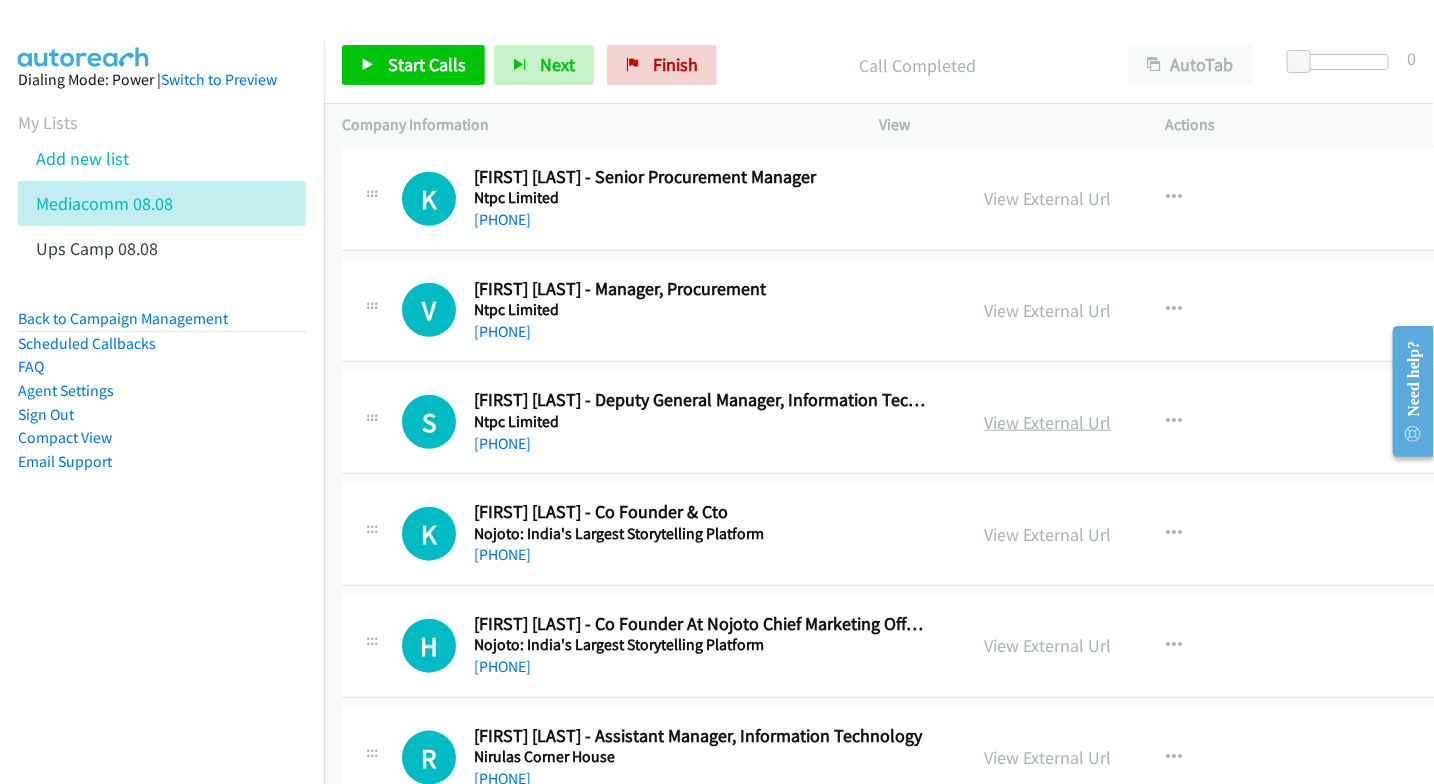 click on "View External Url" at bounding box center [1048, 422] 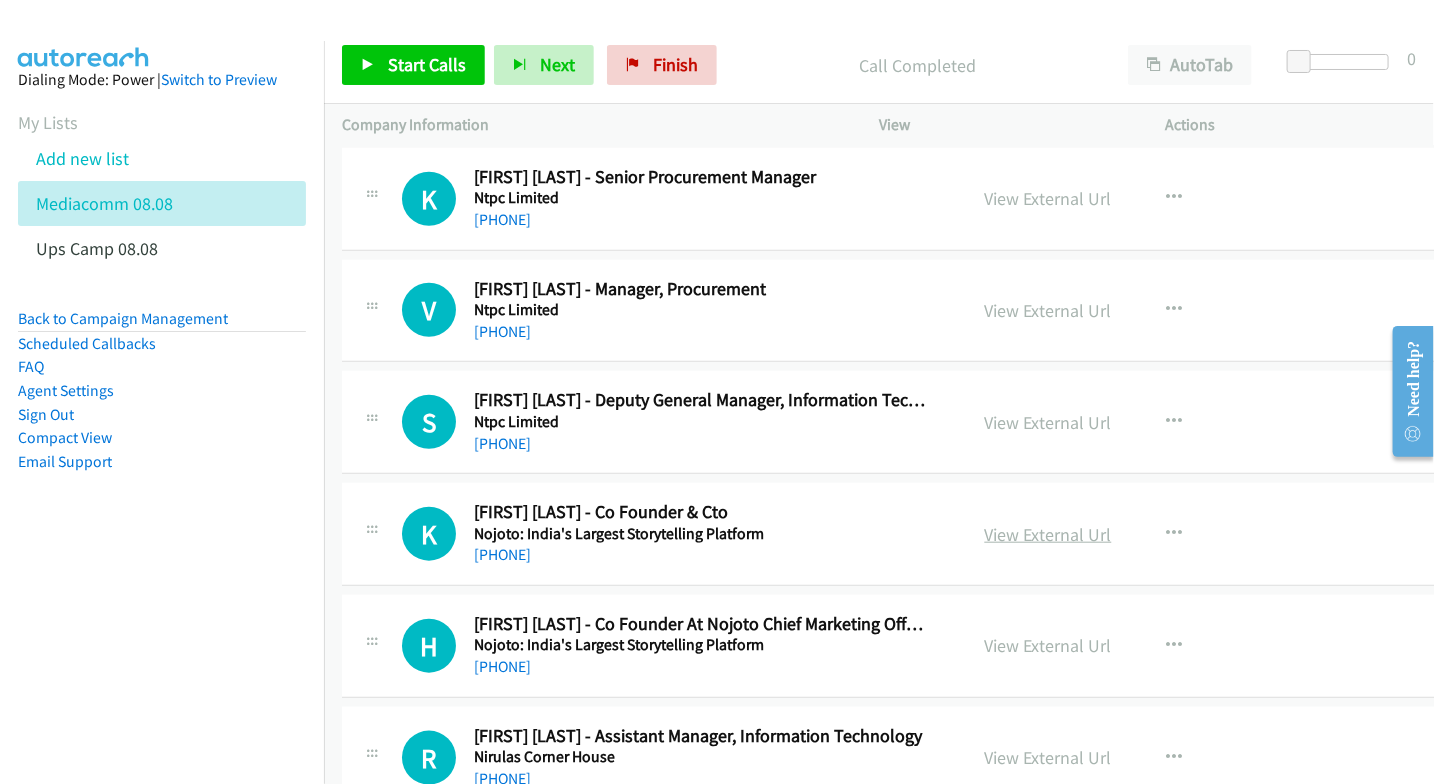 click on "View External Url" at bounding box center [1048, 534] 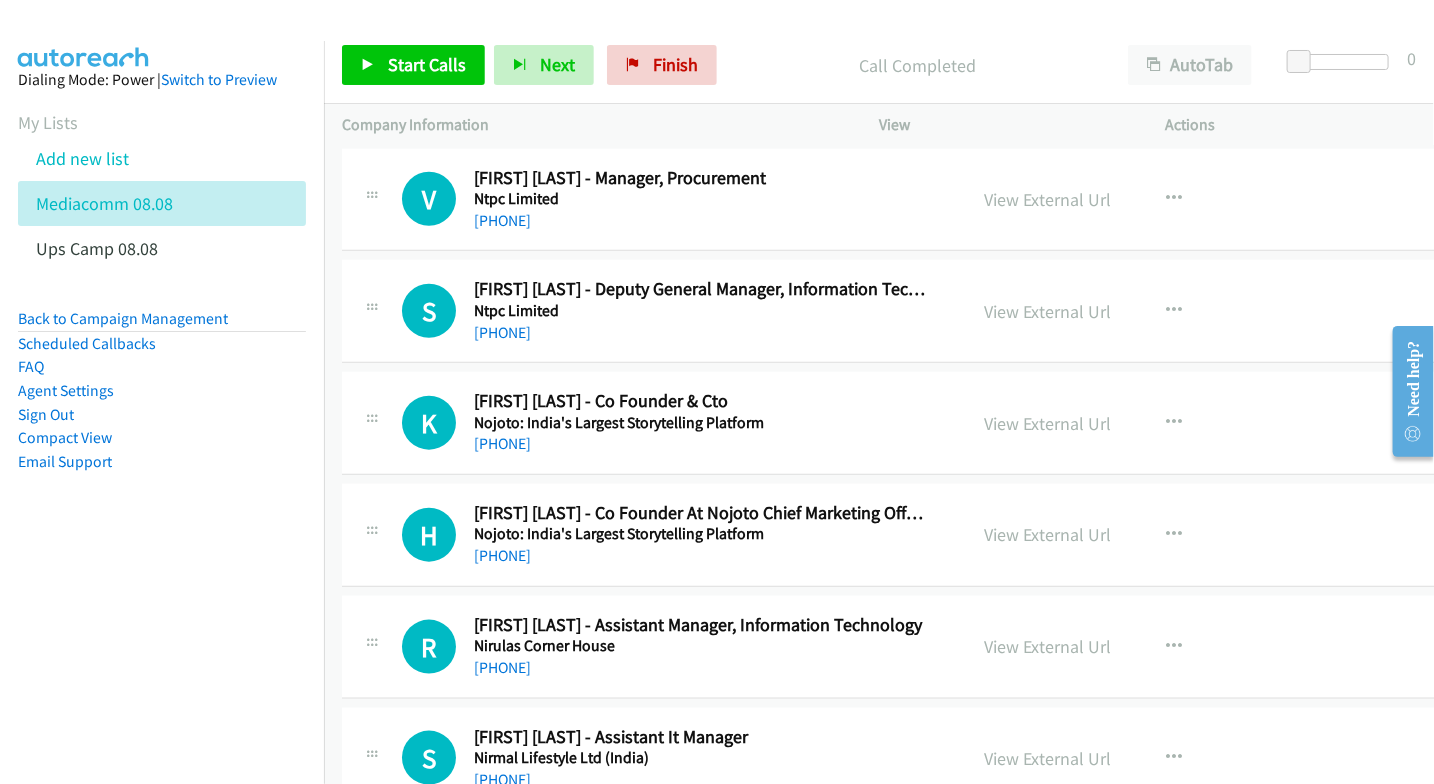 scroll, scrollTop: 7333, scrollLeft: 0, axis: vertical 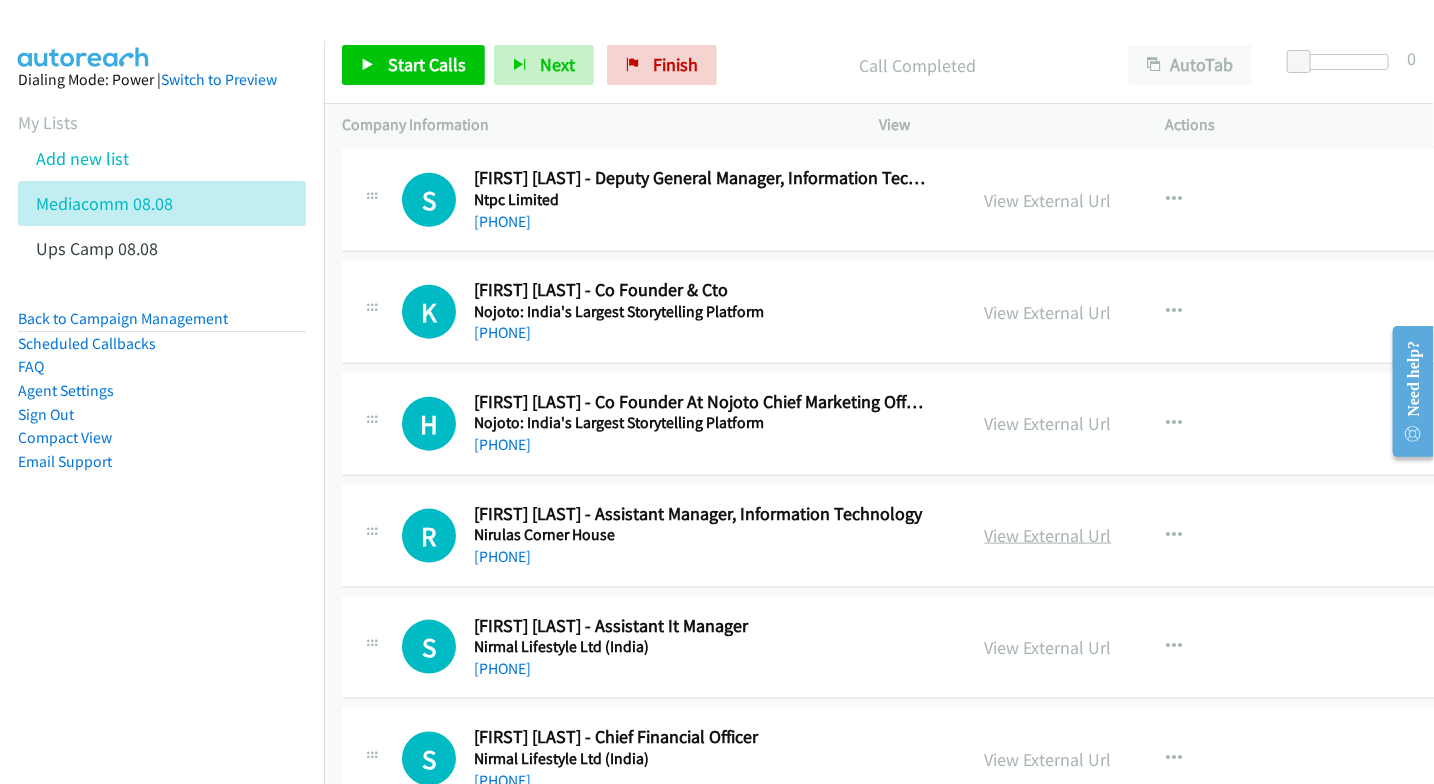 click on "View External Url" at bounding box center (1048, 535) 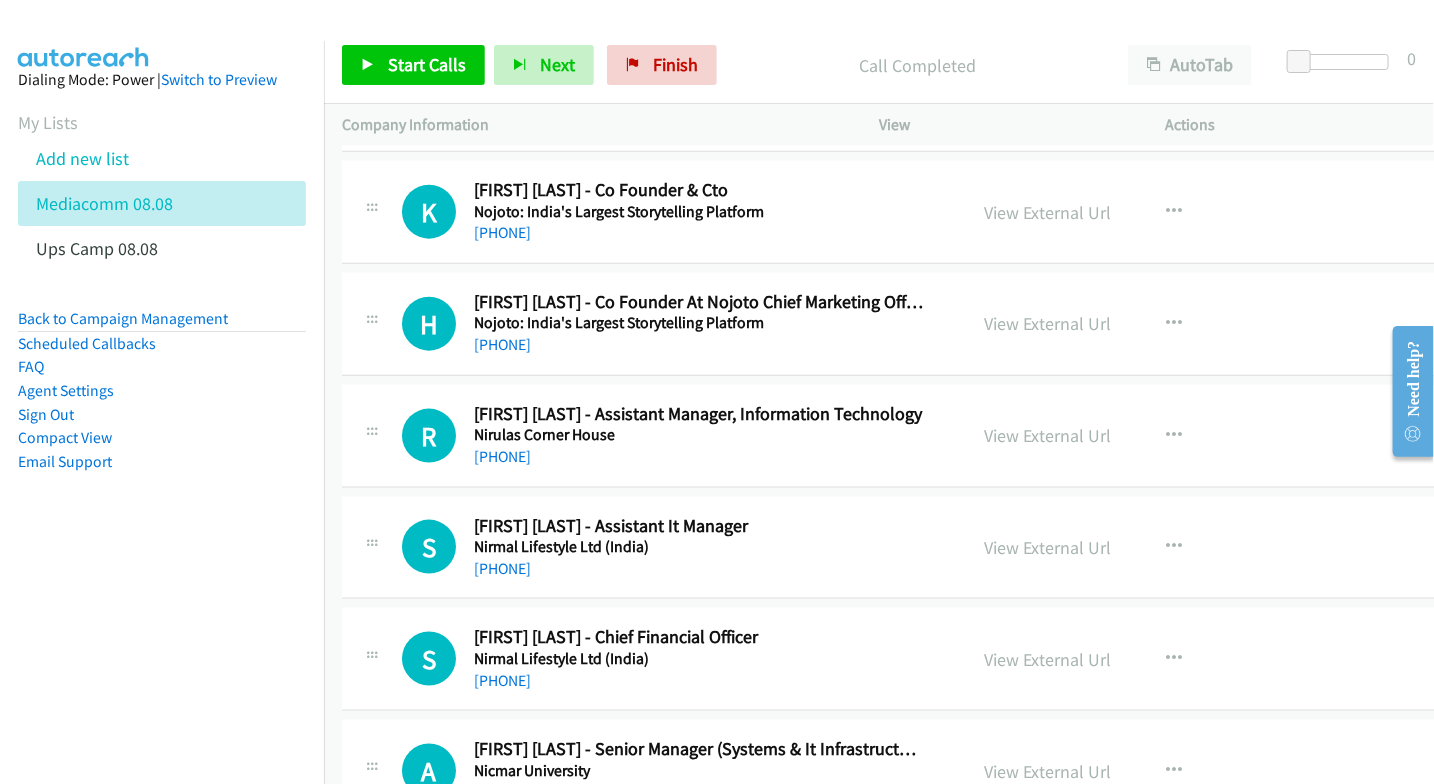 scroll, scrollTop: 7444, scrollLeft: 0, axis: vertical 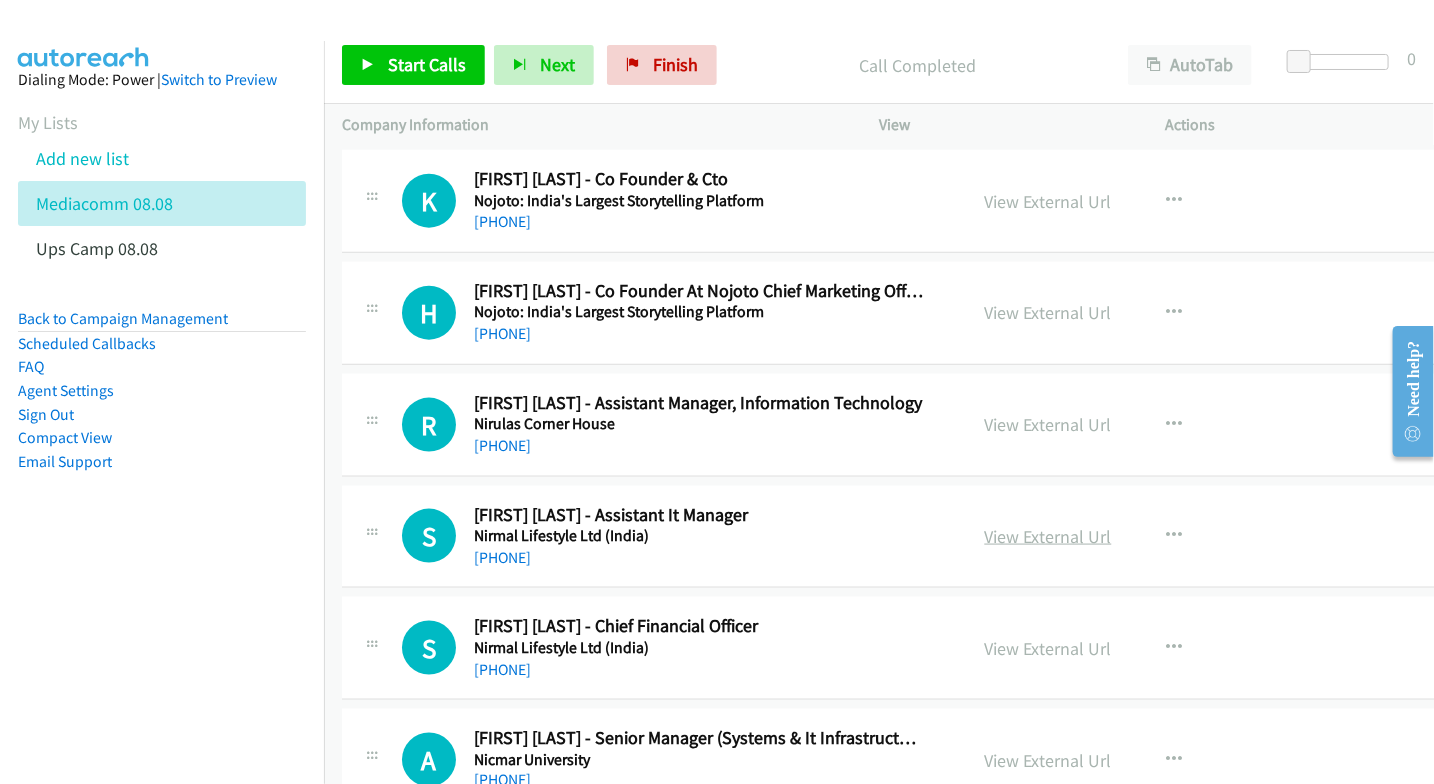 click on "View External Url" at bounding box center (1048, 536) 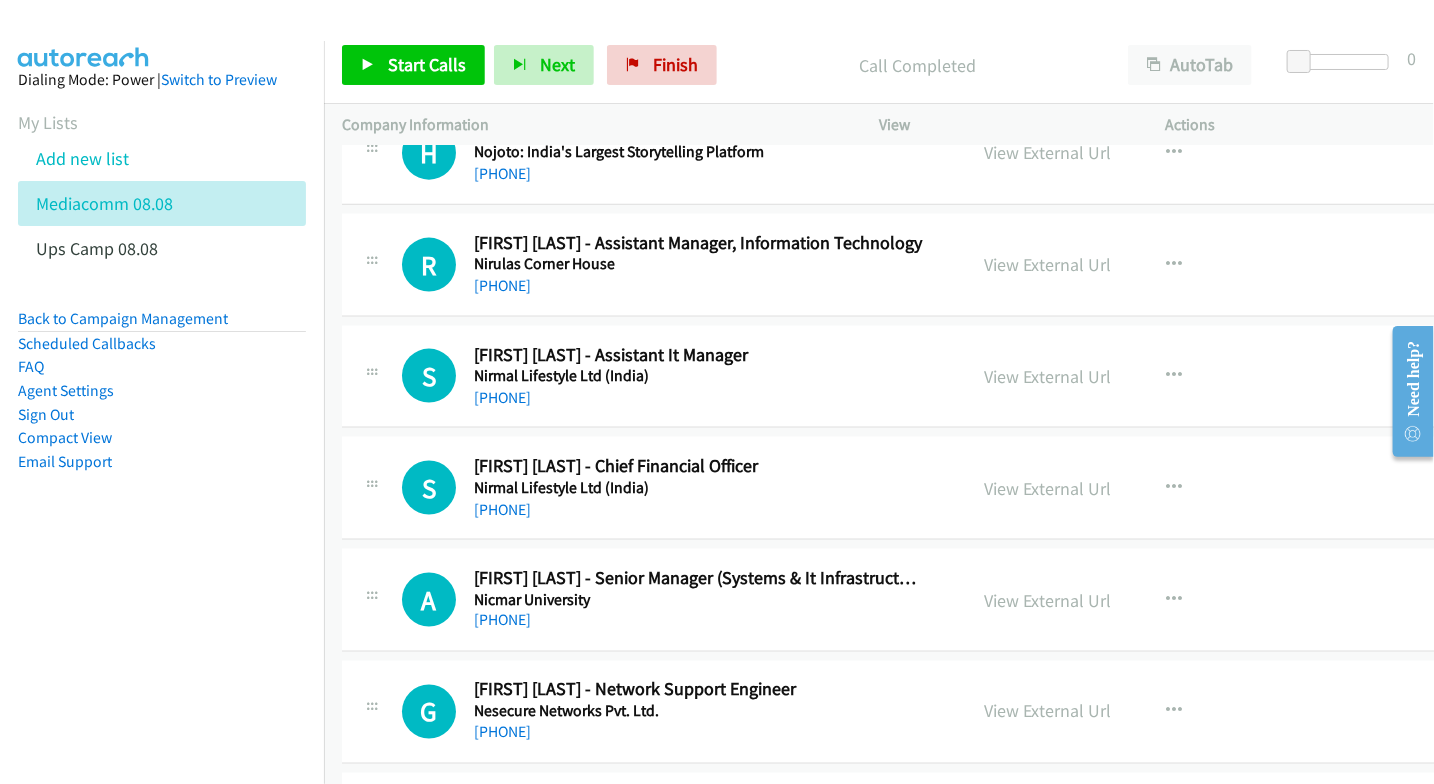 scroll, scrollTop: 7666, scrollLeft: 0, axis: vertical 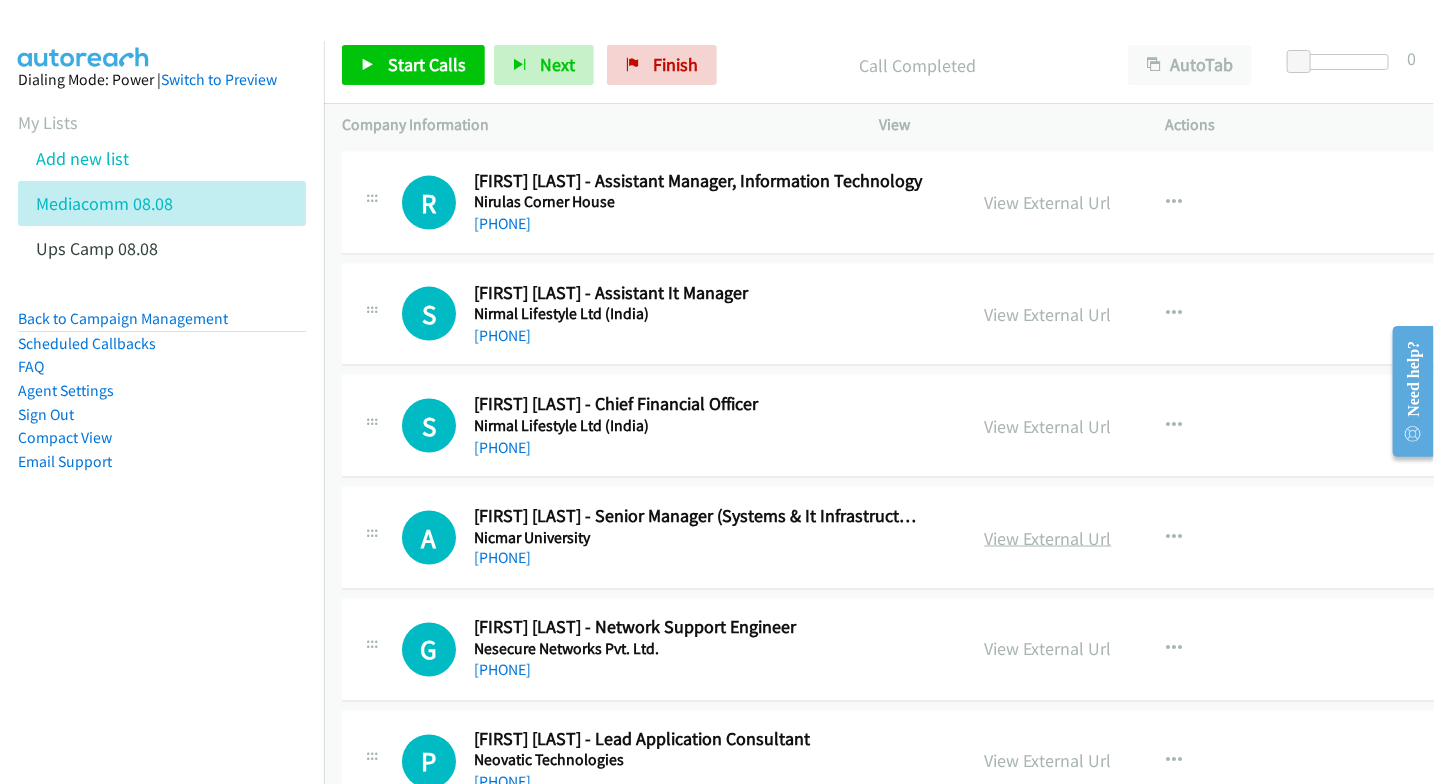 click on "View External Url" at bounding box center [1048, 538] 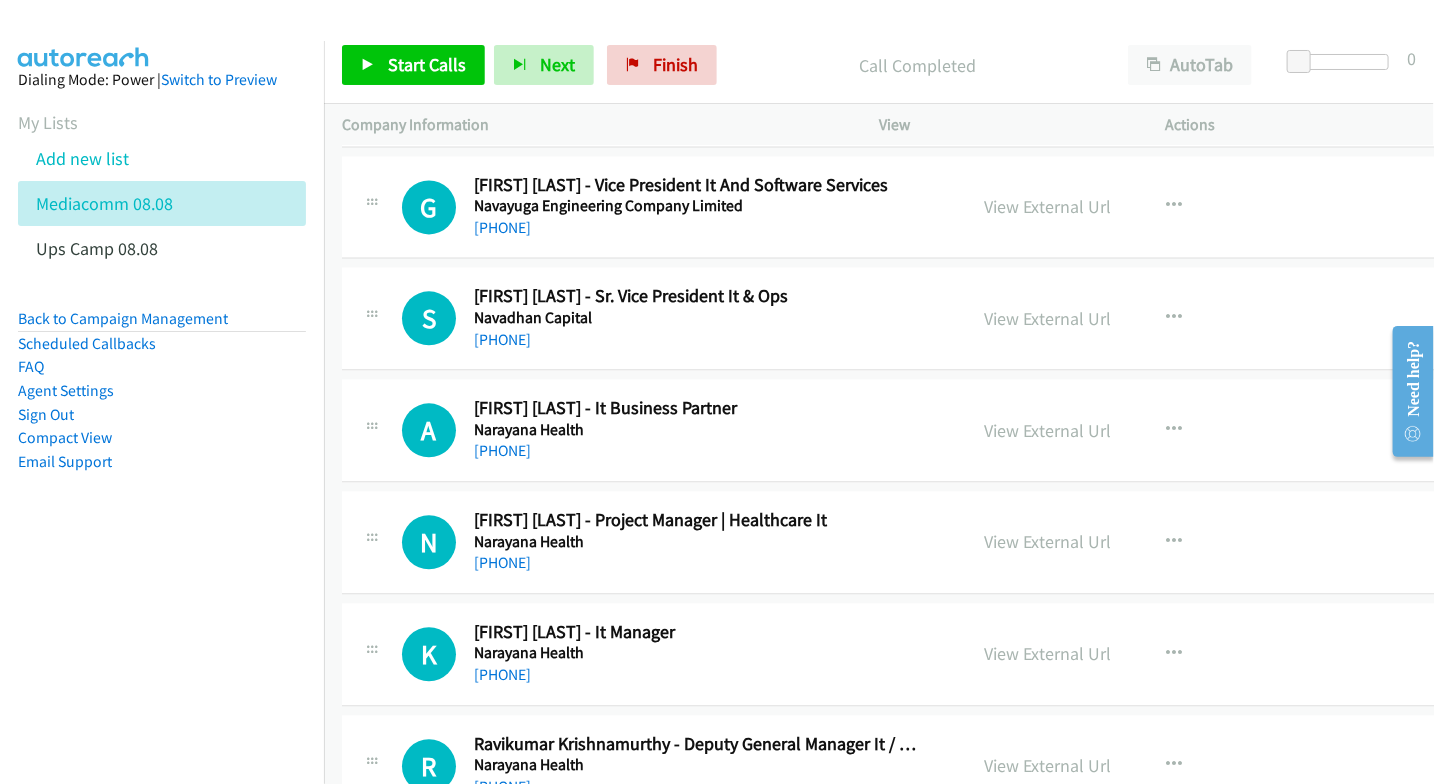 scroll, scrollTop: 8444, scrollLeft: 0, axis: vertical 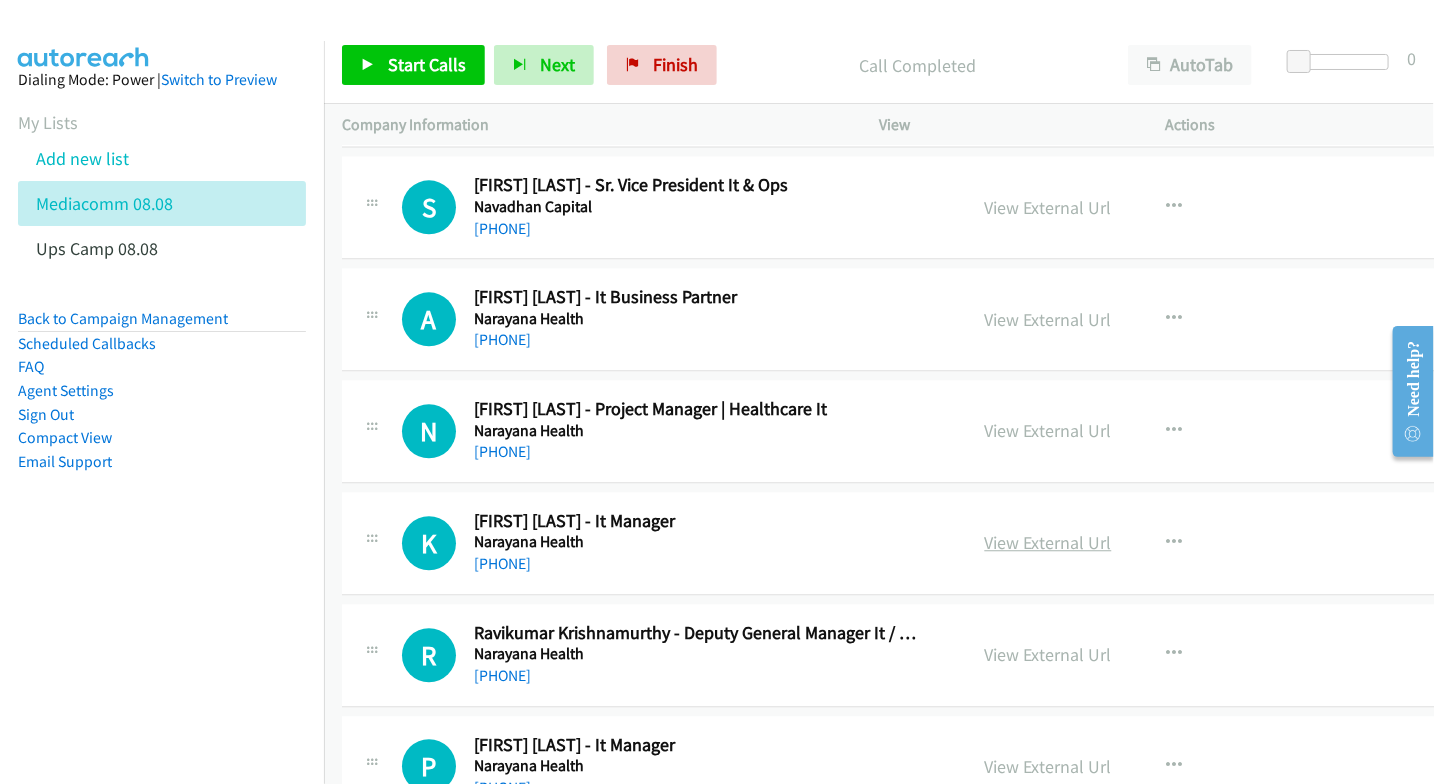 click on "View External Url" at bounding box center [1048, 542] 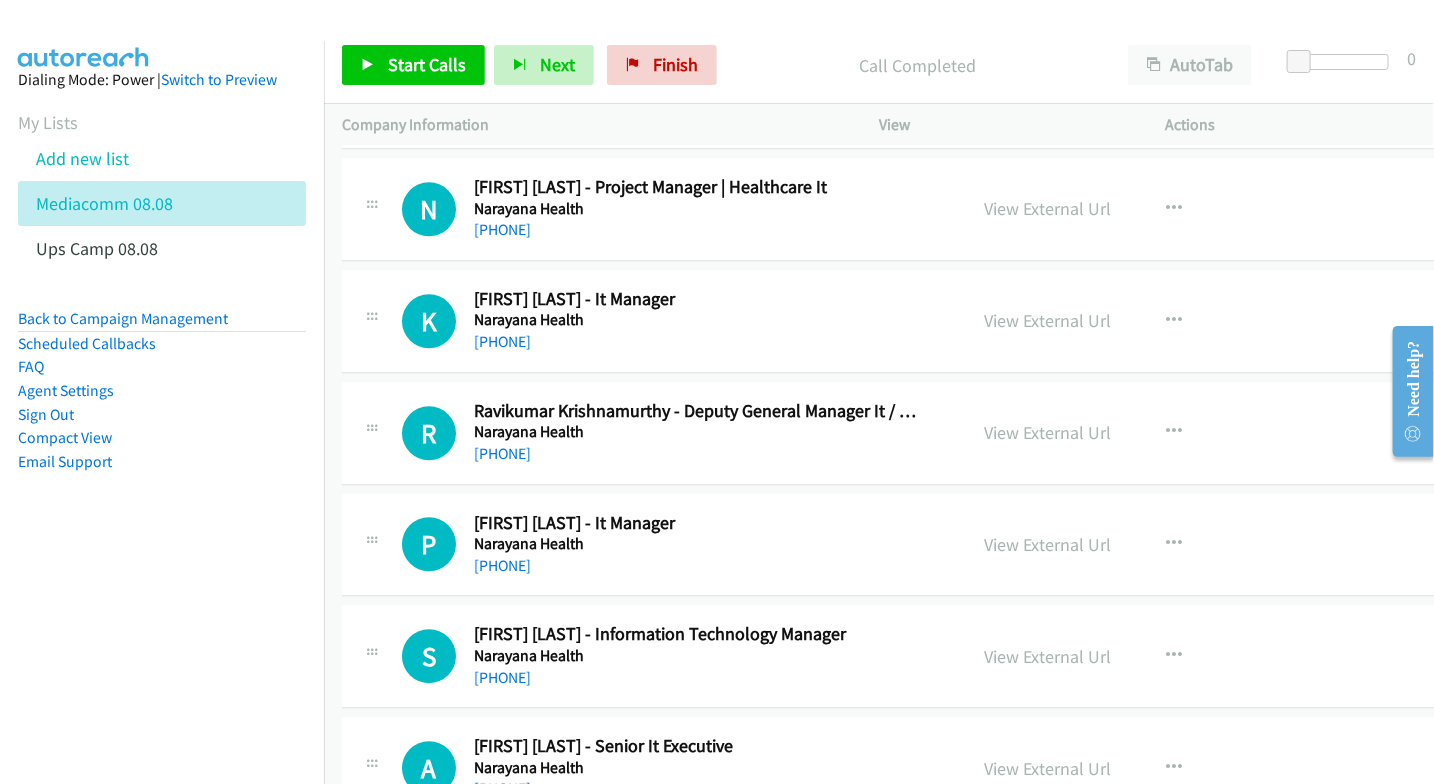 scroll, scrollTop: 8777, scrollLeft: 0, axis: vertical 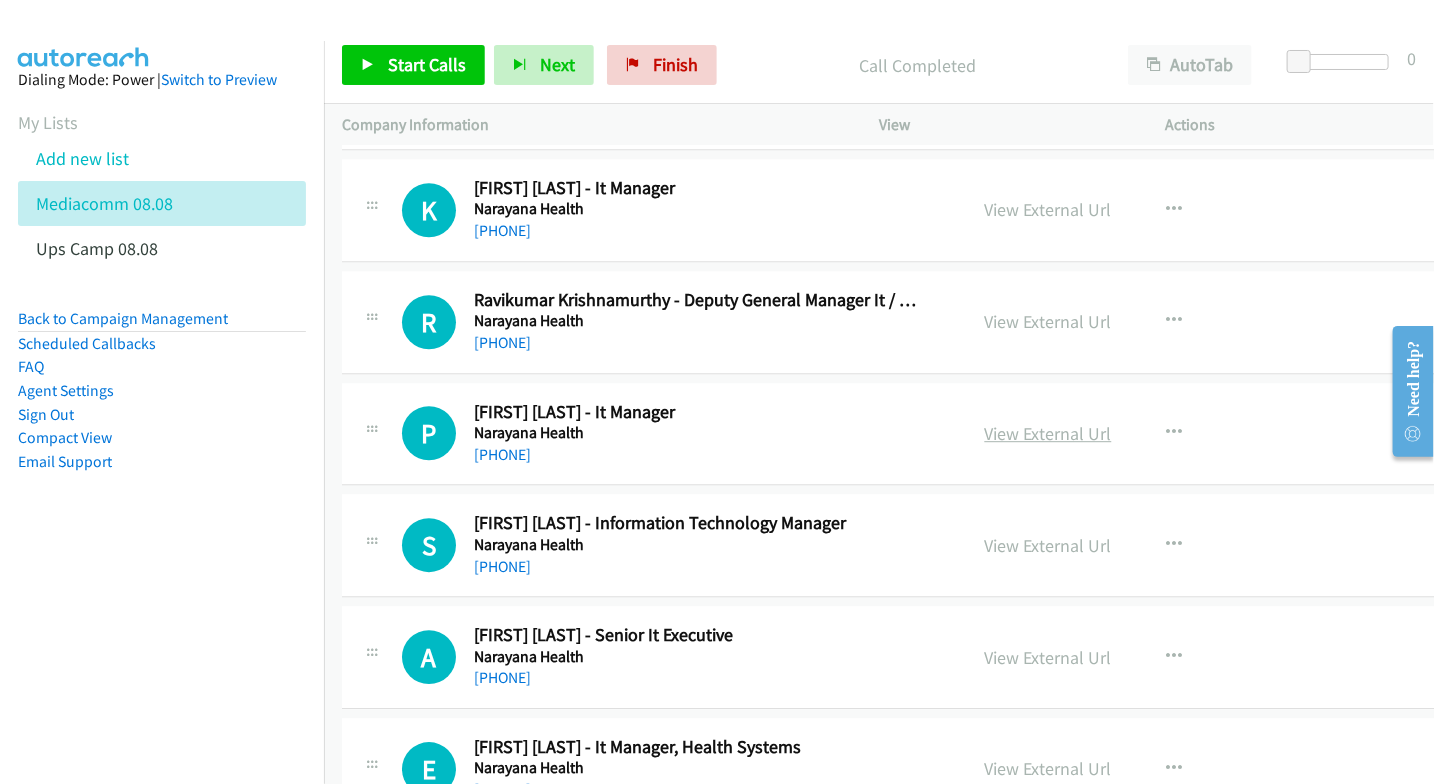 click on "View External Url" at bounding box center (1048, 433) 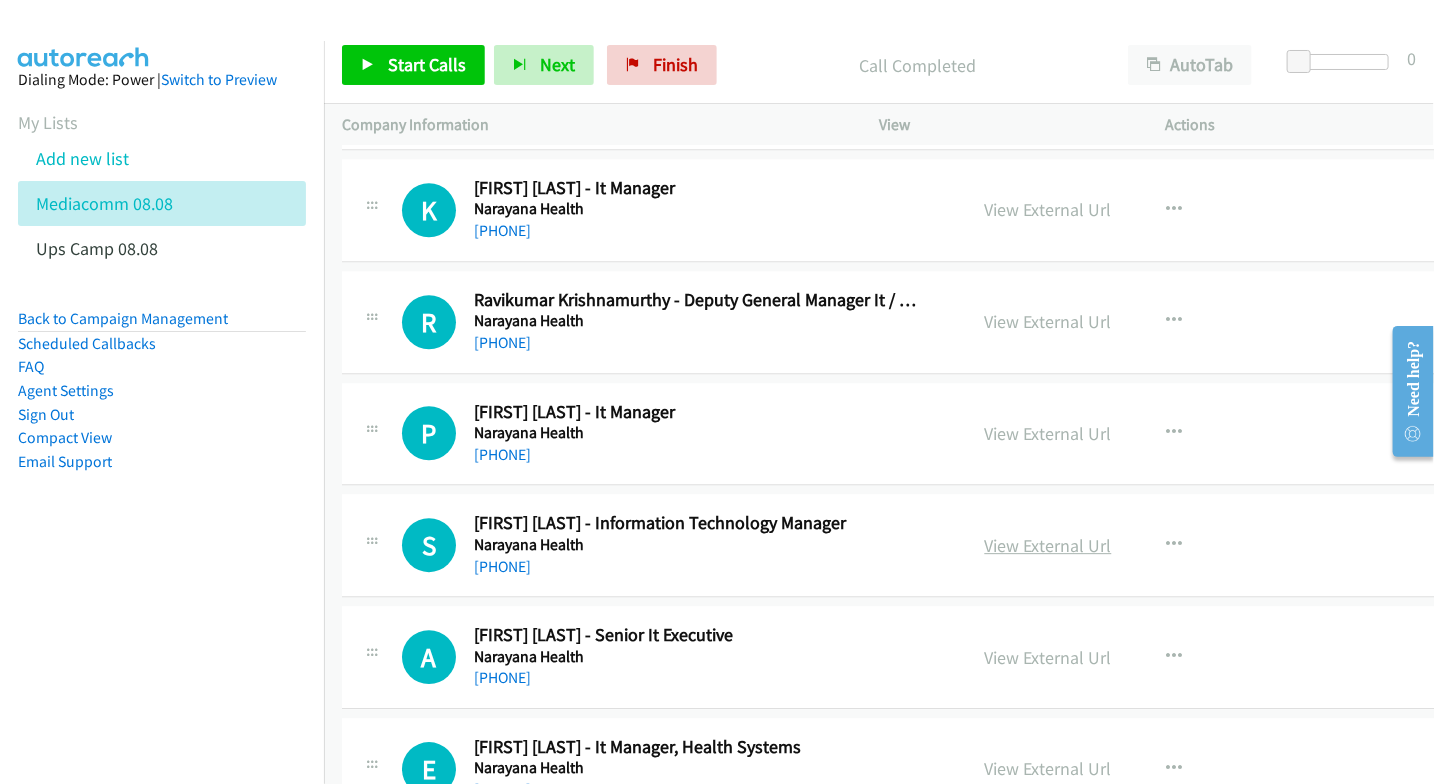 click on "View External Url" at bounding box center (1048, 545) 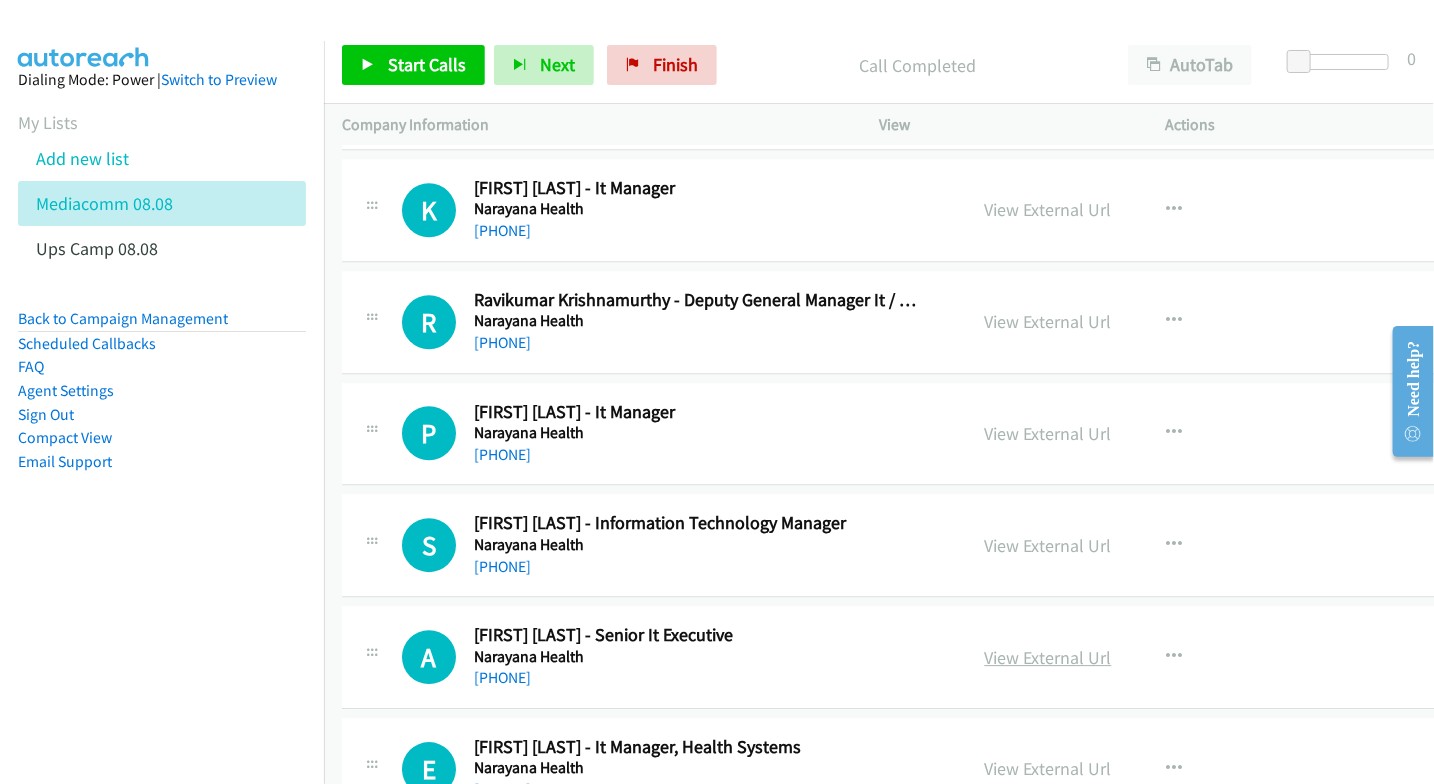 click on "View External Url" at bounding box center [1048, 657] 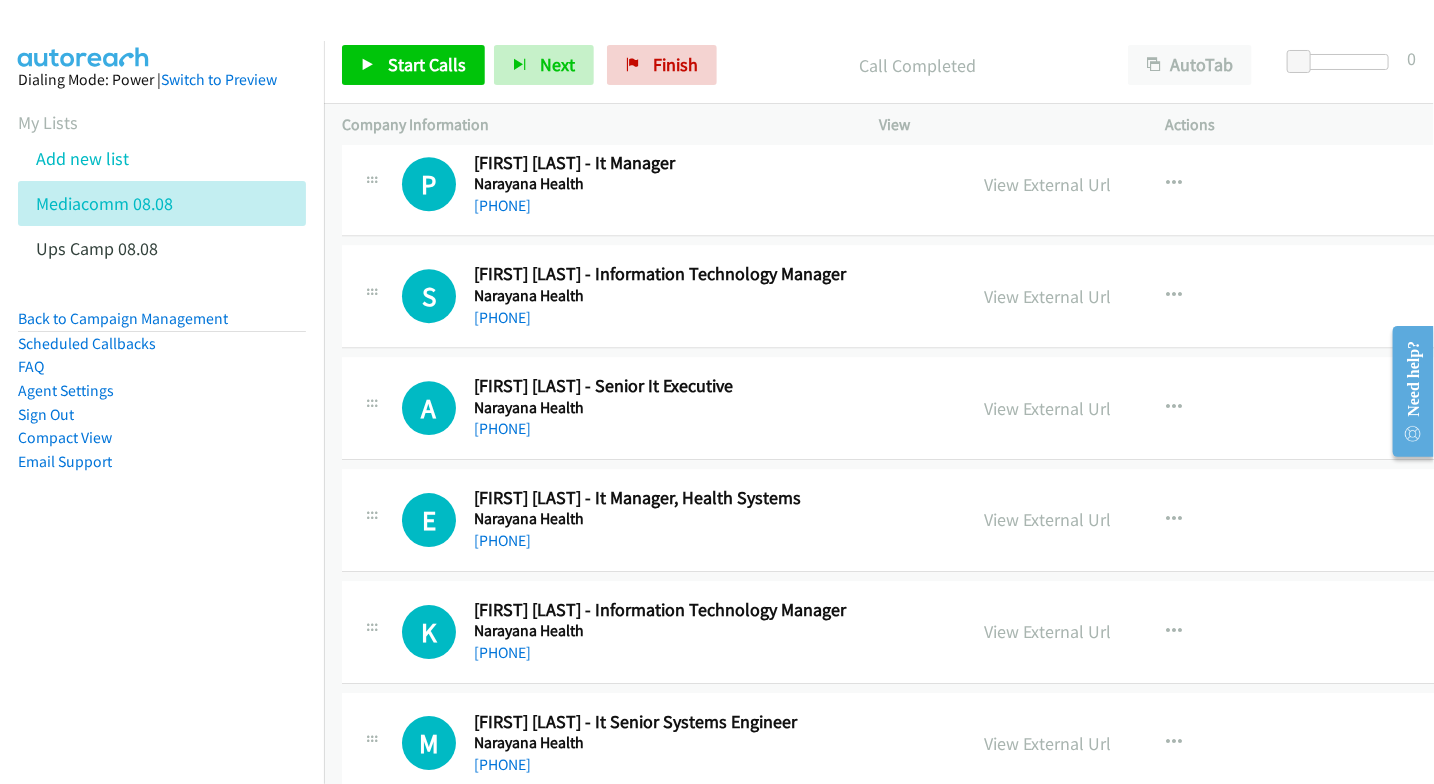 scroll, scrollTop: 9111, scrollLeft: 0, axis: vertical 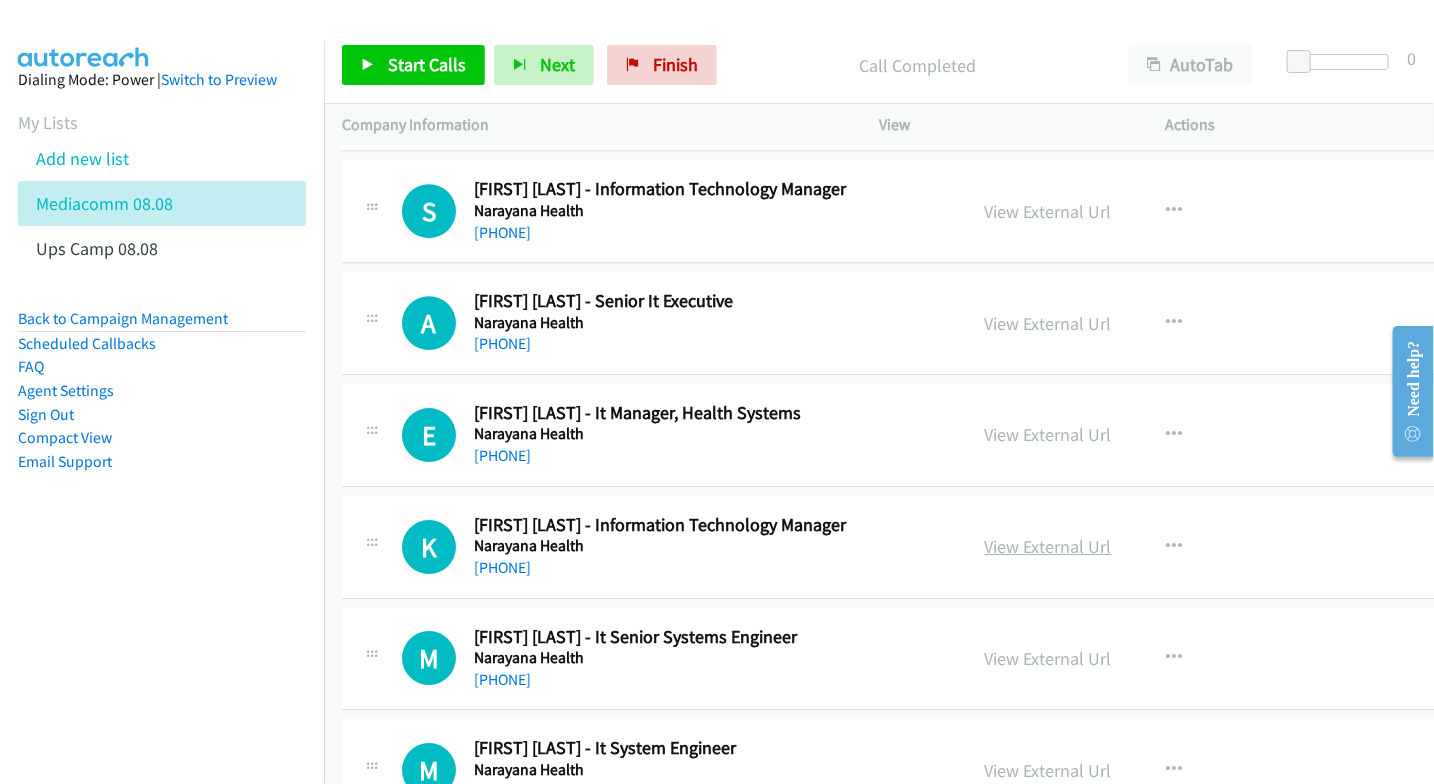 click on "View External Url" at bounding box center (1048, 546) 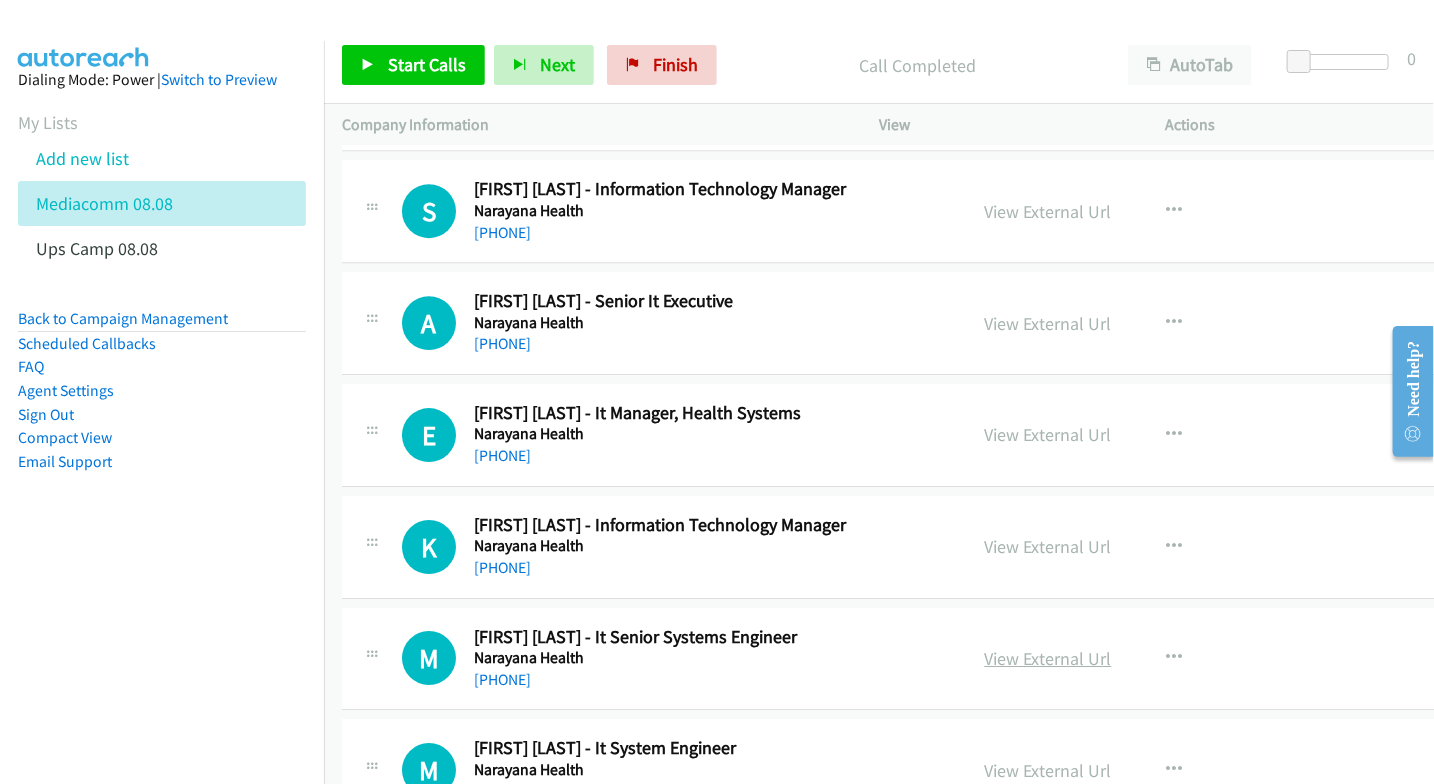click on "View External Url" at bounding box center (1048, 658) 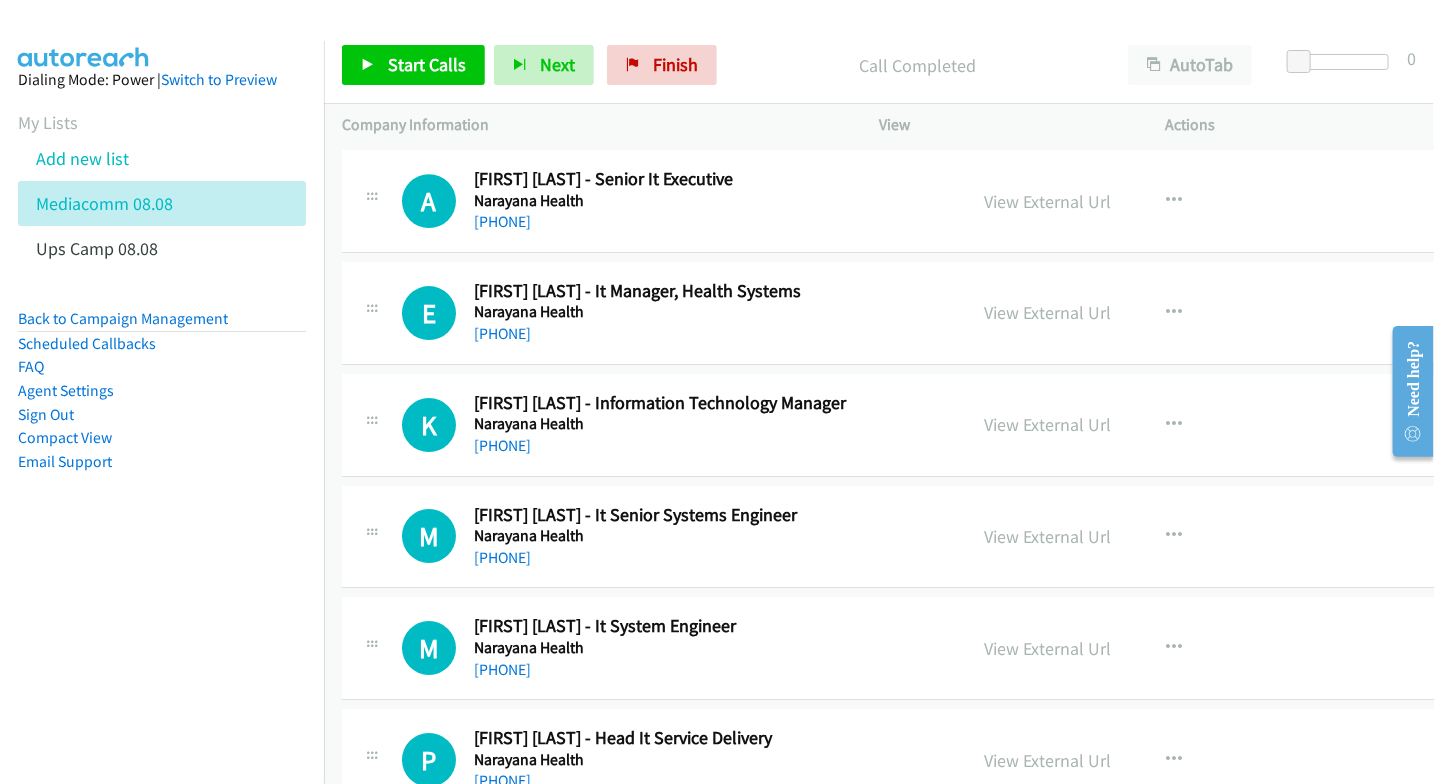 scroll, scrollTop: 9333, scrollLeft: 0, axis: vertical 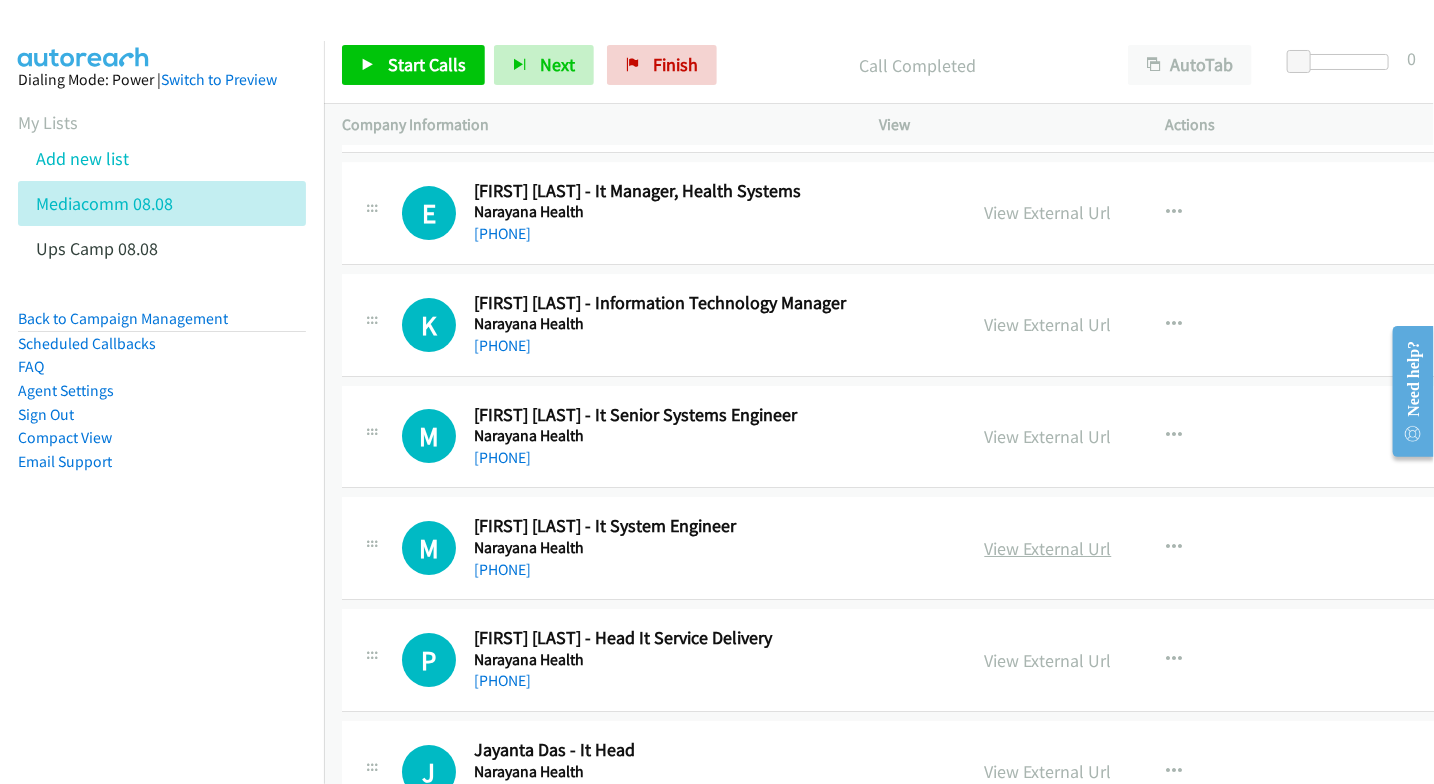 click on "View External Url" at bounding box center (1048, 548) 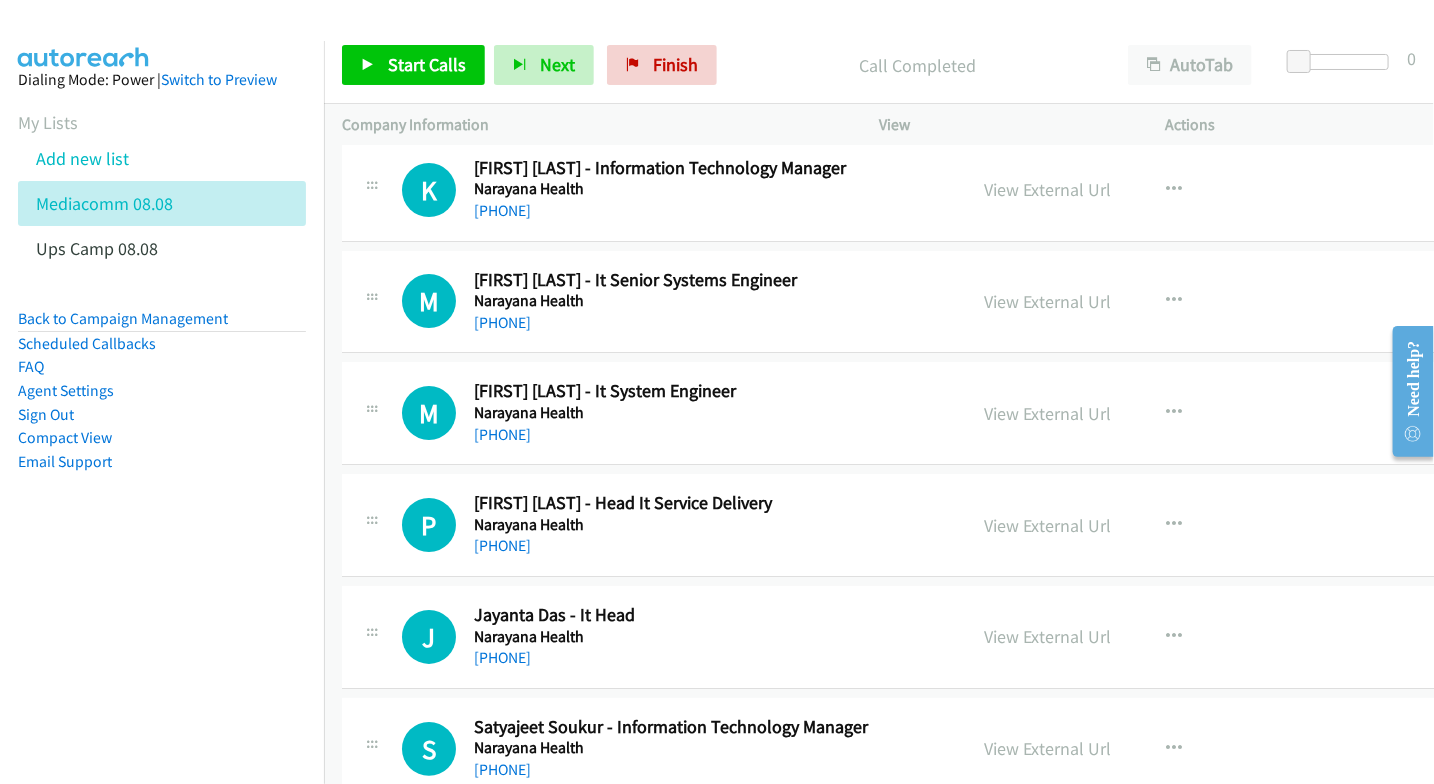 scroll, scrollTop: 9555, scrollLeft: 0, axis: vertical 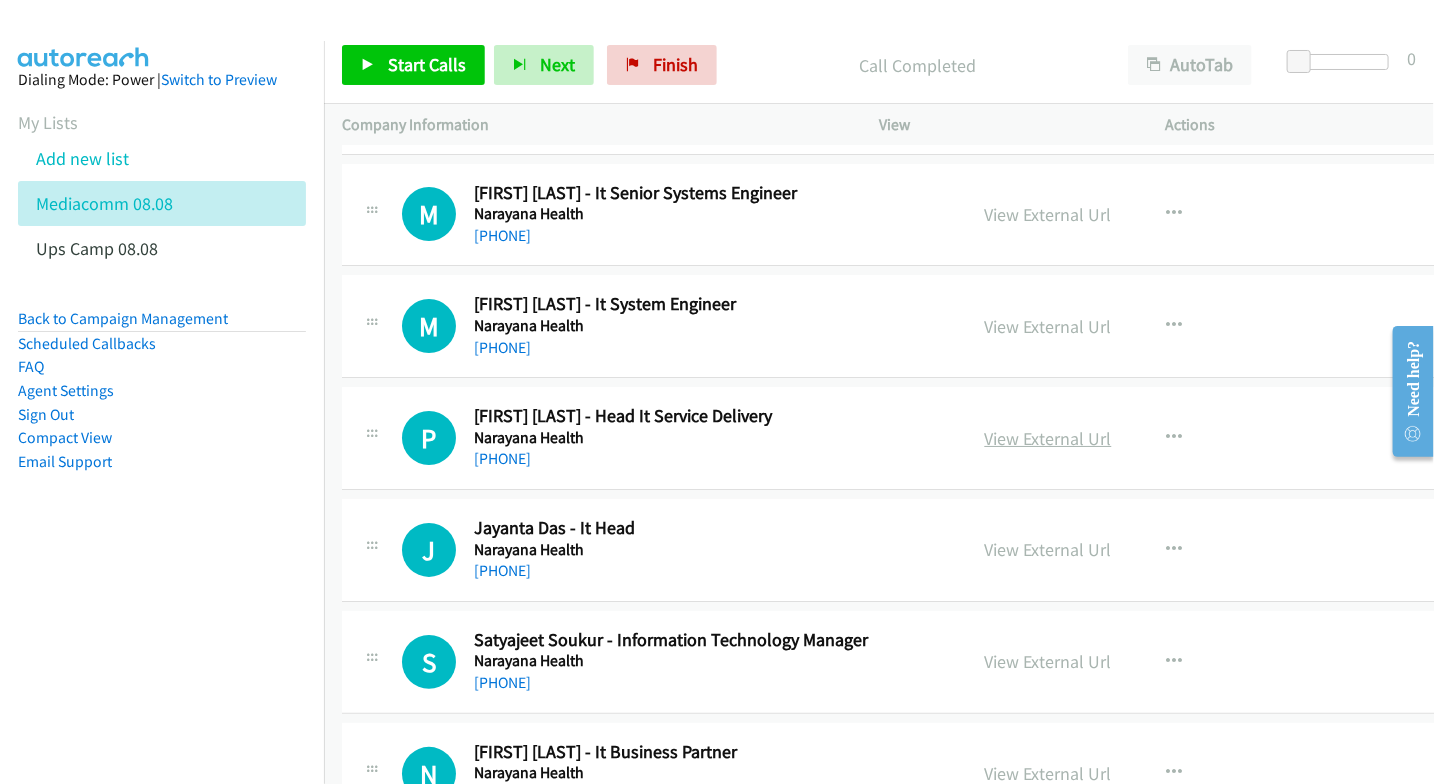 click on "View External Url" at bounding box center [1048, 438] 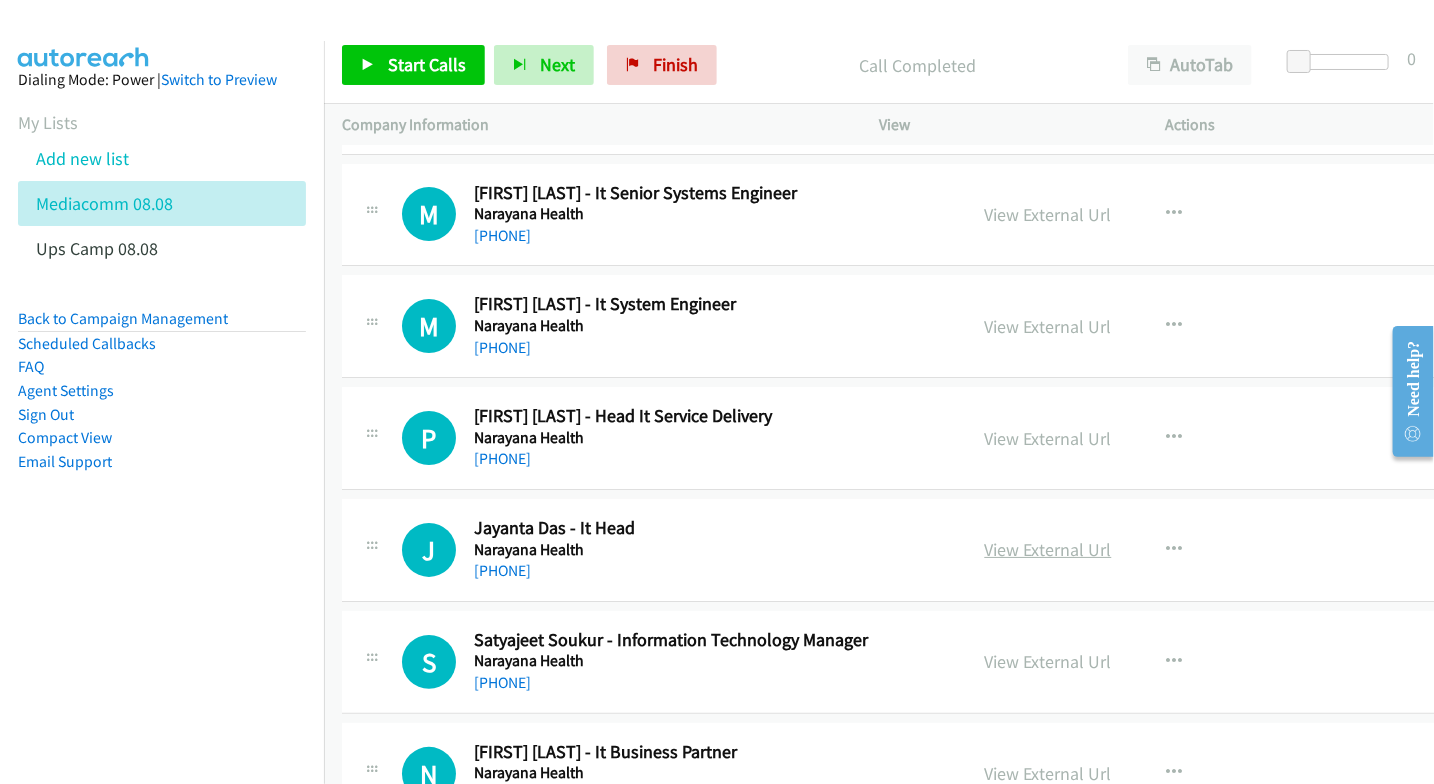 click on "View External Url" at bounding box center [1048, 549] 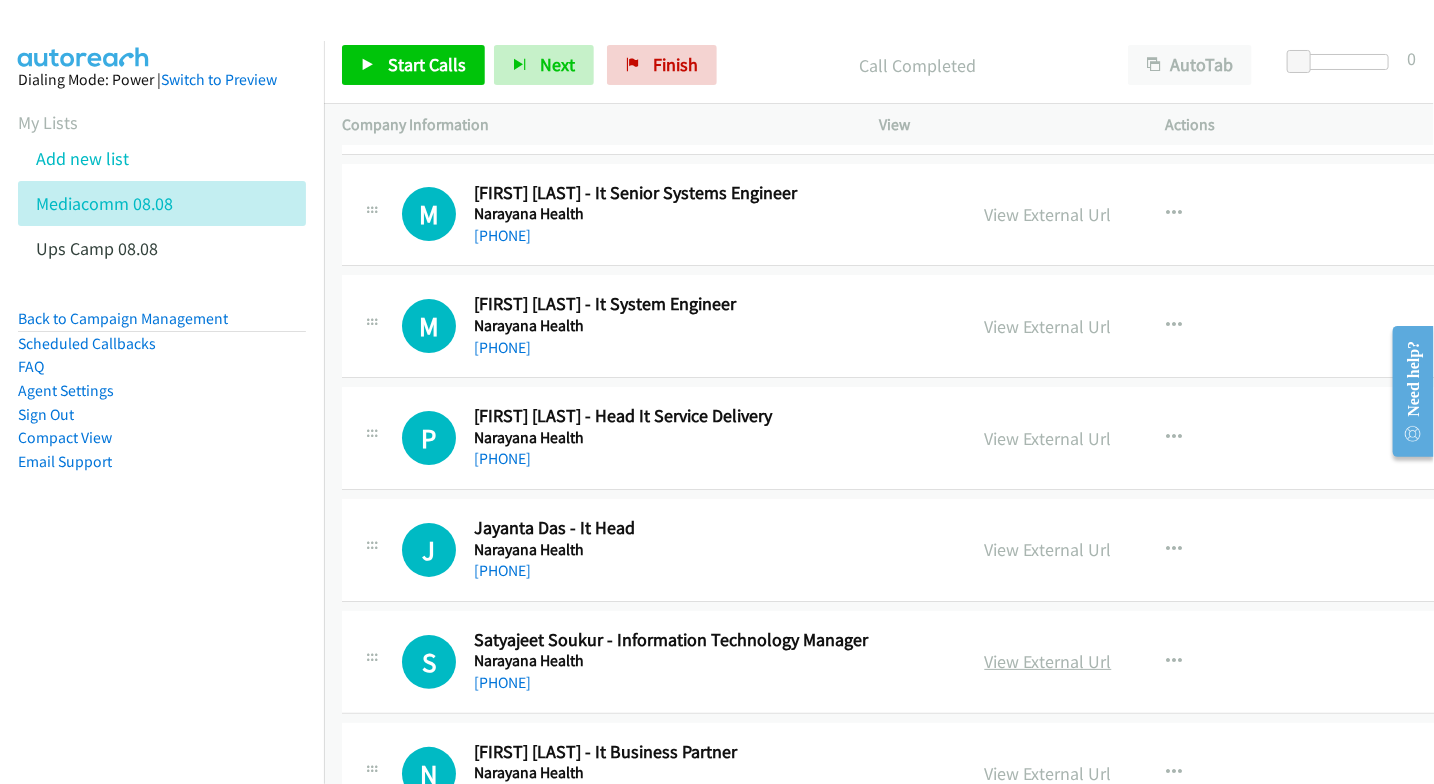 click on "View External Url" at bounding box center [1048, 661] 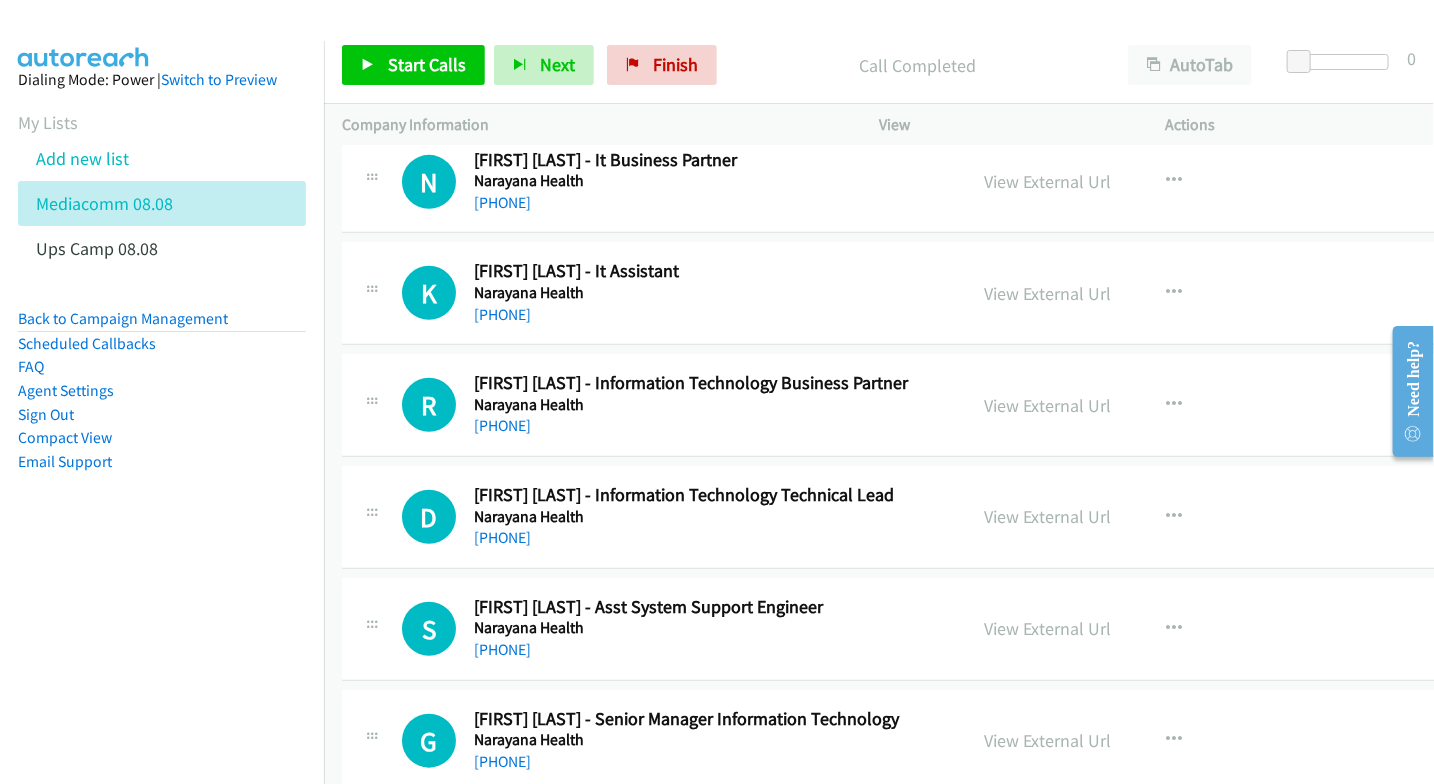scroll, scrollTop: 10222, scrollLeft: 0, axis: vertical 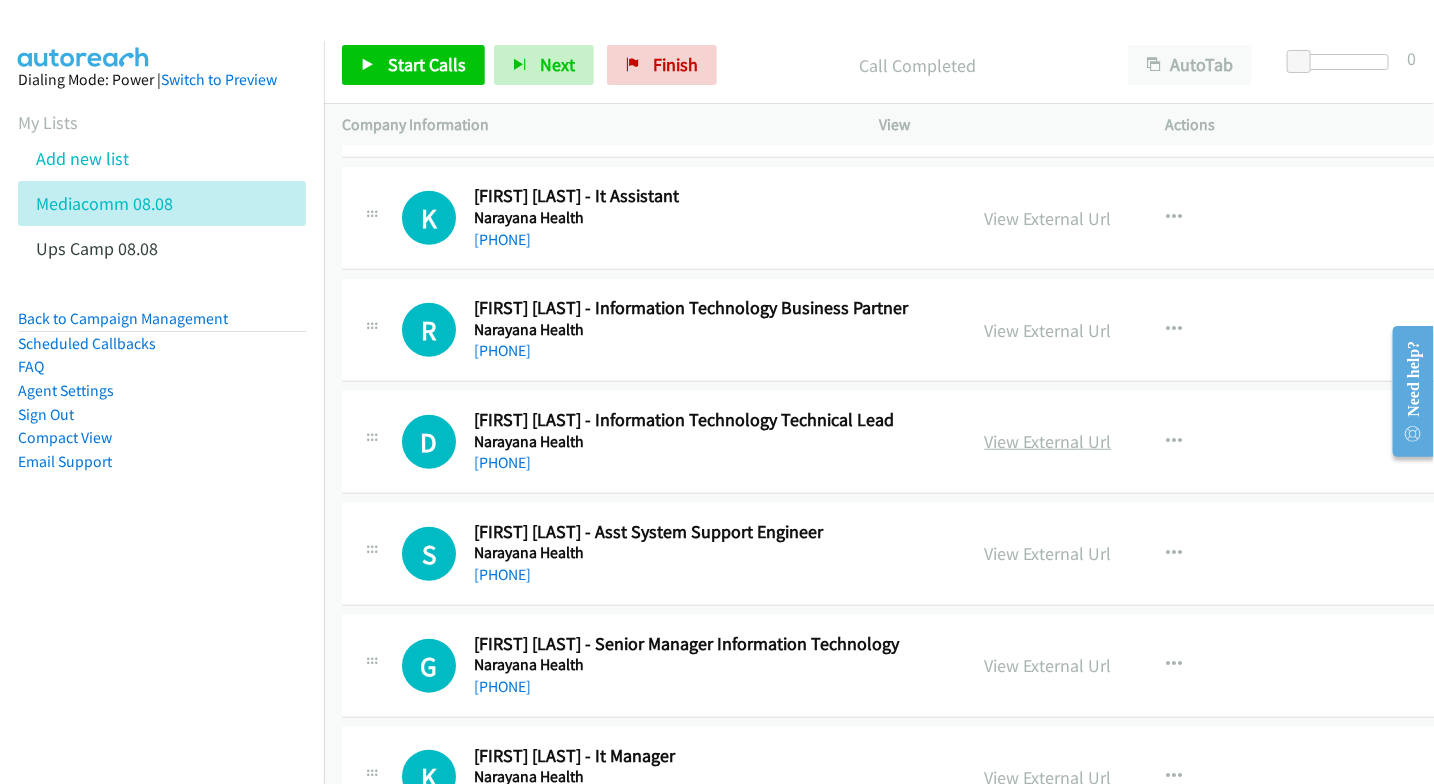 click on "View External Url" at bounding box center [1048, 441] 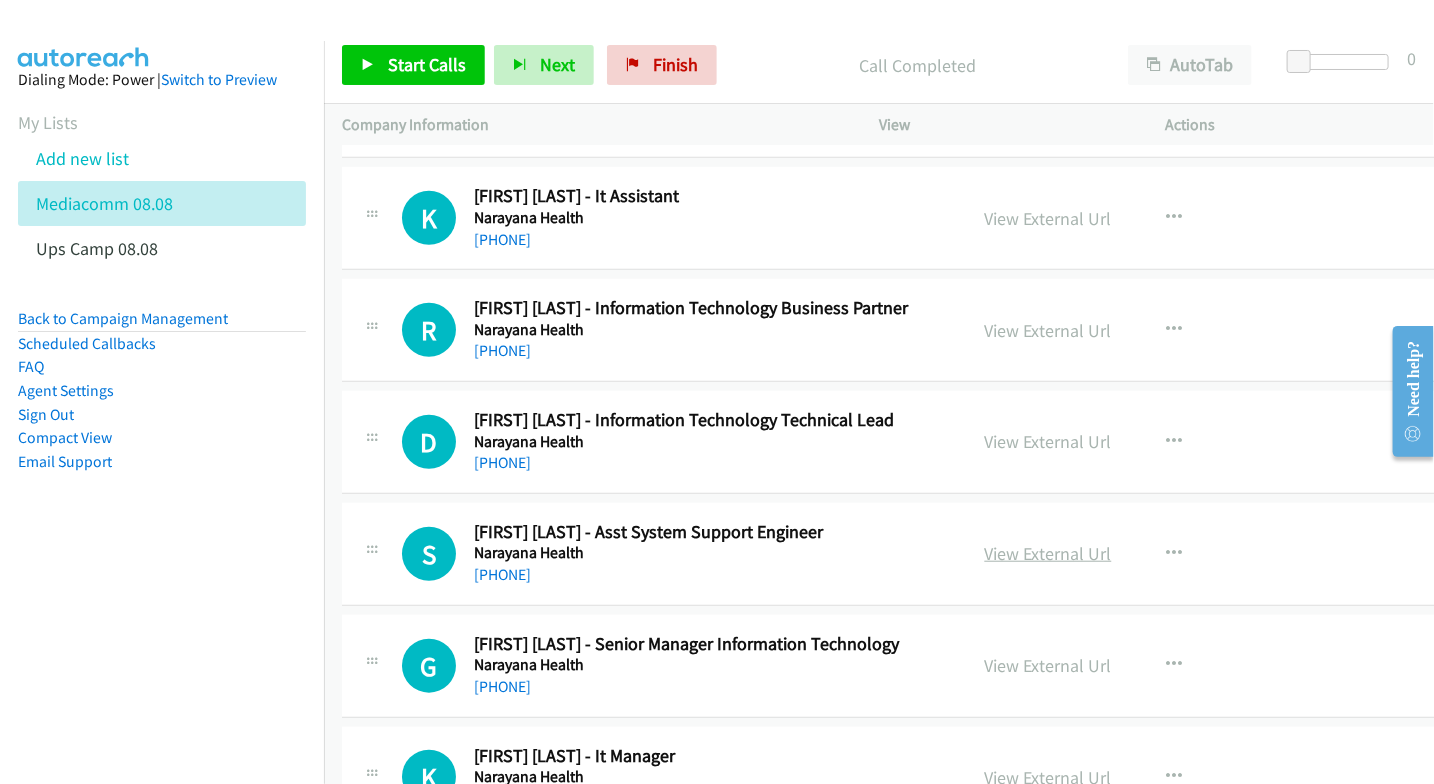 scroll, scrollTop: 10333, scrollLeft: 0, axis: vertical 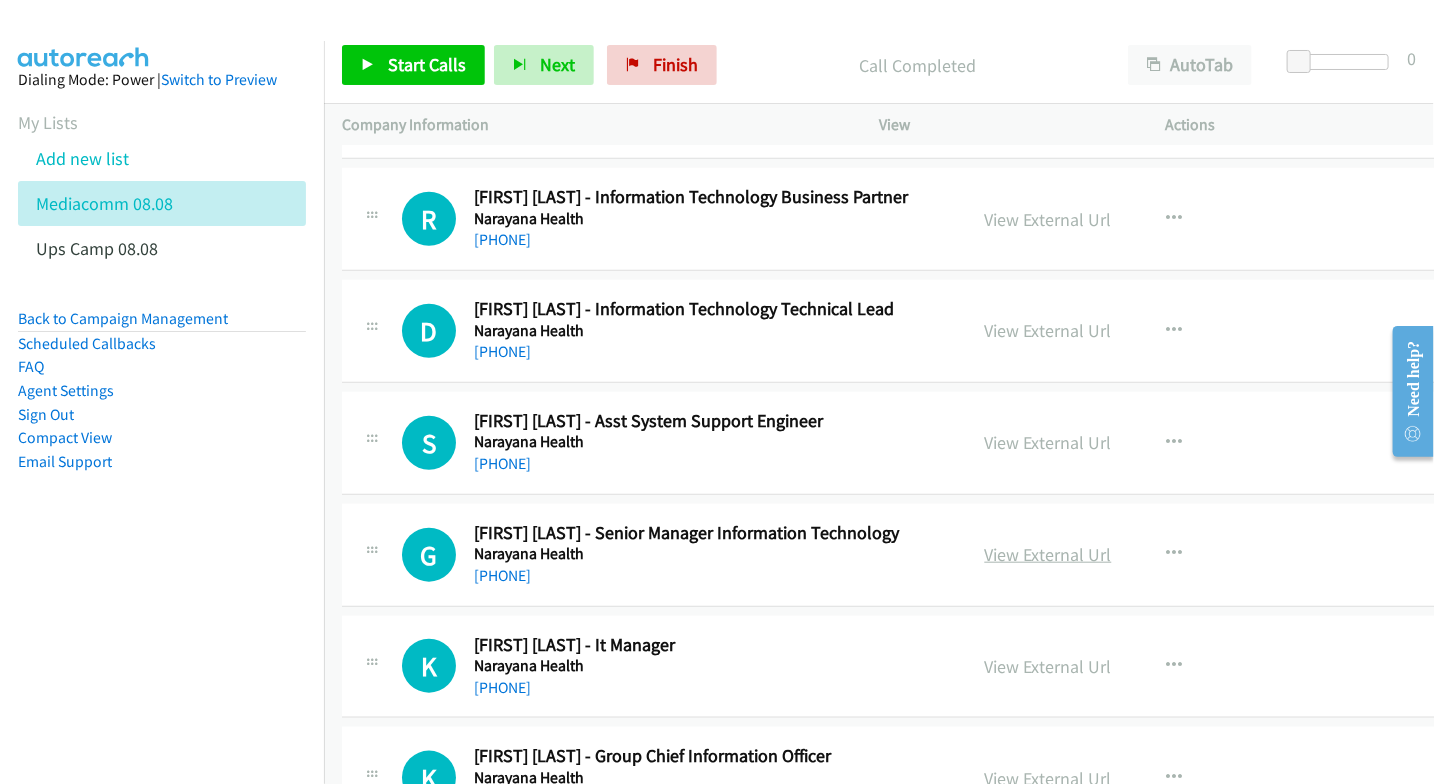 click on "View External Url" at bounding box center [1048, 554] 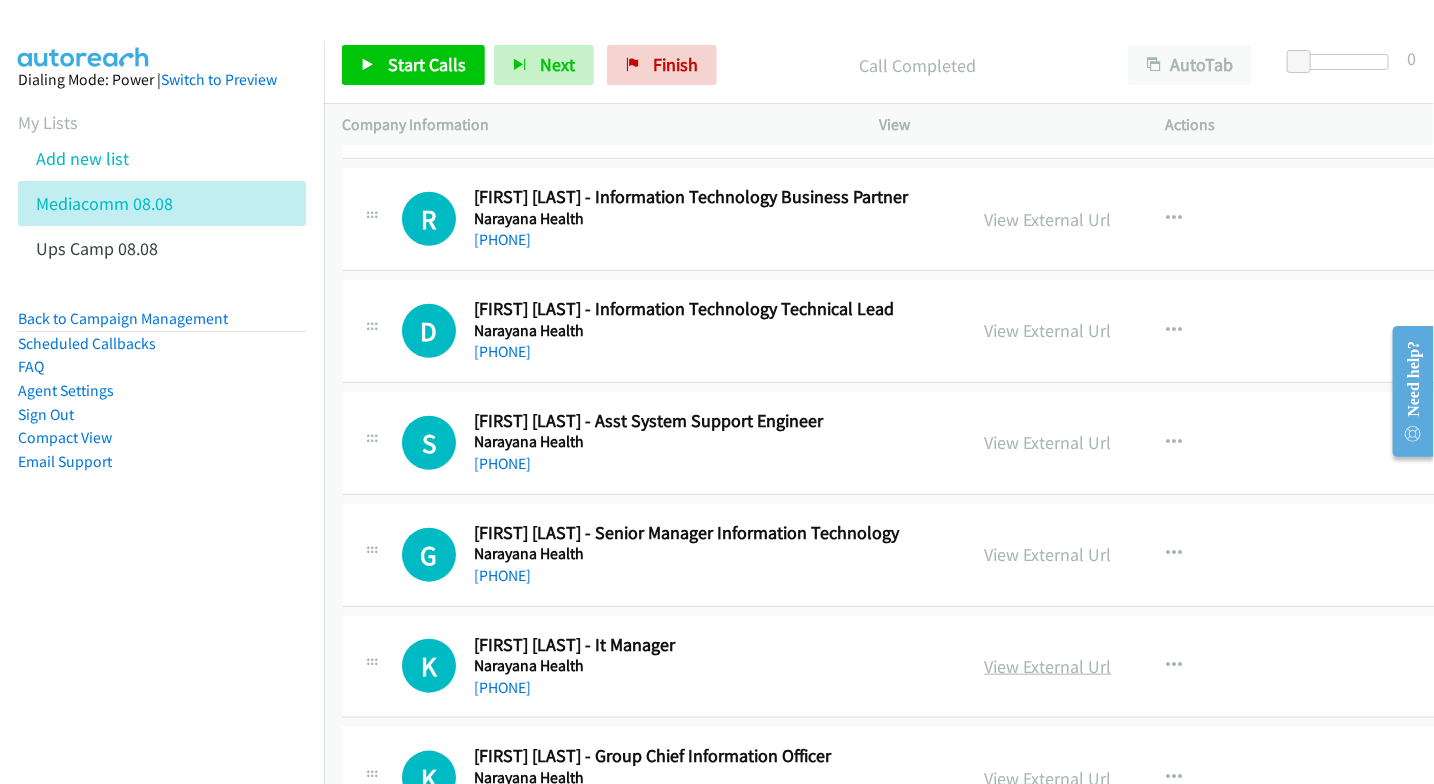 click on "View External Url" at bounding box center (1048, 666) 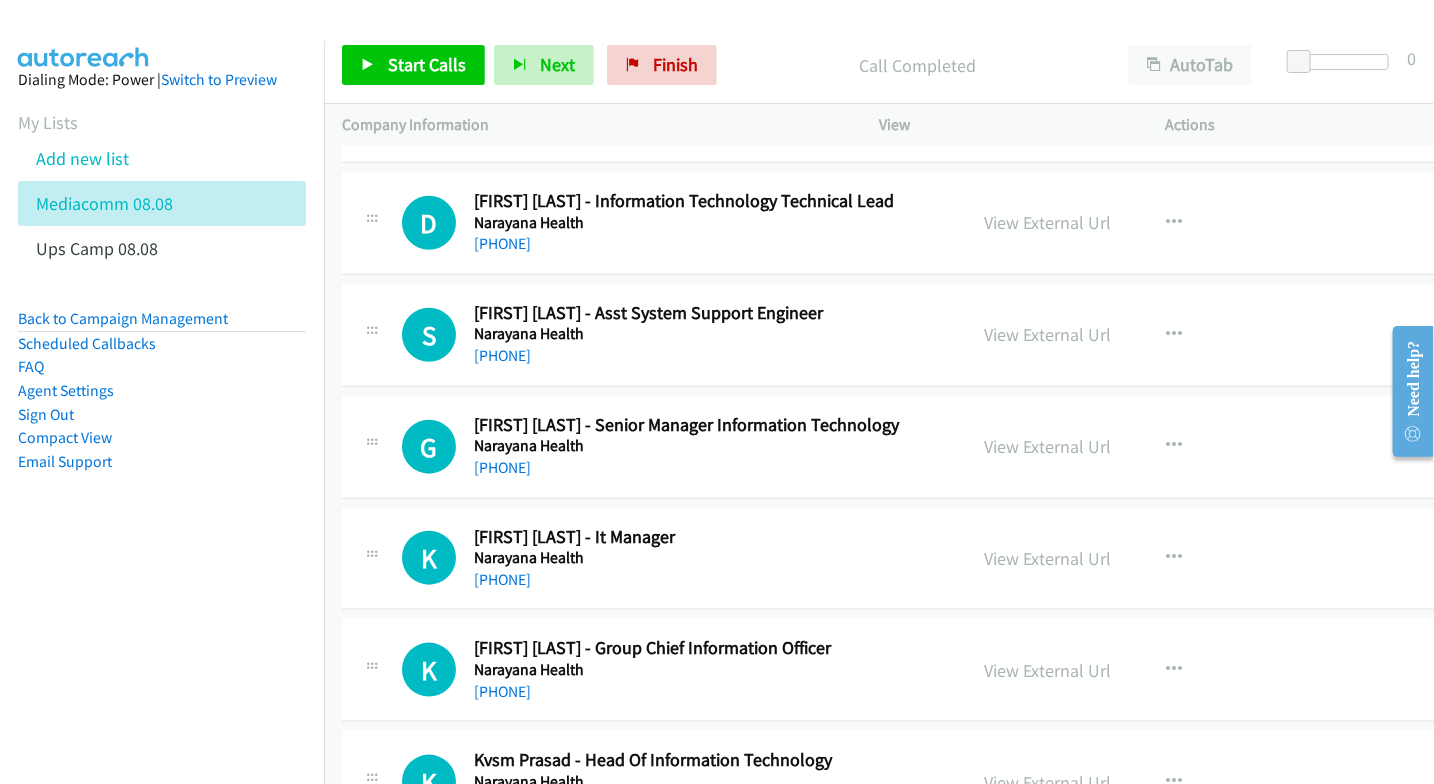 scroll, scrollTop: 10444, scrollLeft: 0, axis: vertical 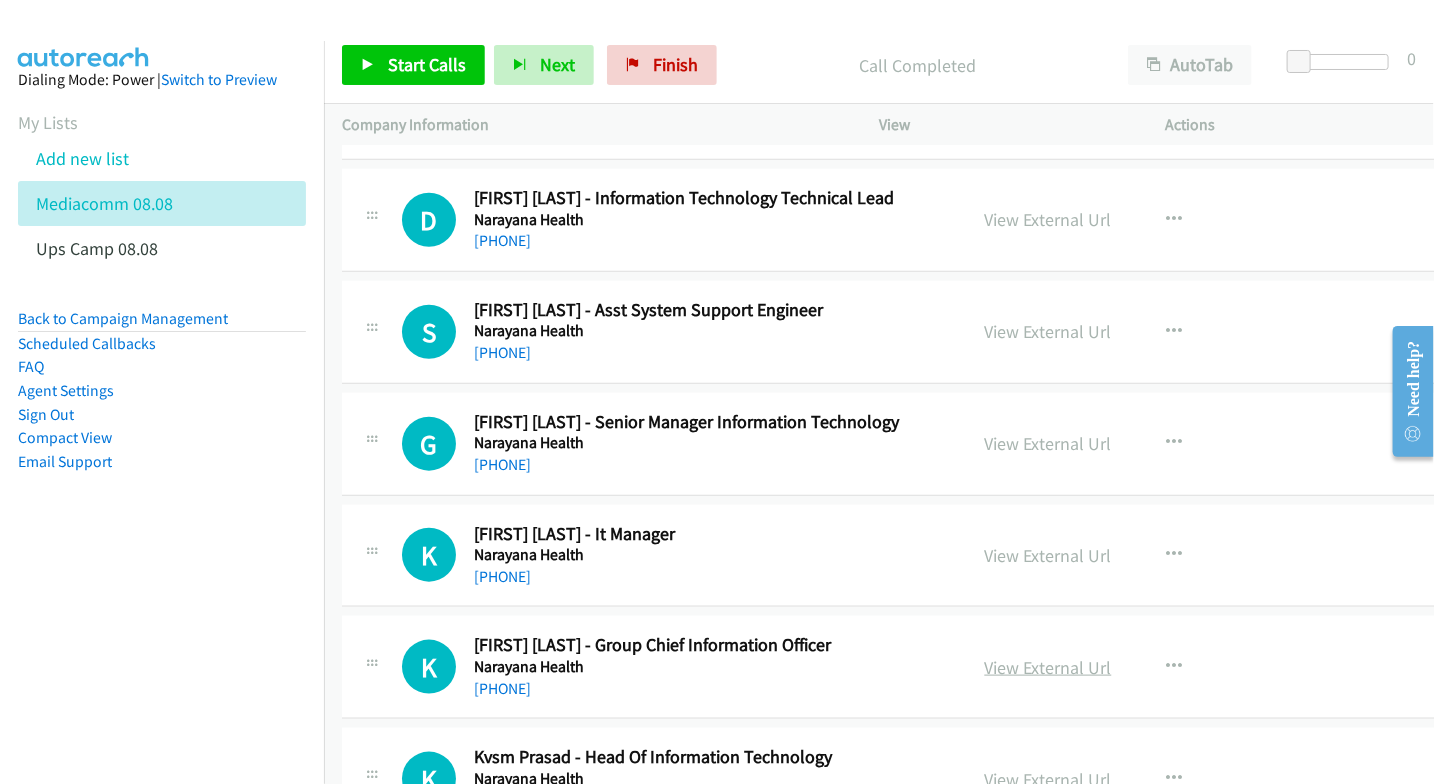 click on "View External Url" at bounding box center [1048, 667] 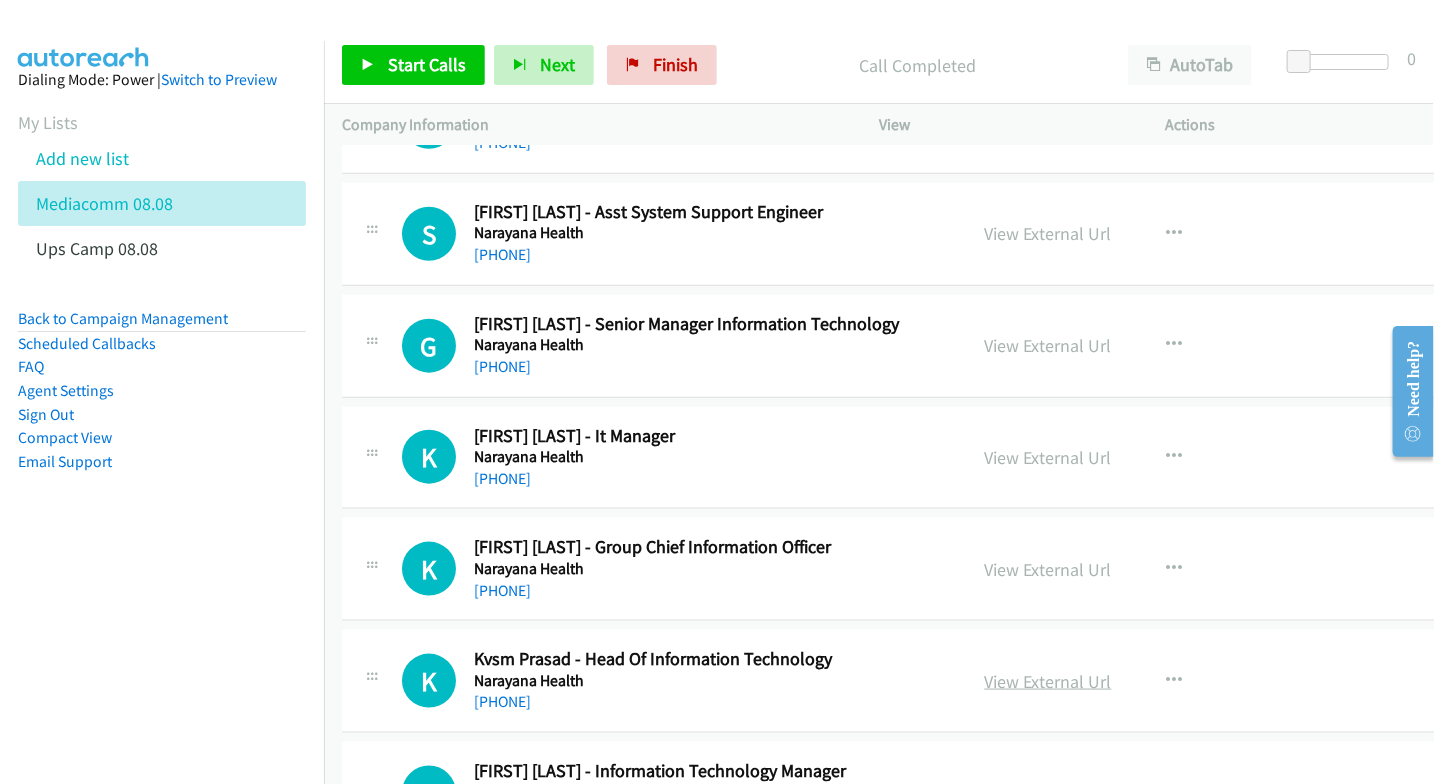 scroll, scrollTop: 10555, scrollLeft: 0, axis: vertical 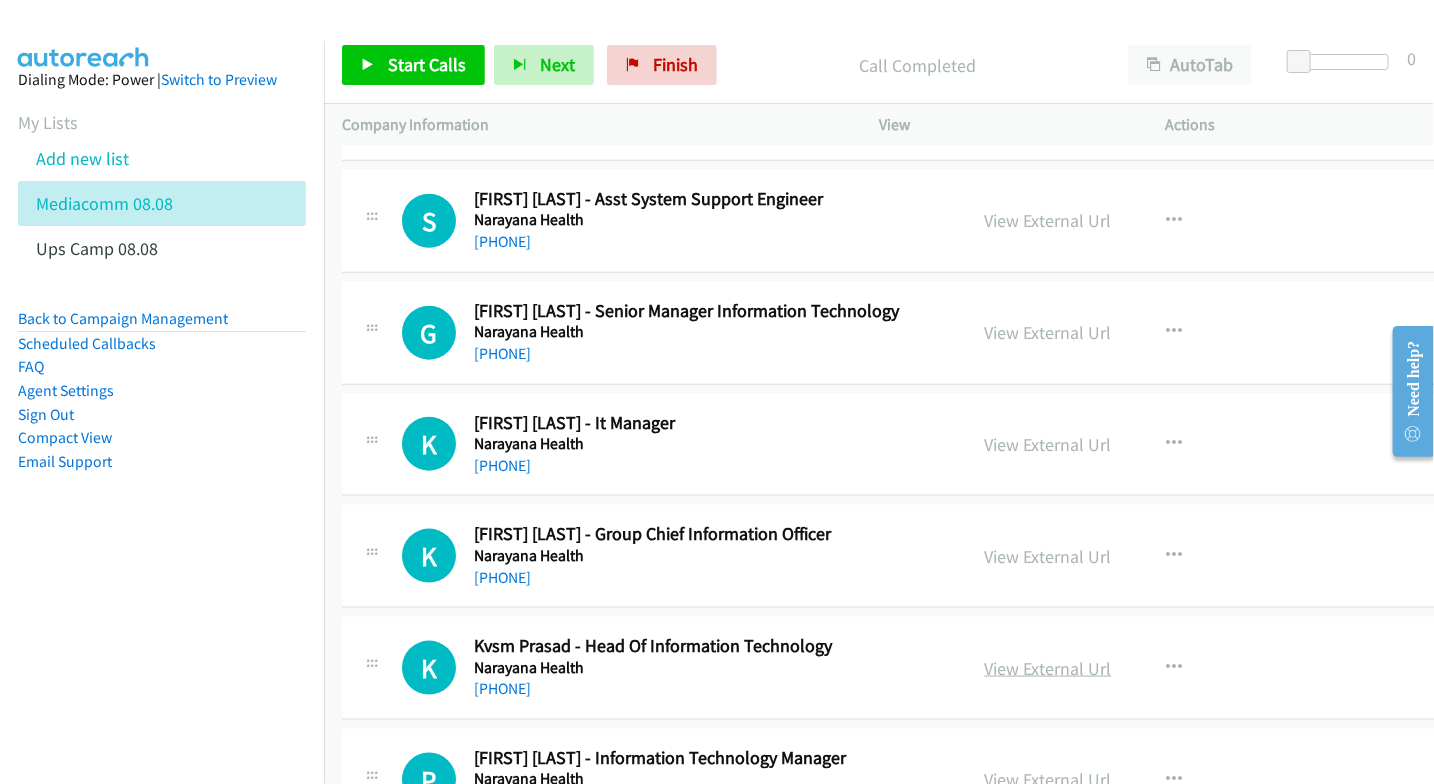click on "View External Url" at bounding box center (1048, 668) 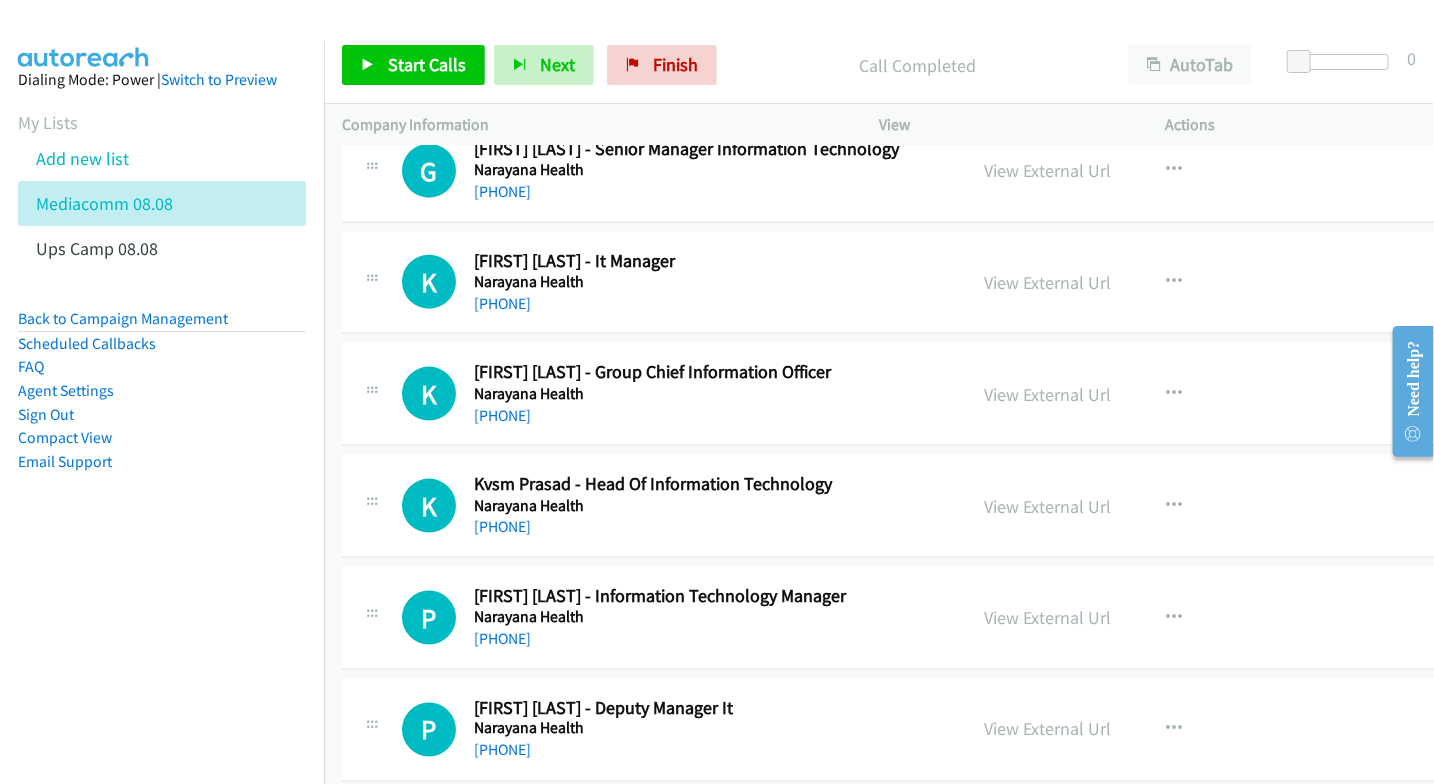 scroll, scrollTop: 10777, scrollLeft: 0, axis: vertical 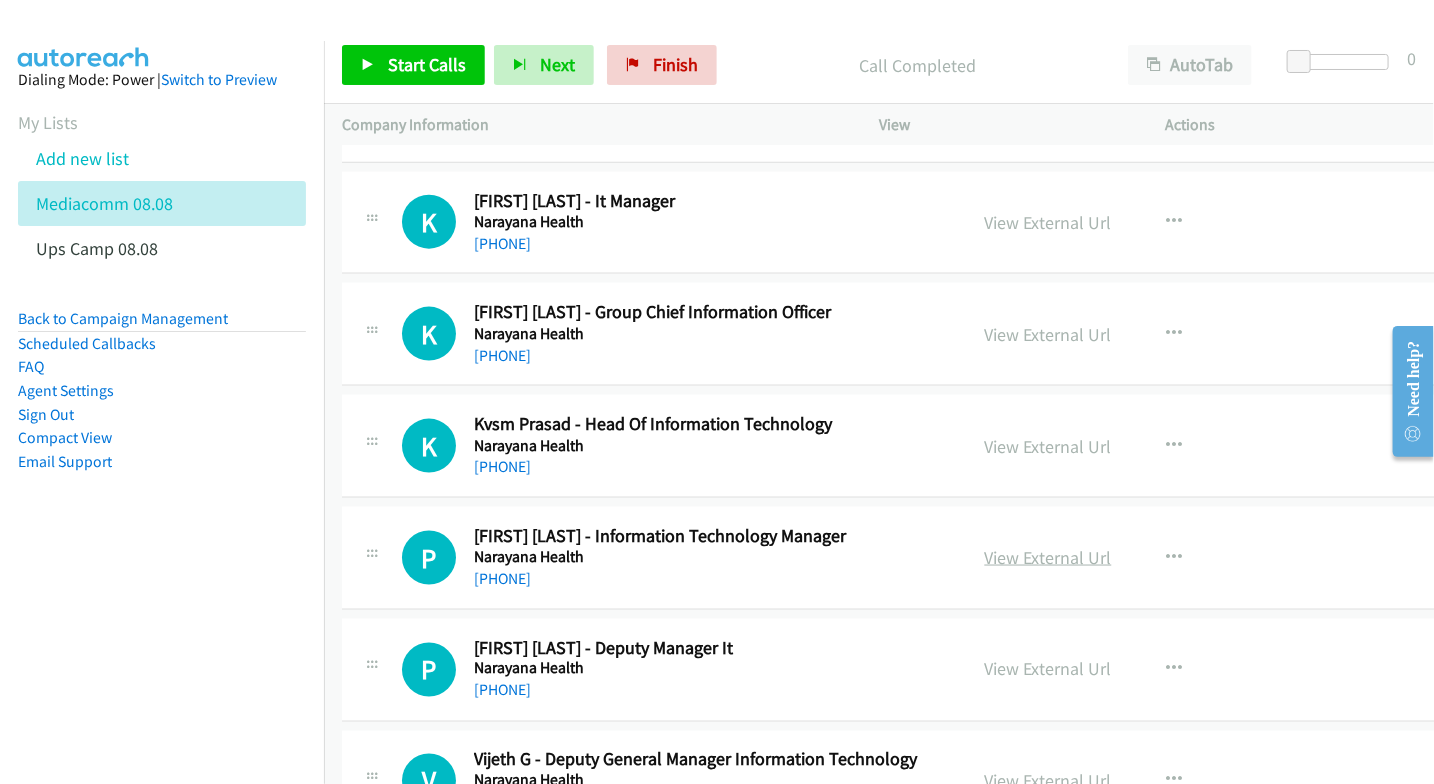 click on "View External Url" at bounding box center (1048, 557) 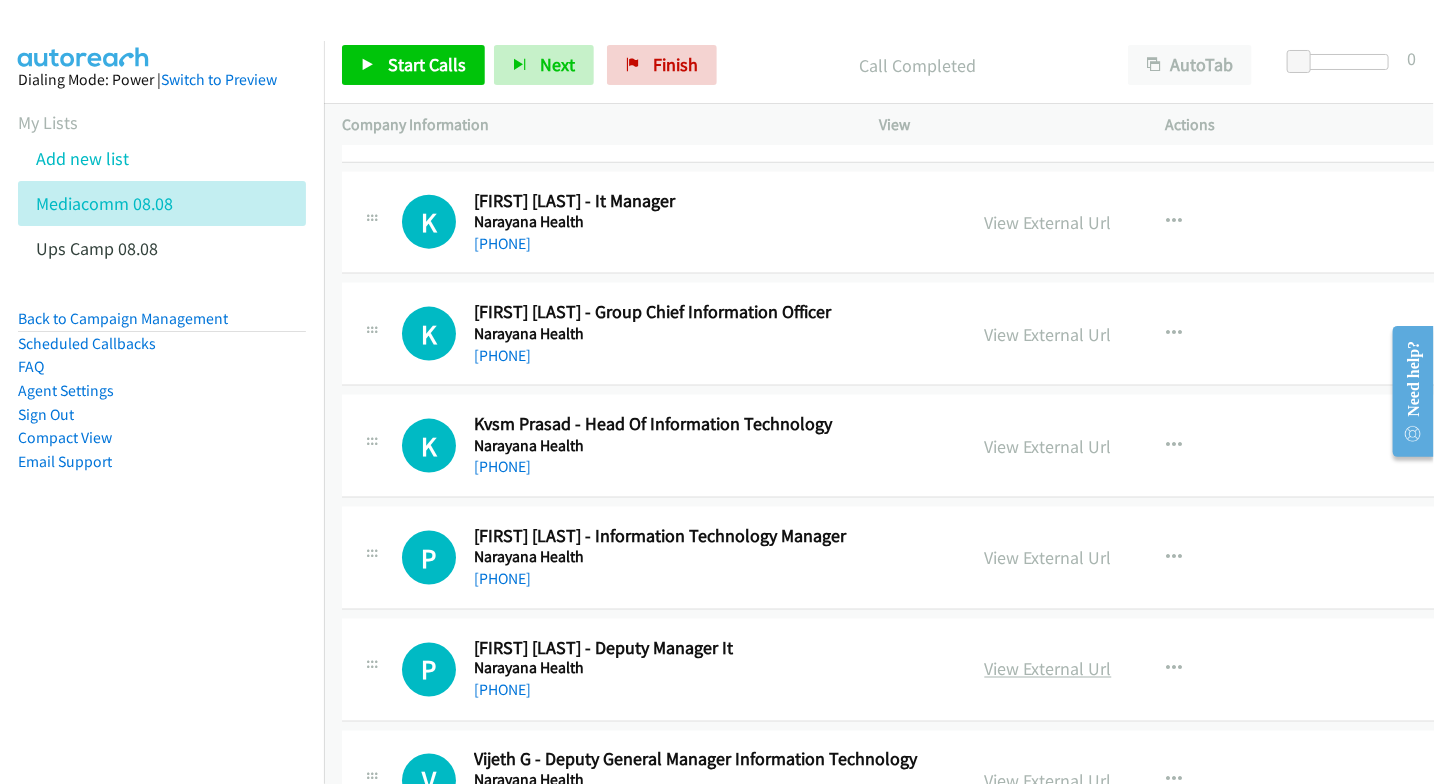 click on "View External Url" at bounding box center [1048, 669] 